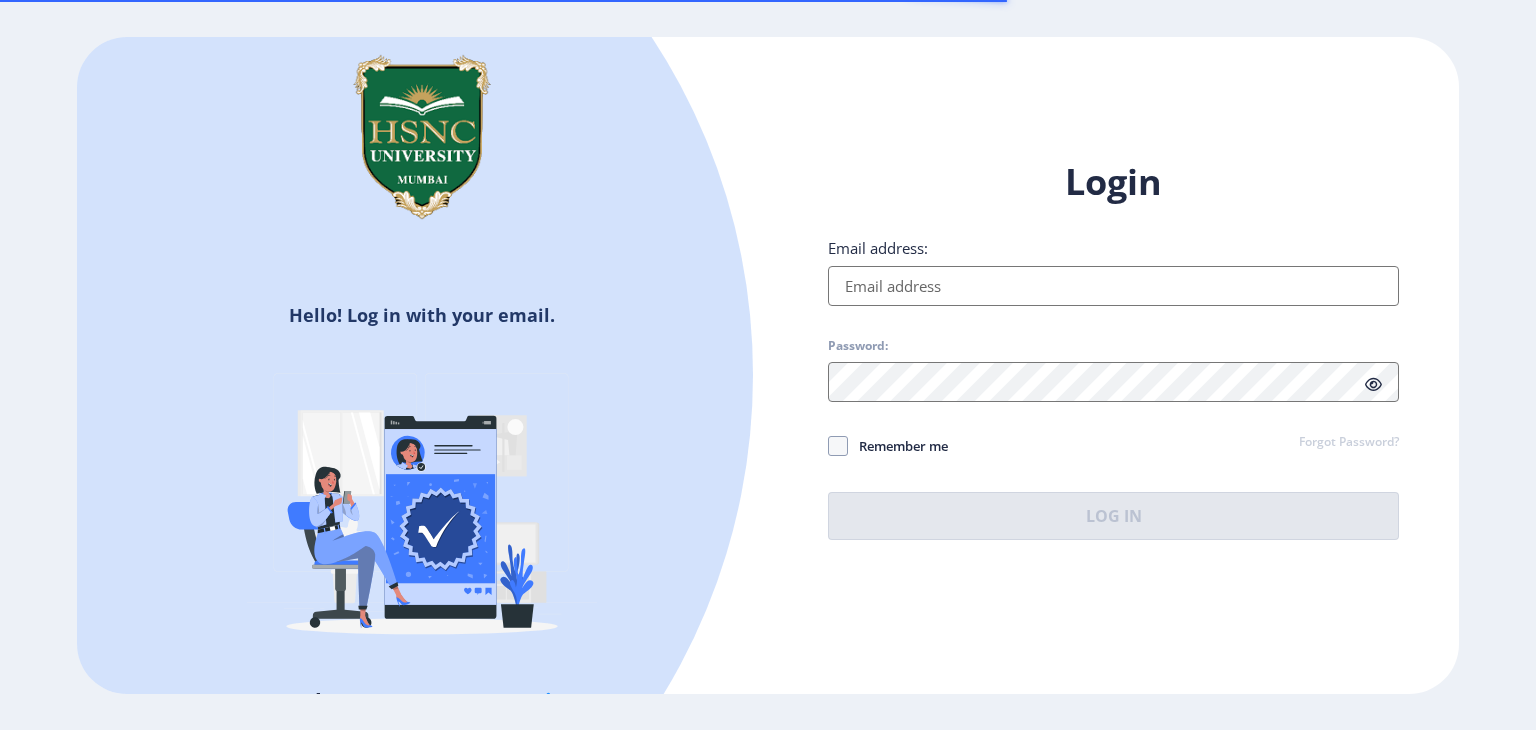 scroll, scrollTop: 0, scrollLeft: 0, axis: both 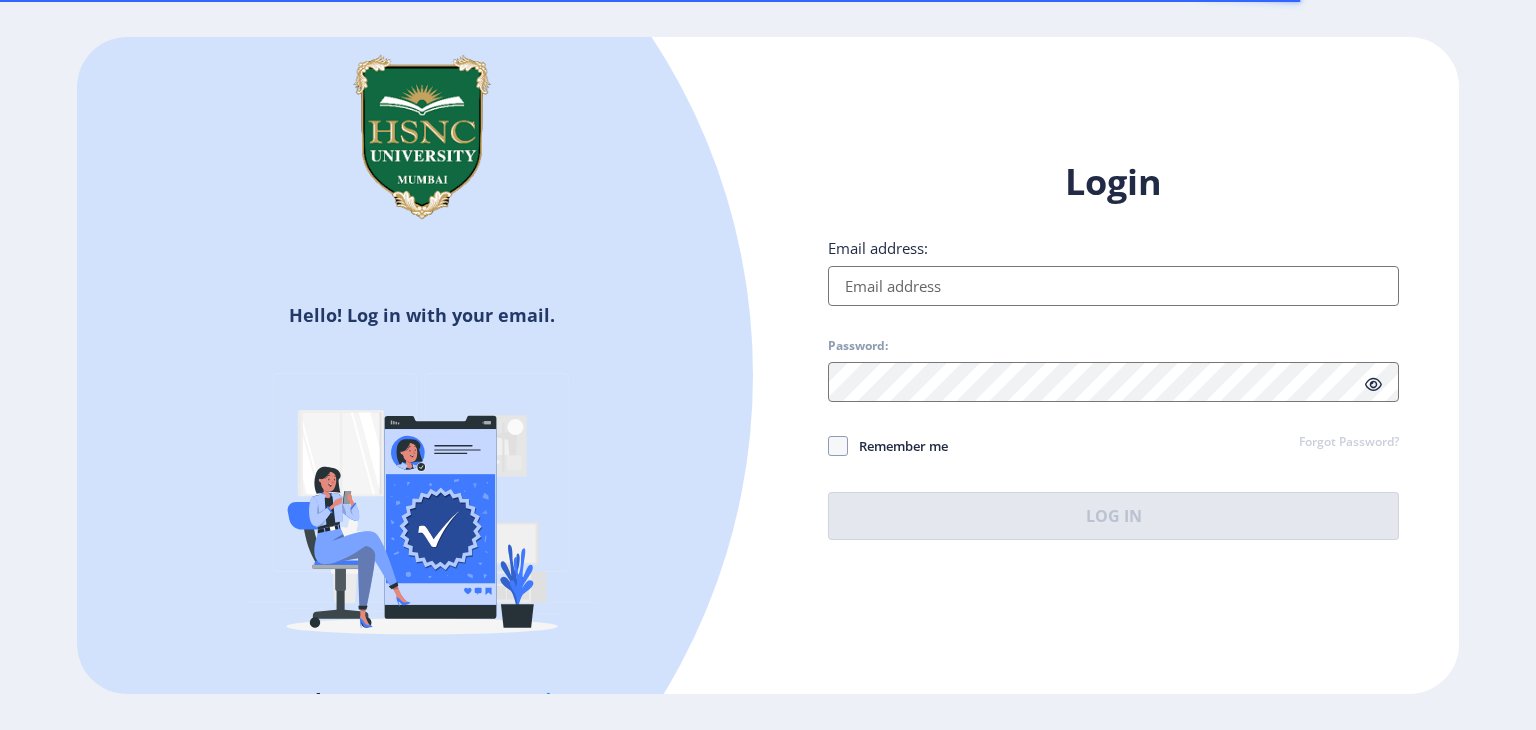 click on "Email address:" at bounding box center (1113, 286) 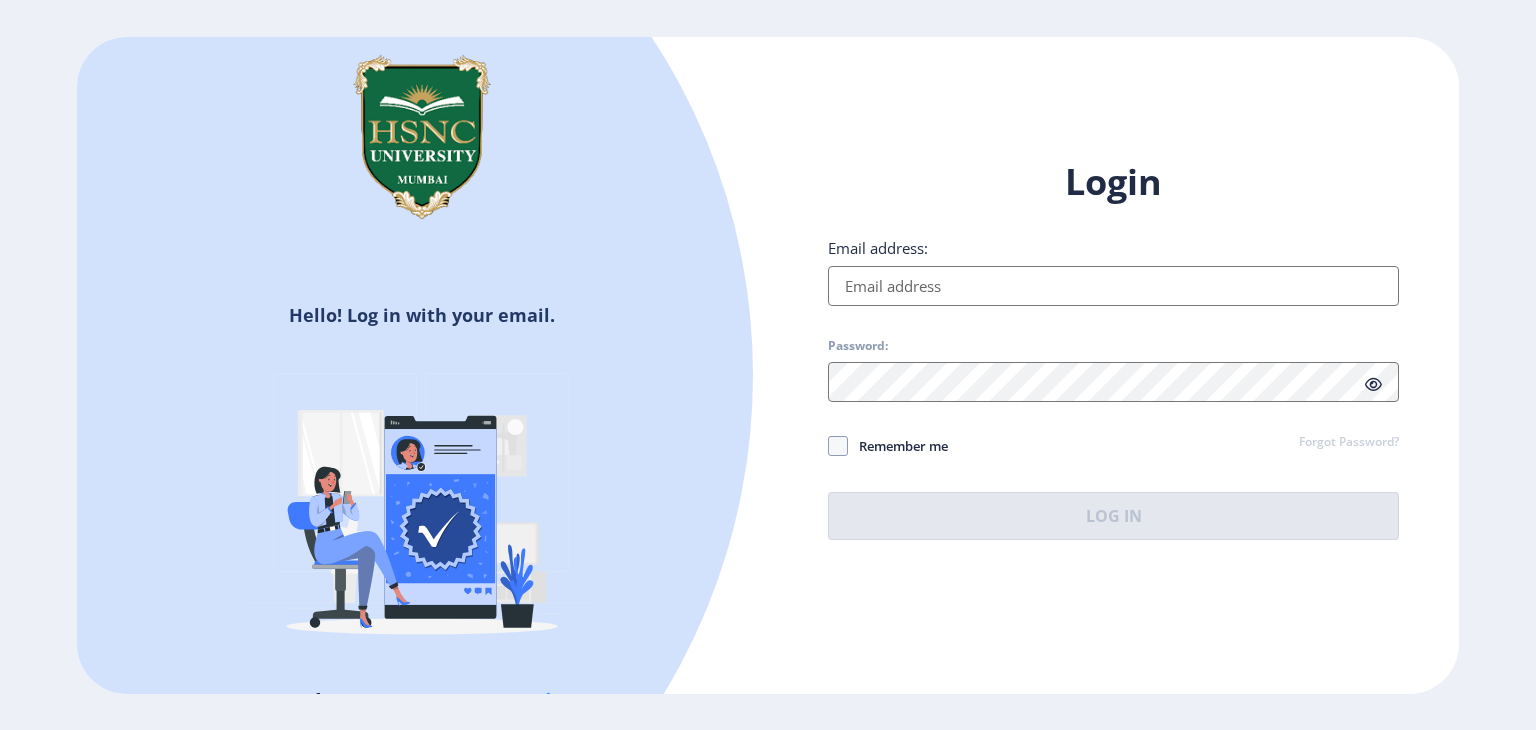 type on "[EMAIL_ADDRESS][DOMAIN_NAME]" 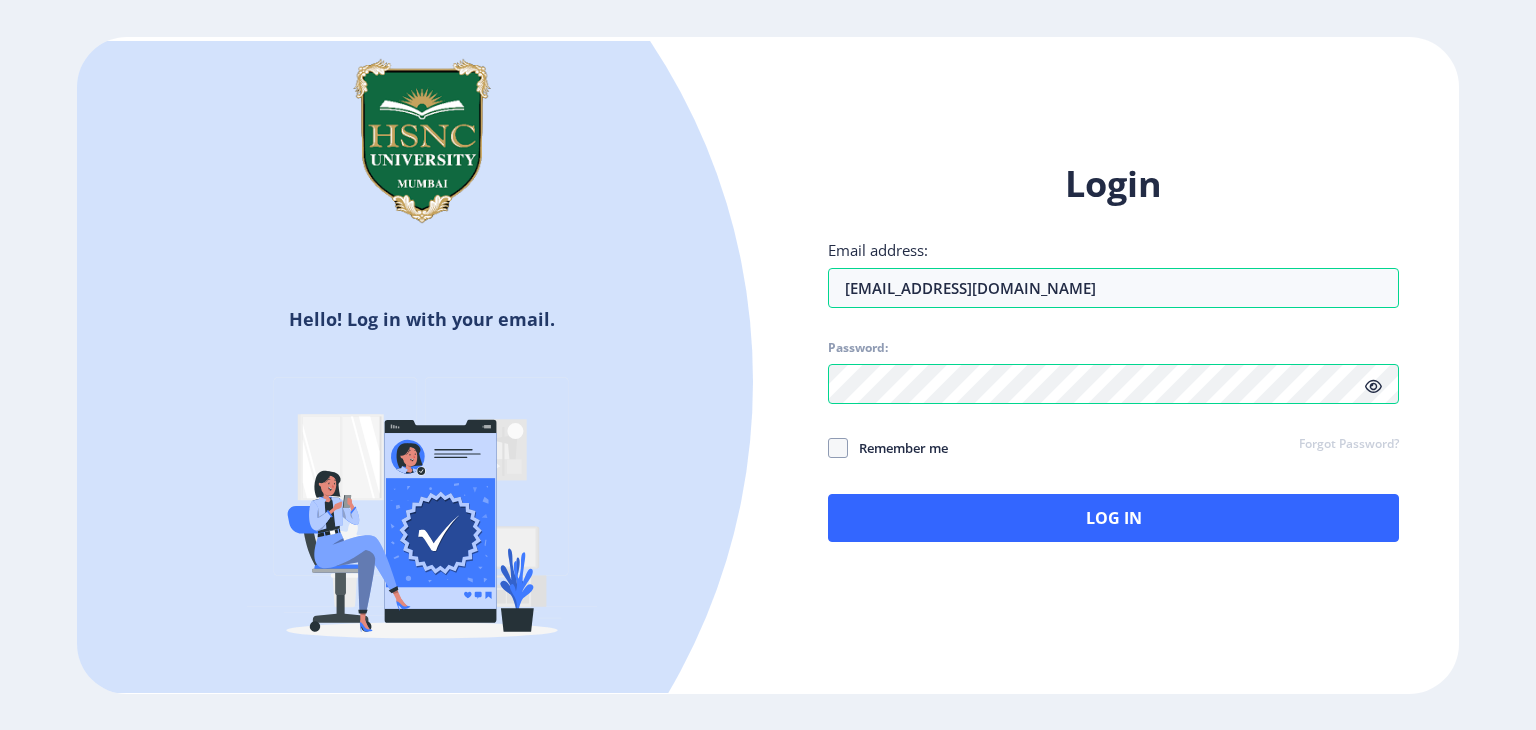 click 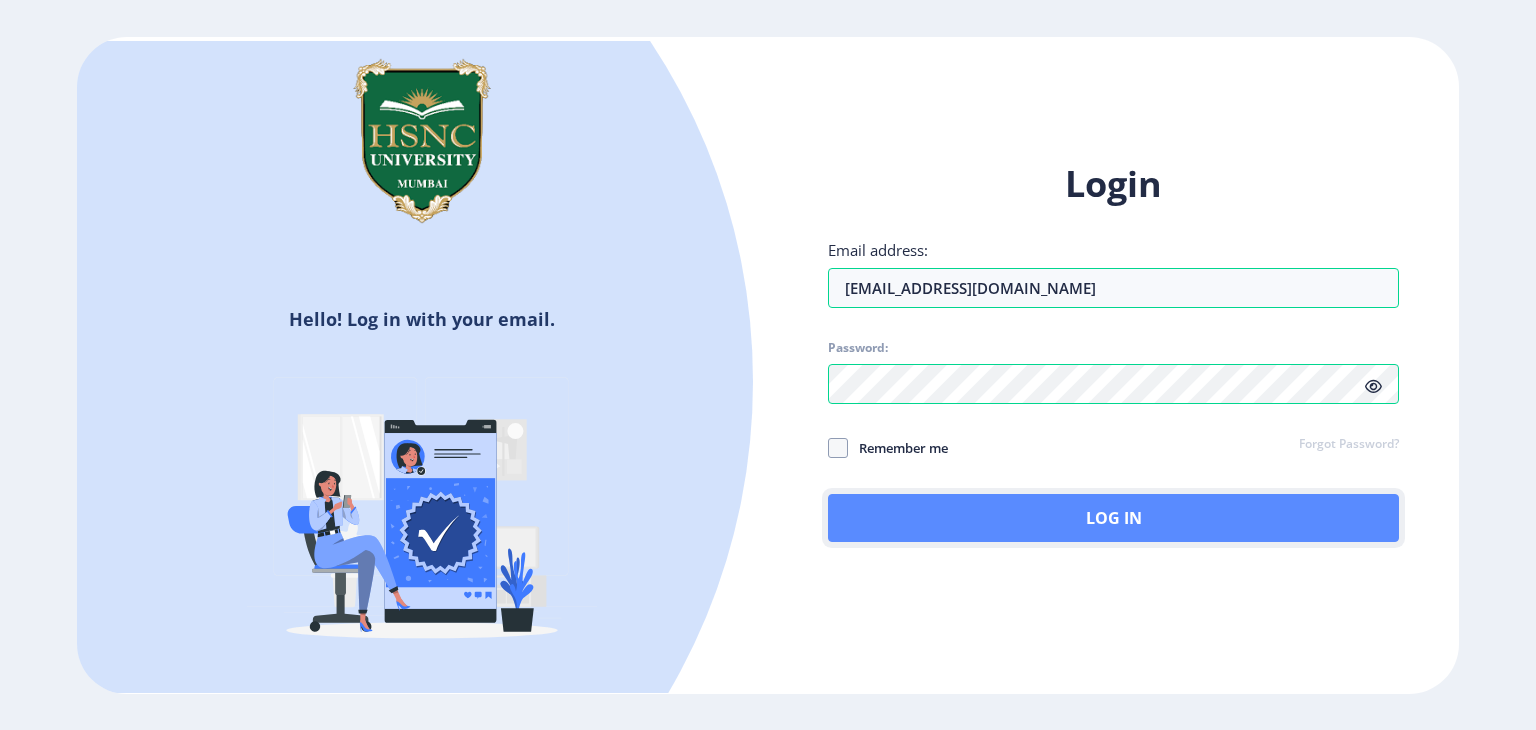 click on "Log In" 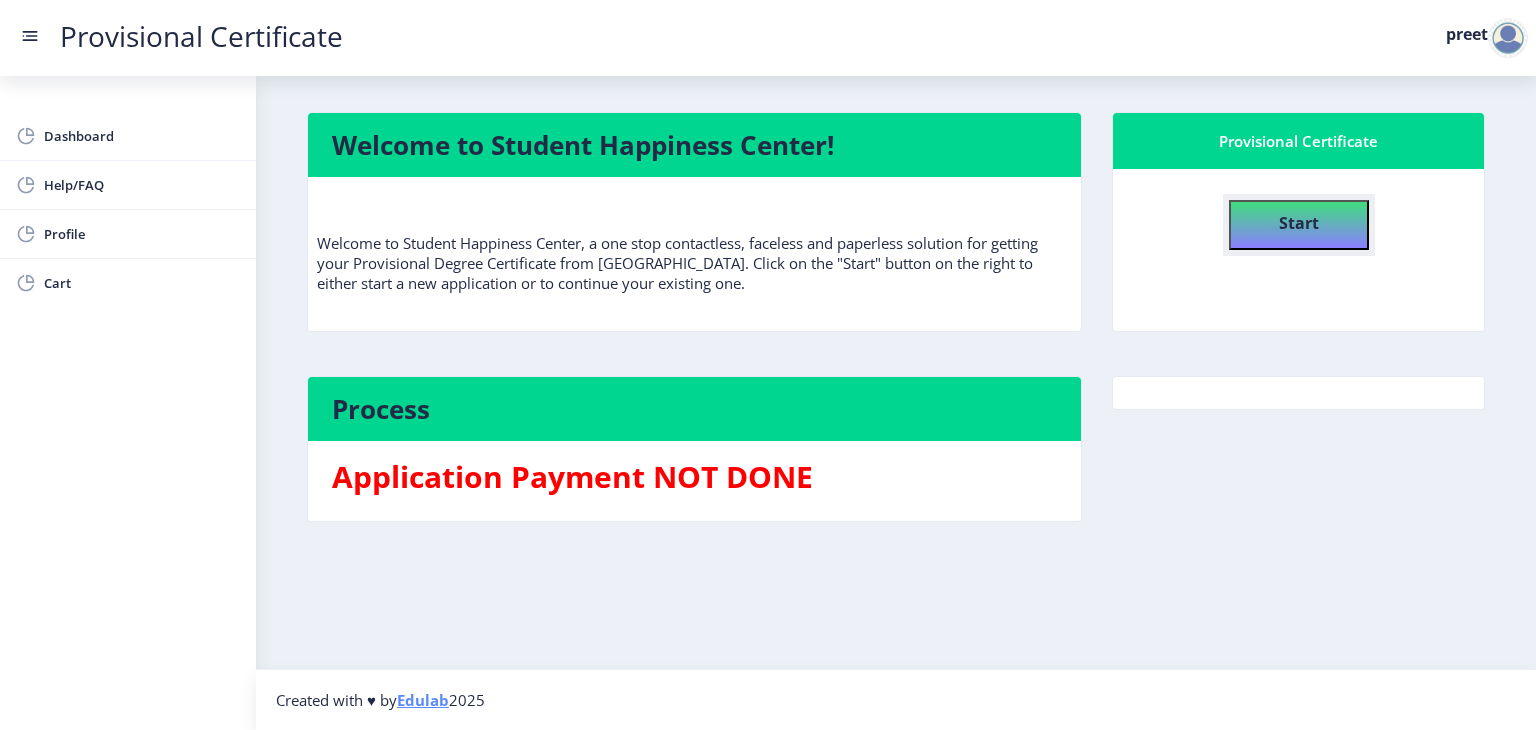 click on "Start" 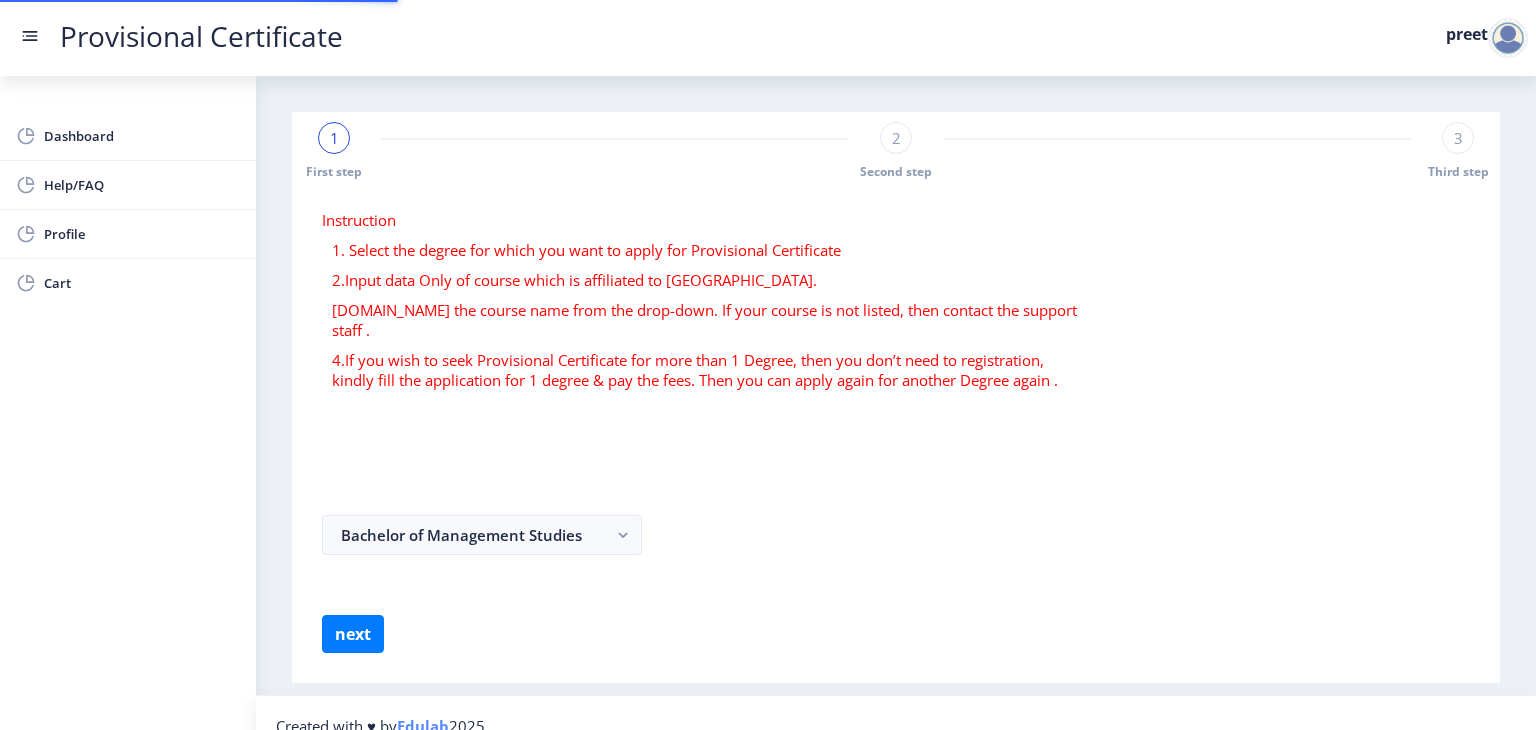 select 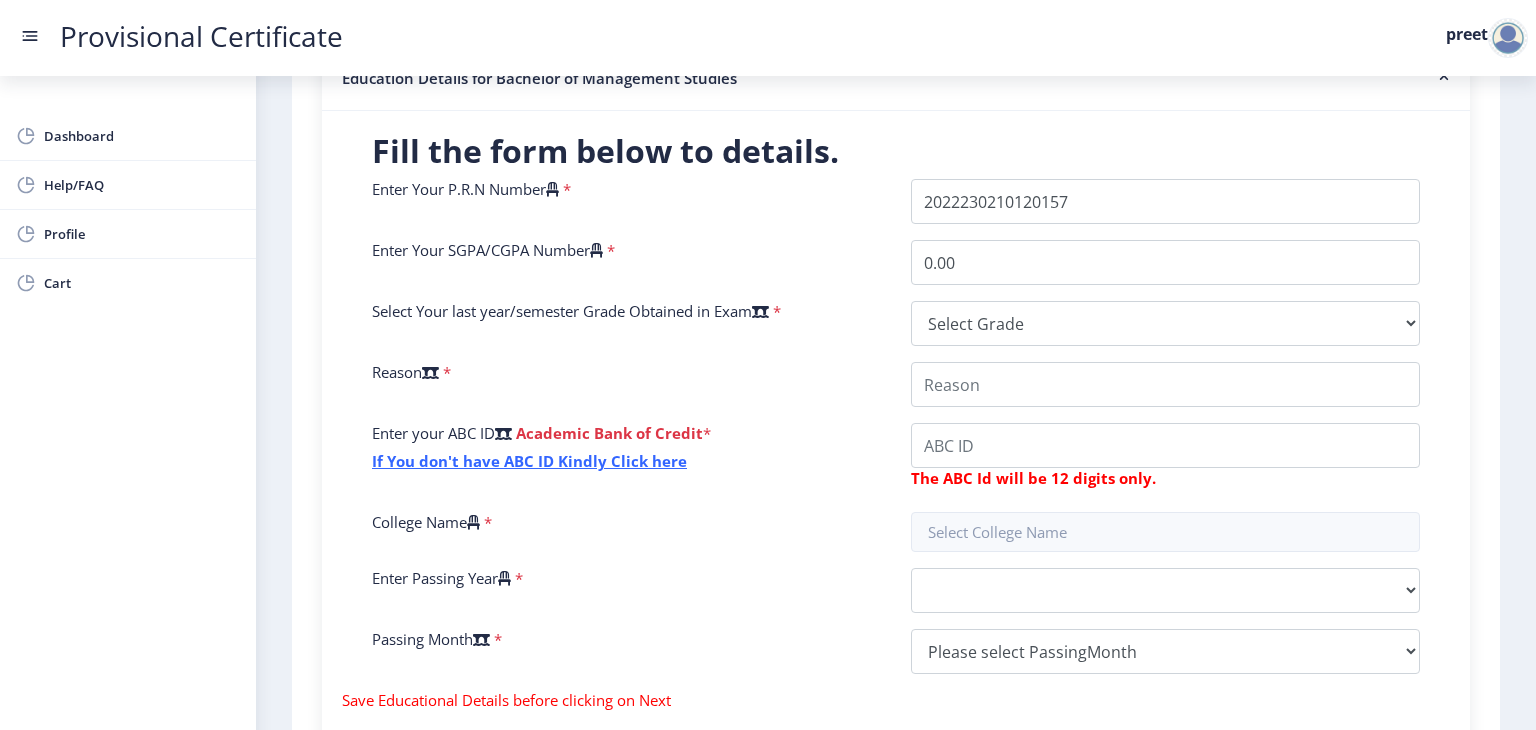 scroll, scrollTop: 440, scrollLeft: 0, axis: vertical 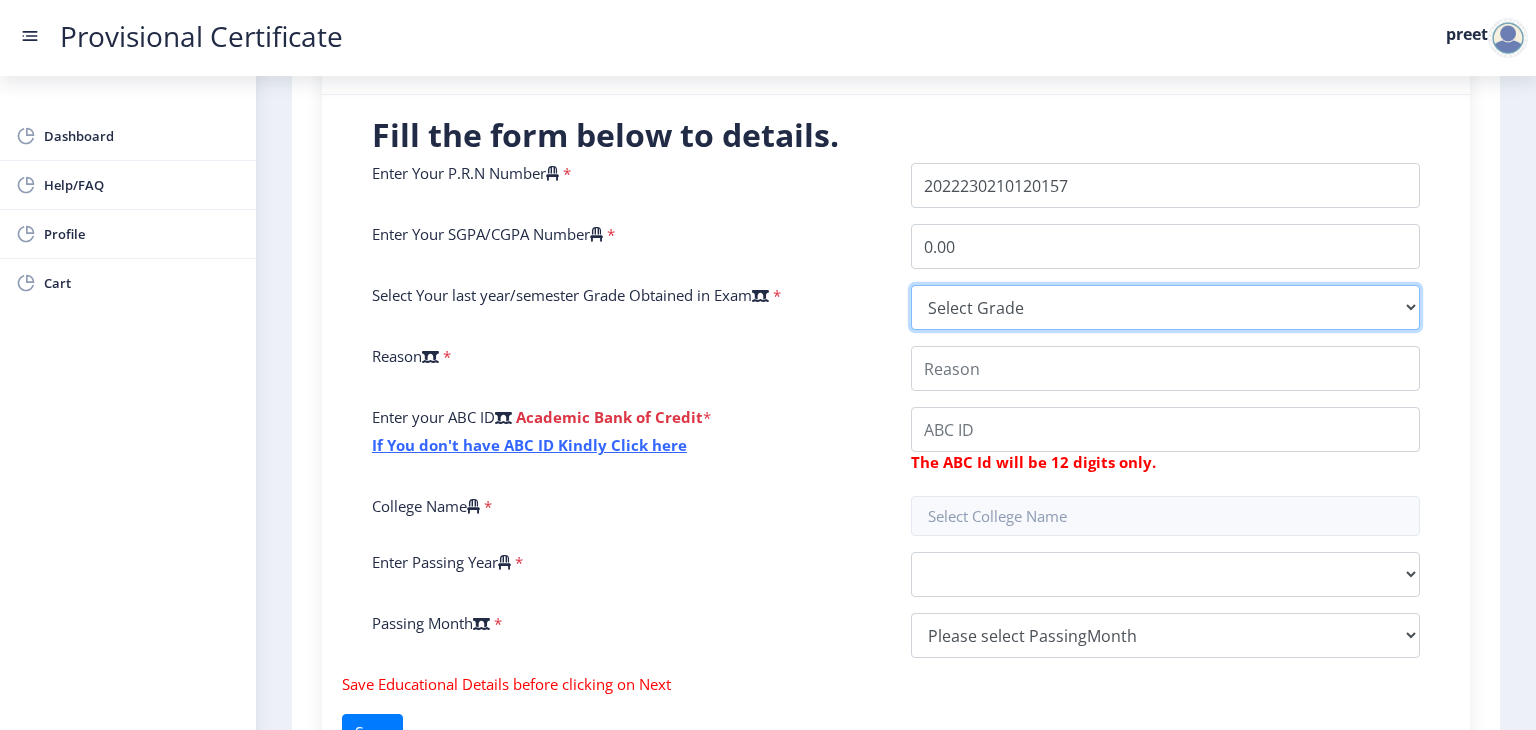 click on "Select Grade  O   A+   A   B+   B   C   D   F(Fail)" at bounding box center [1165, 307] 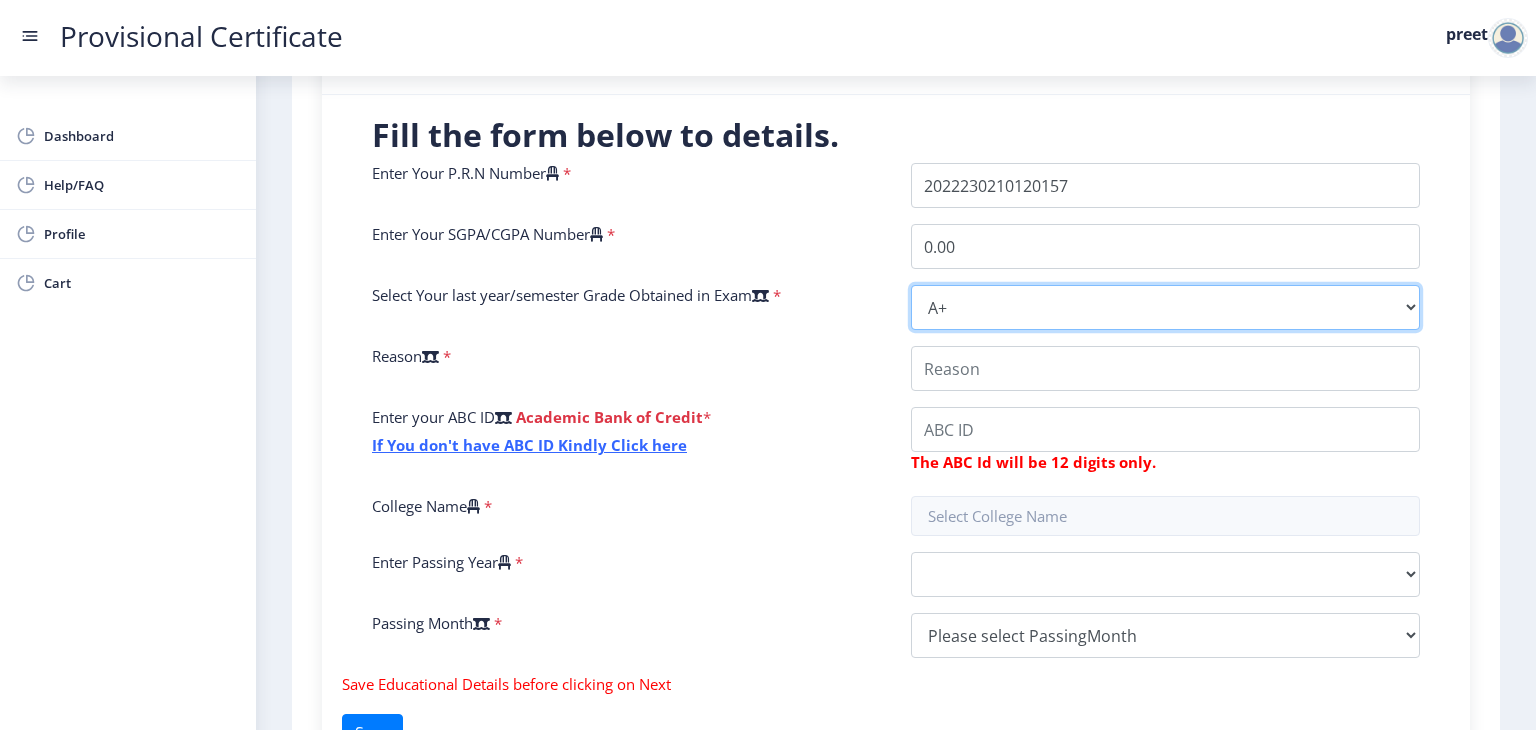 click on "Select Grade  O   A+   A   B+   B   C   D   F(Fail)" at bounding box center [1165, 307] 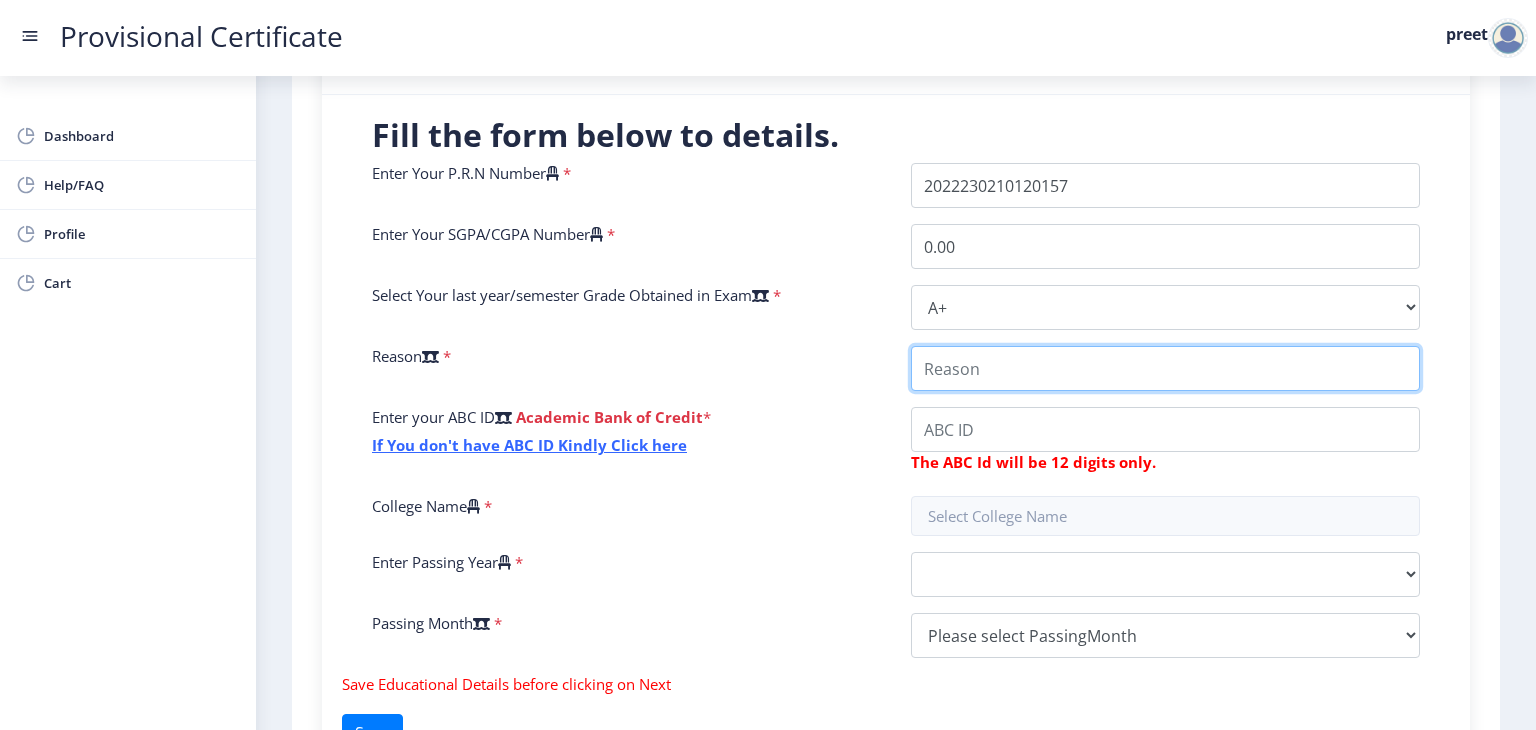 click on "College Name" at bounding box center [1165, 368] 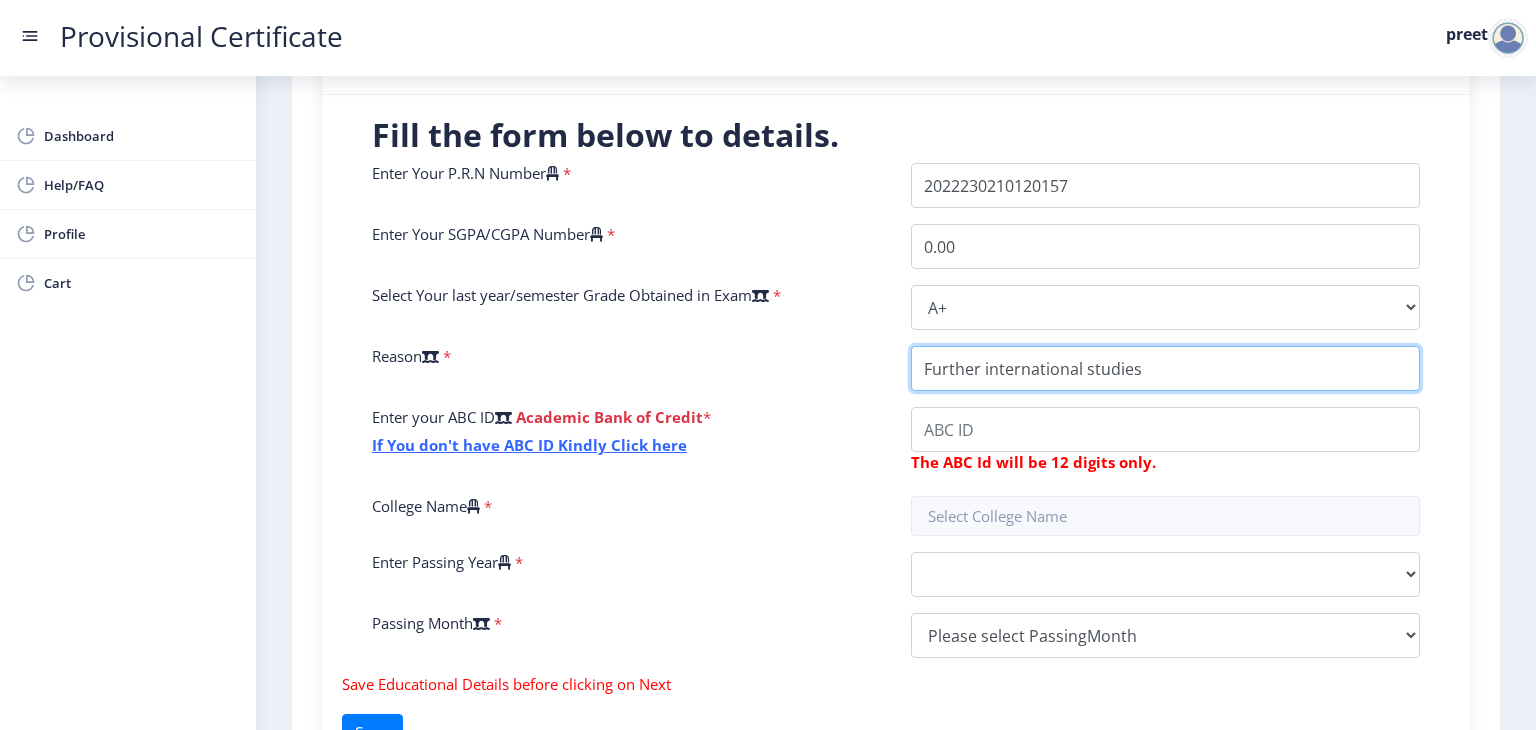 type on "Further international studies" 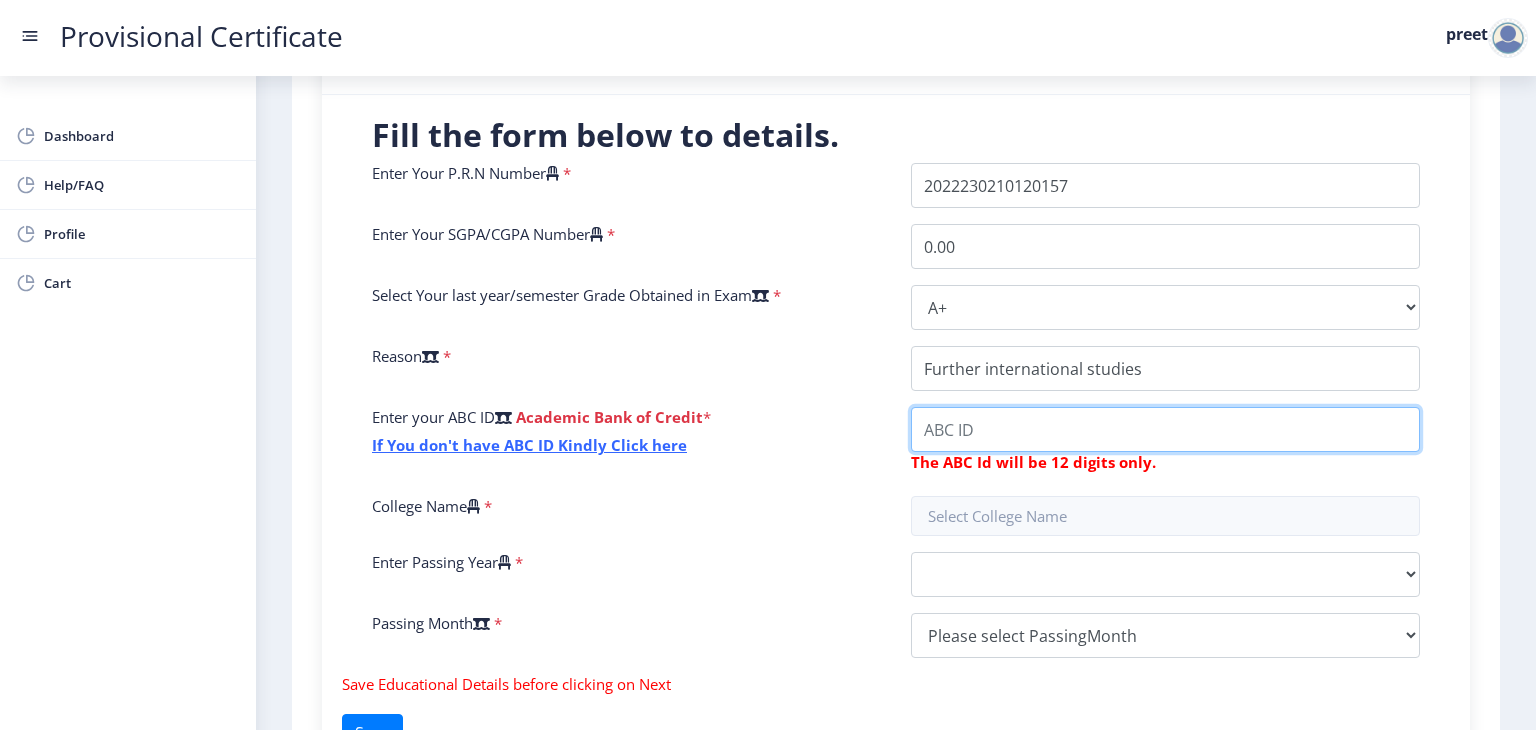 click on "College Name" at bounding box center (1165, 429) 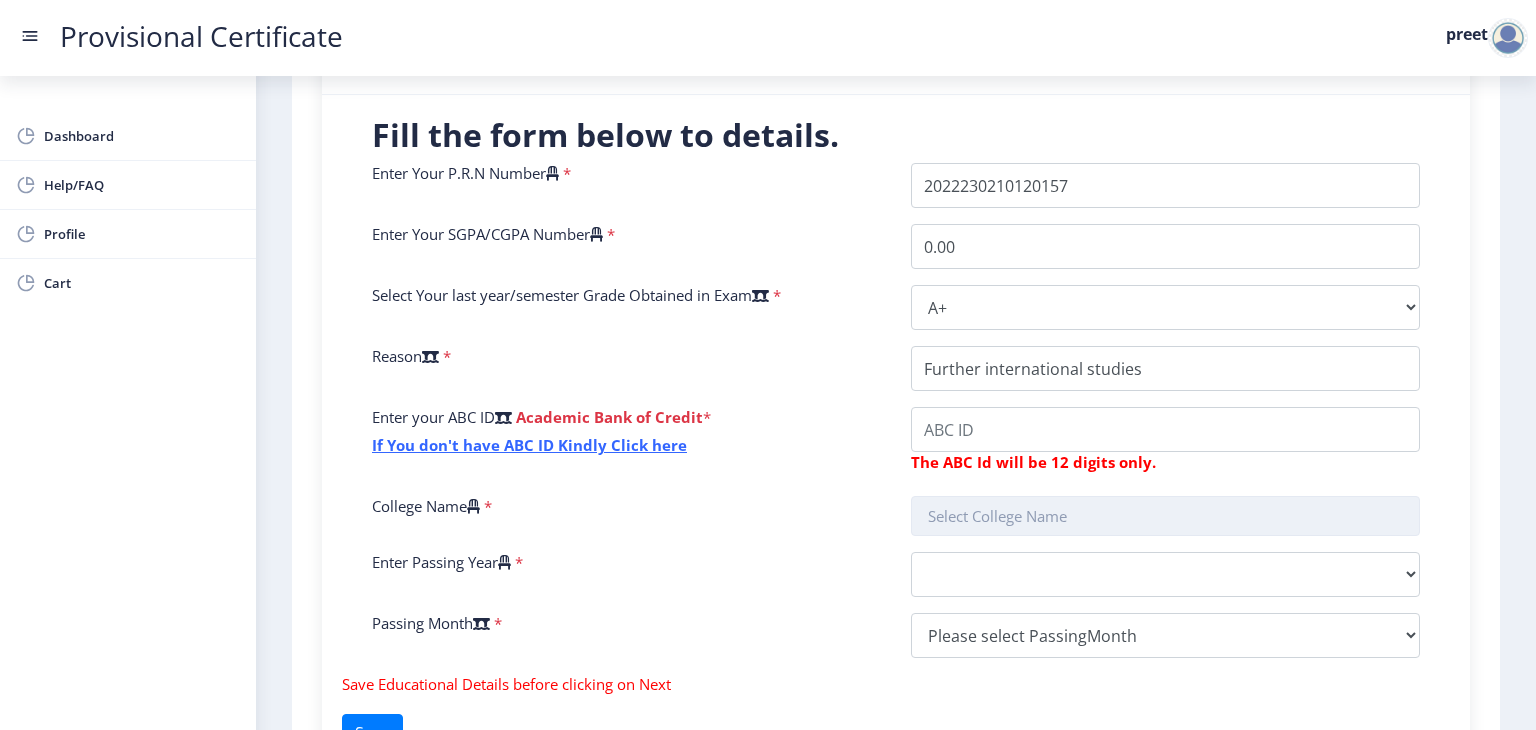 click on "Provisional Certificate preet Dashboard Help/FAQ Profile Cart First step 2 Second step 3 Third step Instruction  1. Fields marked with * are mandatory. 2. Input the seat number – As per your last Year/Semester marksheet 3. Seat Number is mentioned on your Marksheet/ Hall Ticket . 4. Kindly select the correct class obtain in your final Year/ Semester marksheet .  5. Do not write the college name/passing year/passing month and examination pattern manually; select the details from the dropdown options, otherwise you will not be able to proceed with the application. 6. Incorrect selection of college name will lead to rejection of the application.  7. Do not forget to save details before proceeding ahead . Need Help? Email Us on   hsncpdc@studentscenter.in Education Details for Bachelor of Management Studies  Fill the form below to details.   Enter Your P.R.N Number   *  Enter Your SGPA/CGPA Number   * 0.00 Select Your last year/semester Grade Obtained in Exam   * Select Grade  O   A+   A   B+   B   C   D" 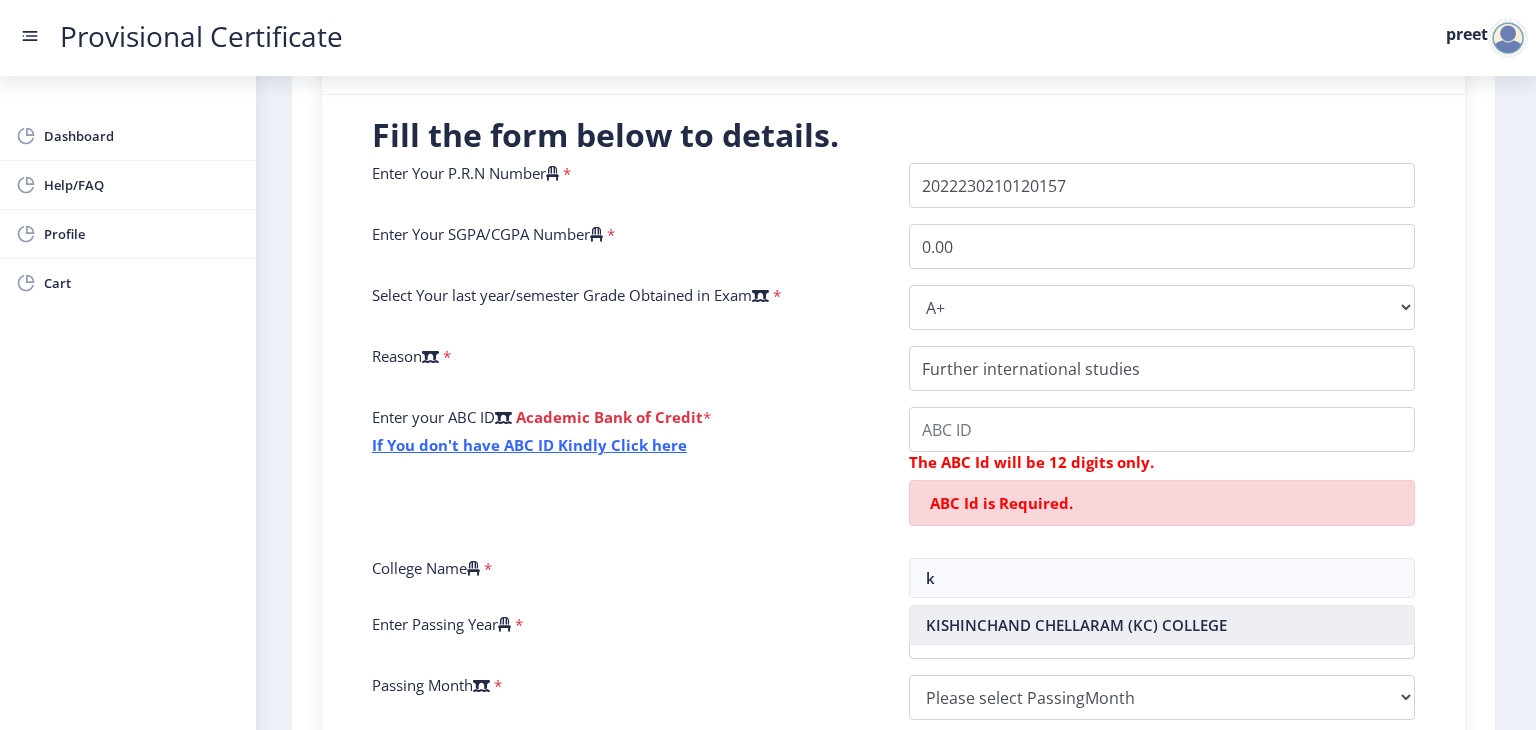 click on "KISHINCHAND CHELLARAM (KC) COLLEGE" at bounding box center (1162, 625) 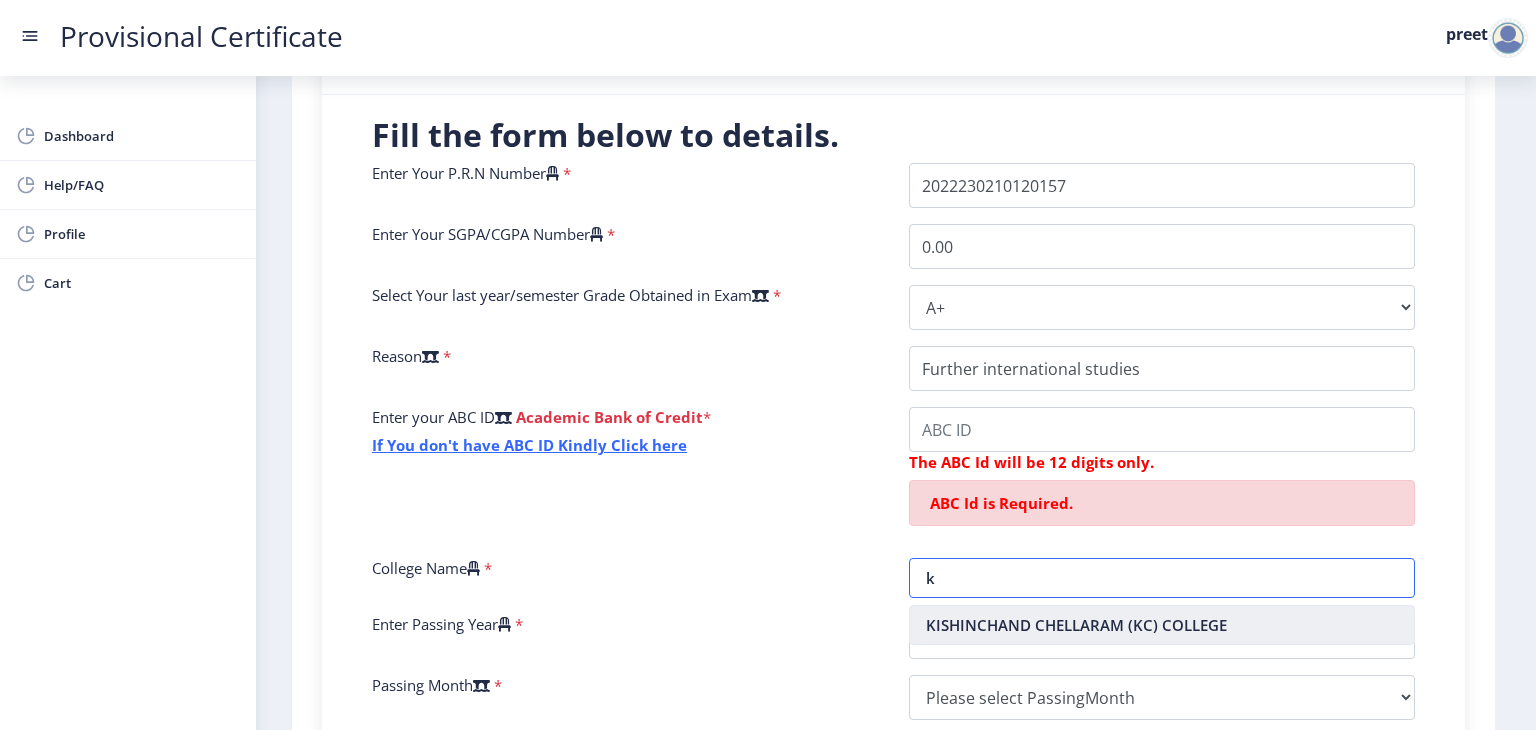 type on "KISHINCHAND CHELLARAM (KC) COLLEGE" 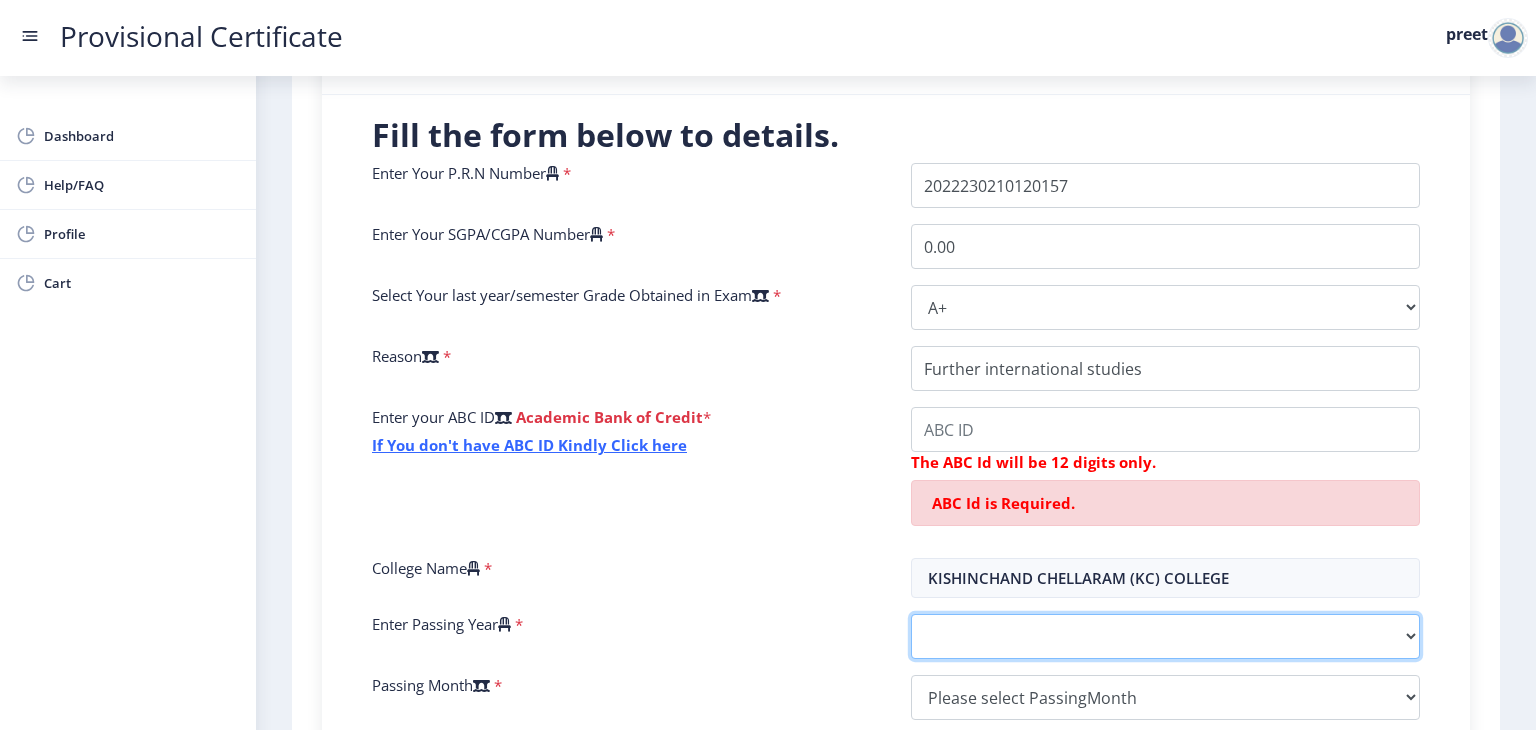click on "2025   2024   2023   2022   2021   2020   2019   2018   2017   2016   2015   2014   2013   2012   2011   2010   2009   2008   2007   2006   2005   2004   2003   2002   2001   2000   1999   1998   1997   1996   1995   1994   1993   1992   1991   1990   1989   1988   1987   1986   1985   1984   1983   1982   1981   1980   1979   1978   1977   1976   1975   1974   1973   1972   1971   1970   1969   1968   1967" 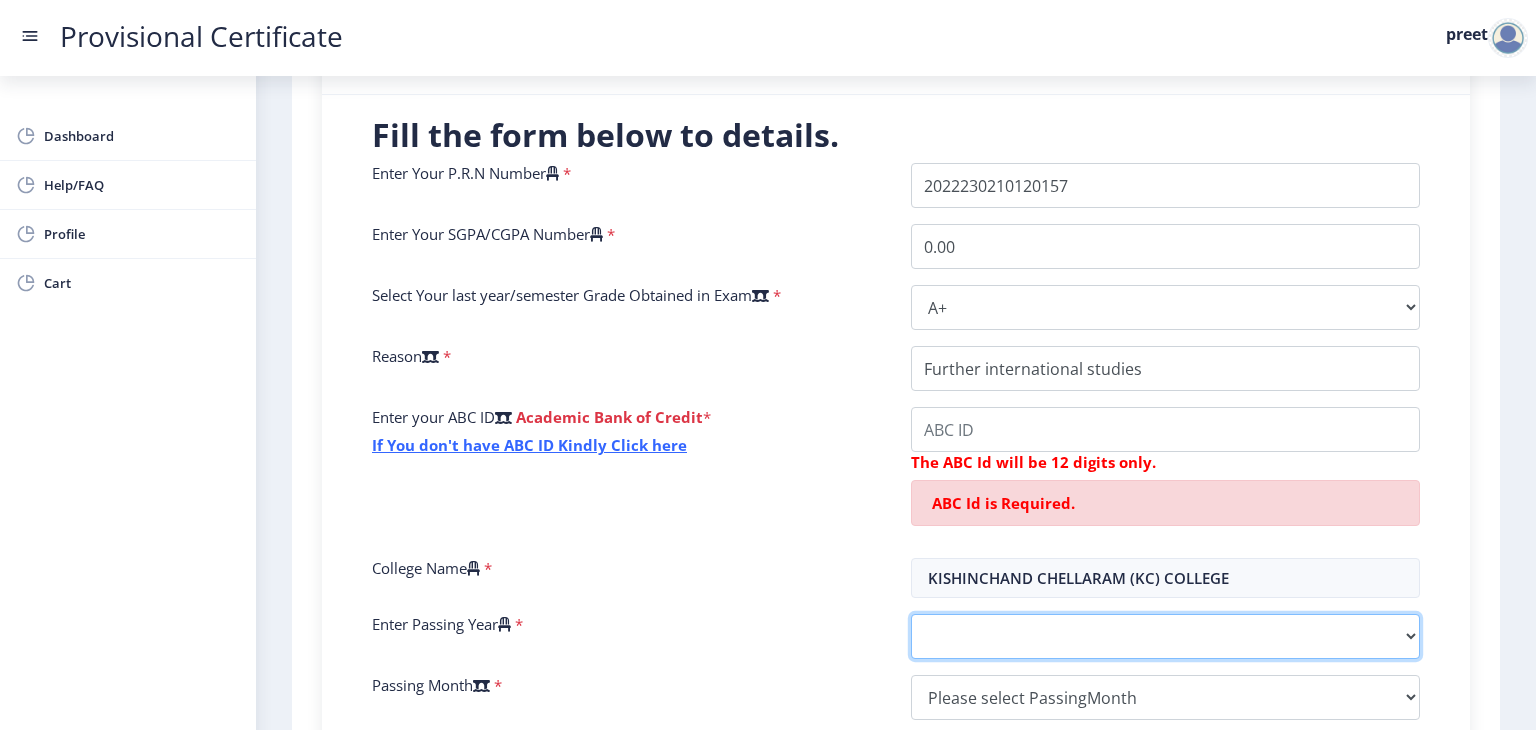 select on "2025" 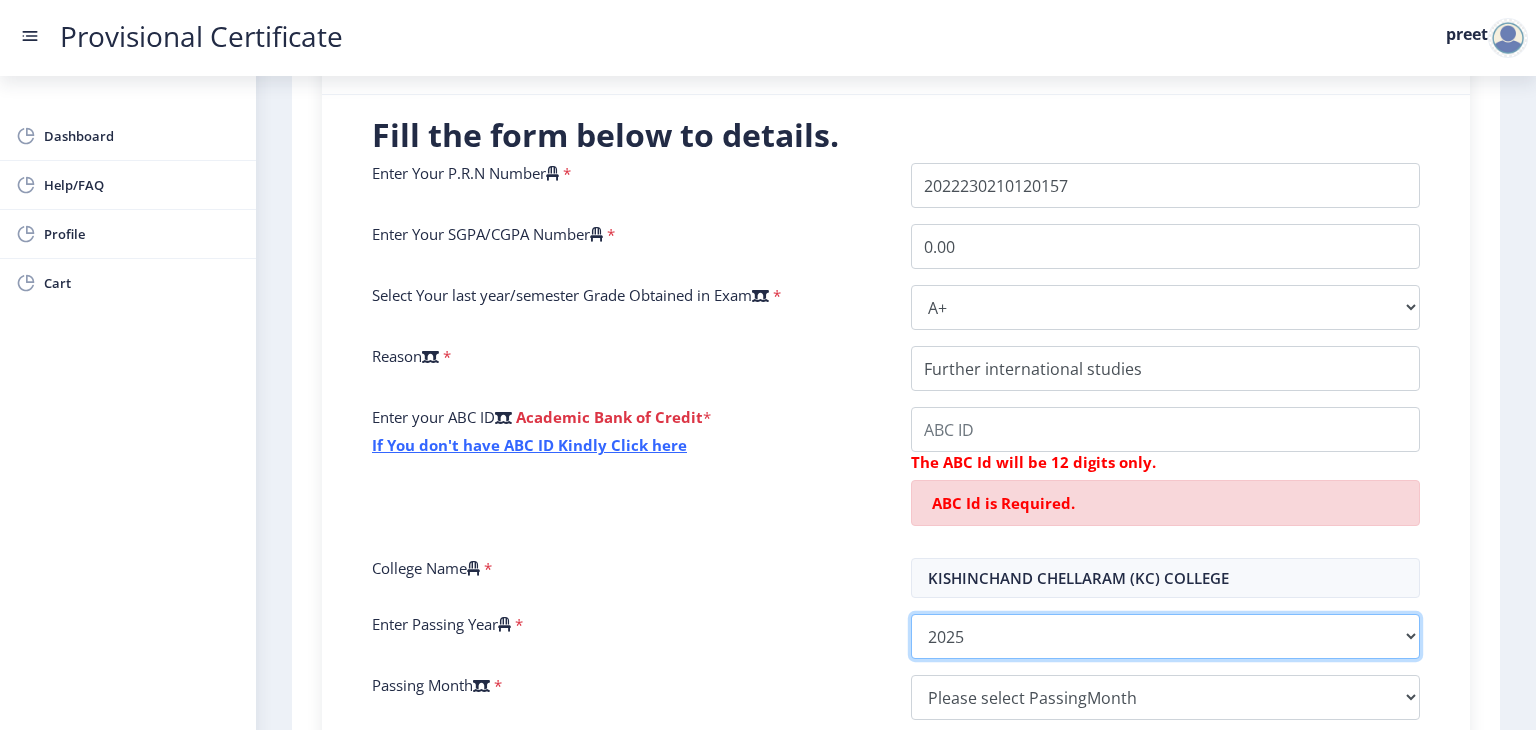 click on "2025   2024   2023   2022   2021   2020   2019   2018   2017   2016   2015   2014   2013   2012   2011   2010   2009   2008   2007   2006   2005   2004   2003   2002   2001   2000   1999   1998   1997   1996   1995   1994   1993   1992   1991   1990   1989   1988   1987   1986   1985   1984   1983   1982   1981   1980   1979   1978   1977   1976   1975   1974   1973   1972   1971   1970   1969   1968   1967" 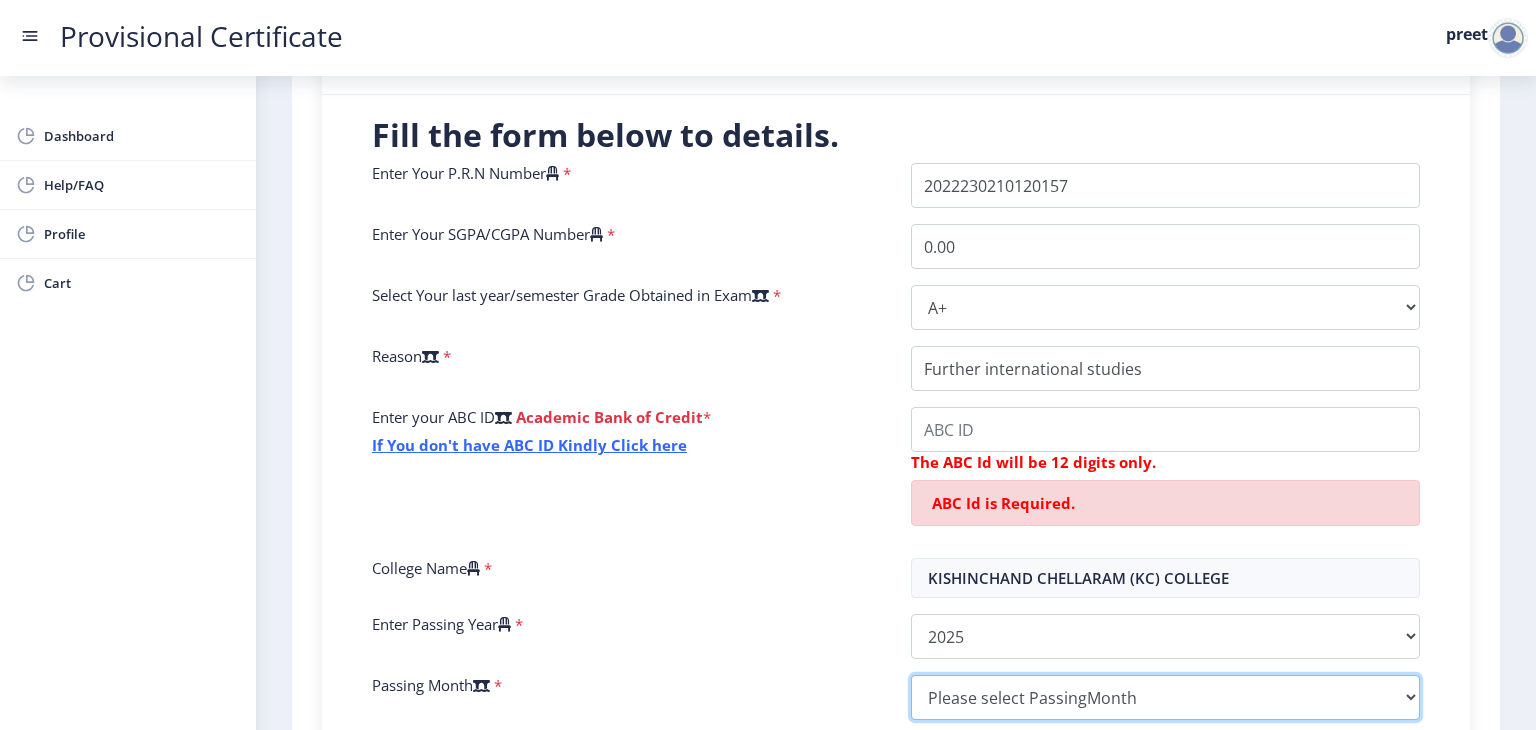 click on "Please select PassingMonth  (01) January (02) February (03) March (04) April (05) May (06) June (07) July (08) August (09) September (10) October (11) November (12) December" at bounding box center (1165, 697) 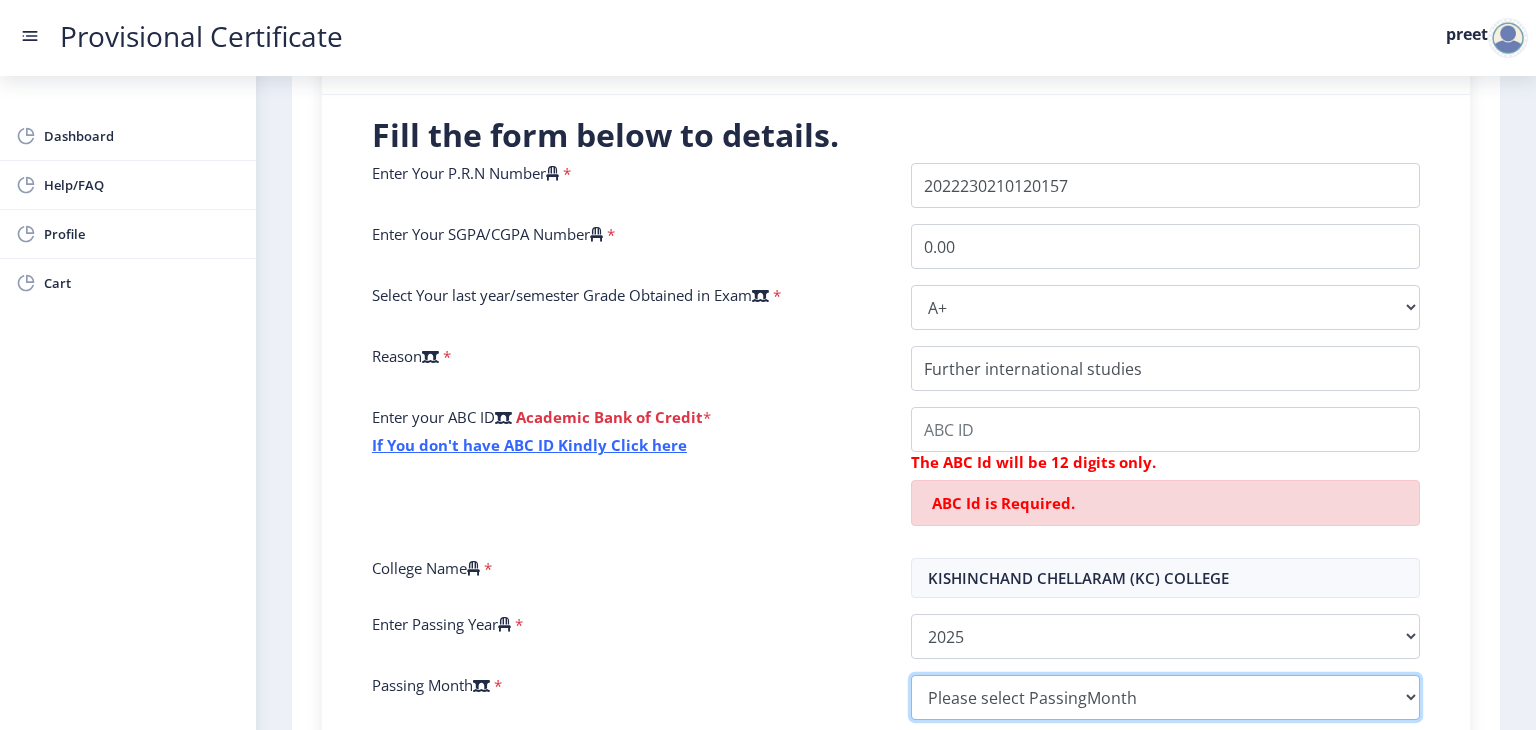 select on "March" 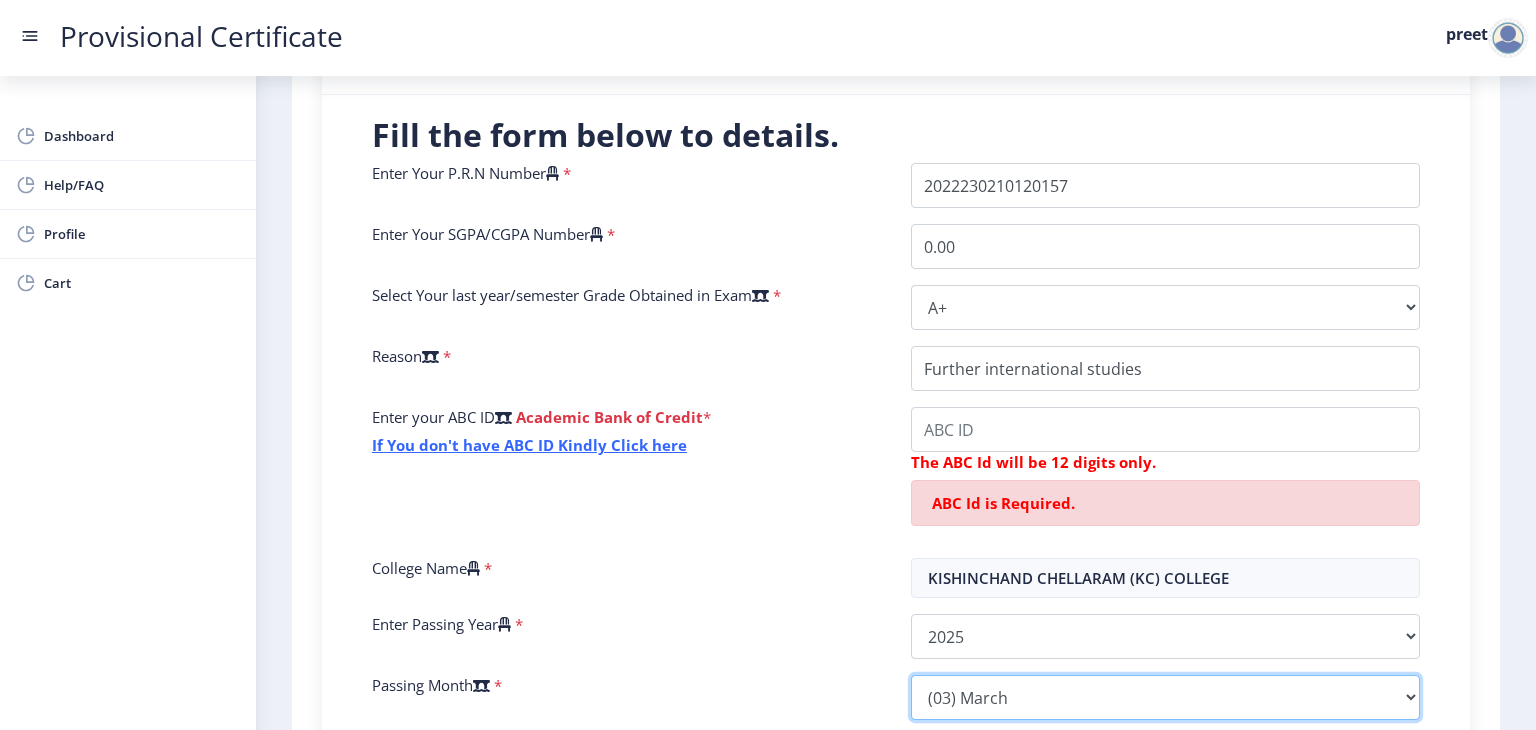 click on "Please select PassingMonth  (01) January (02) February (03) March (04) April (05) May (06) June (07) July (08) August (09) September (10) October (11) November (12) December" at bounding box center [1165, 697] 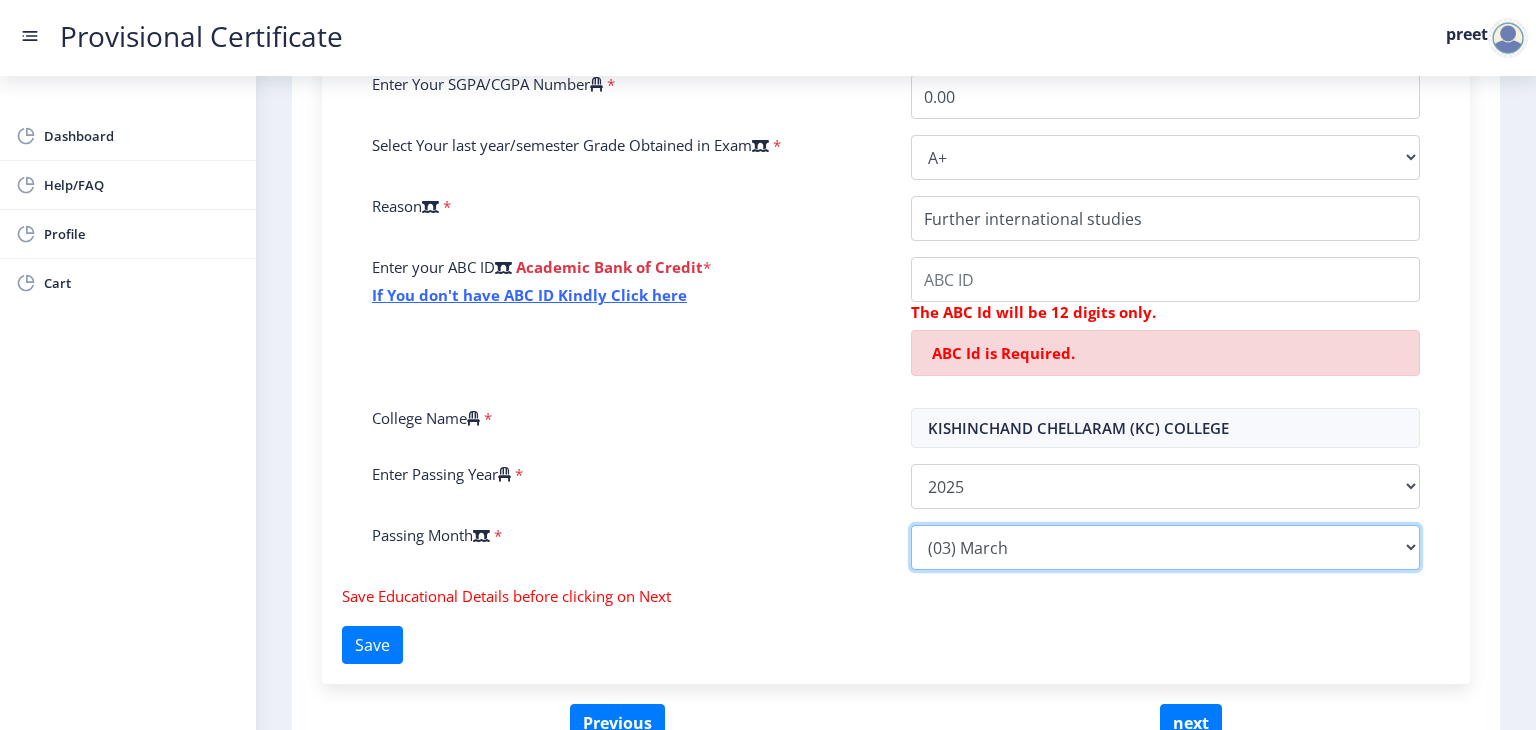 scroll, scrollTop: 638, scrollLeft: 0, axis: vertical 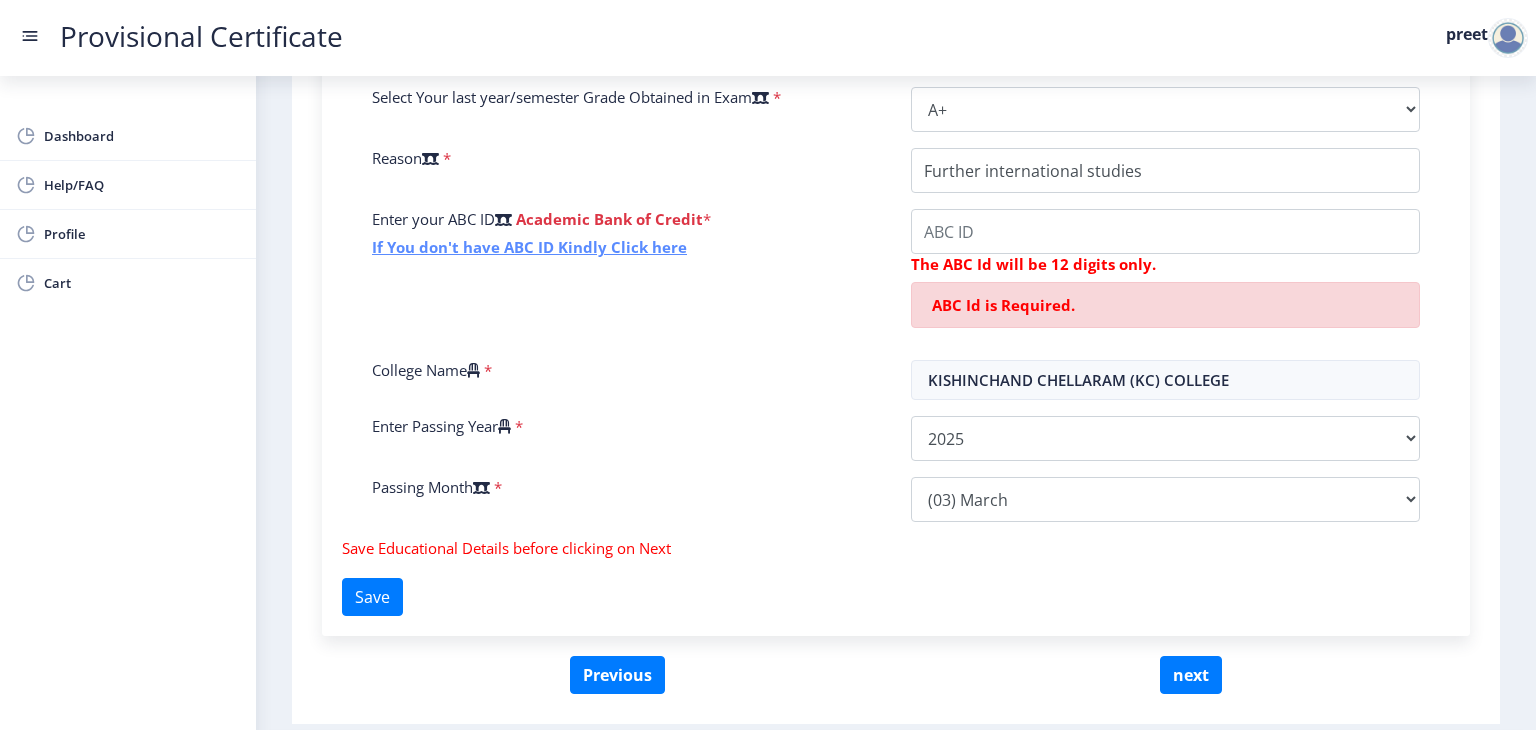 click on "If You don't have ABC ID Kindly Click here" 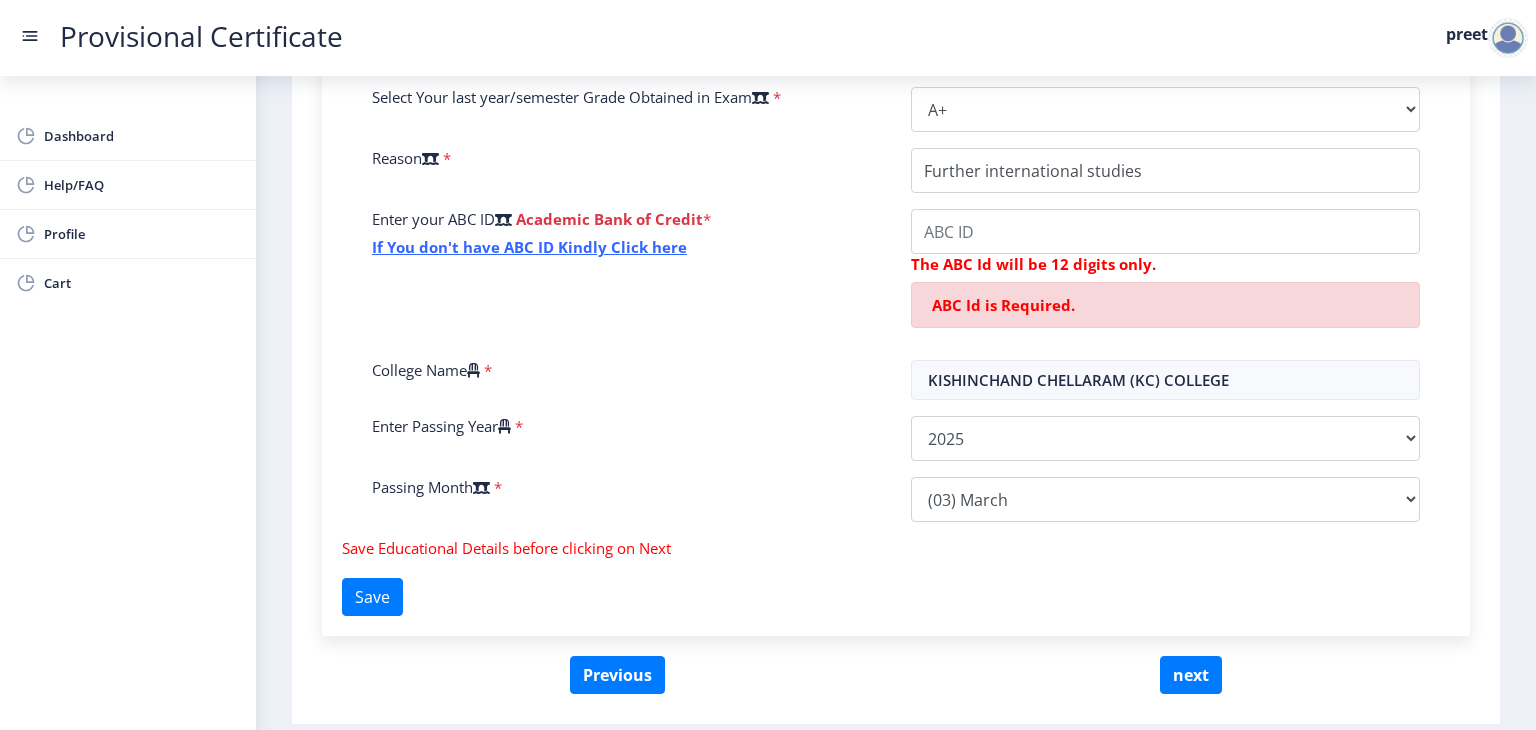 scroll, scrollTop: 0, scrollLeft: 0, axis: both 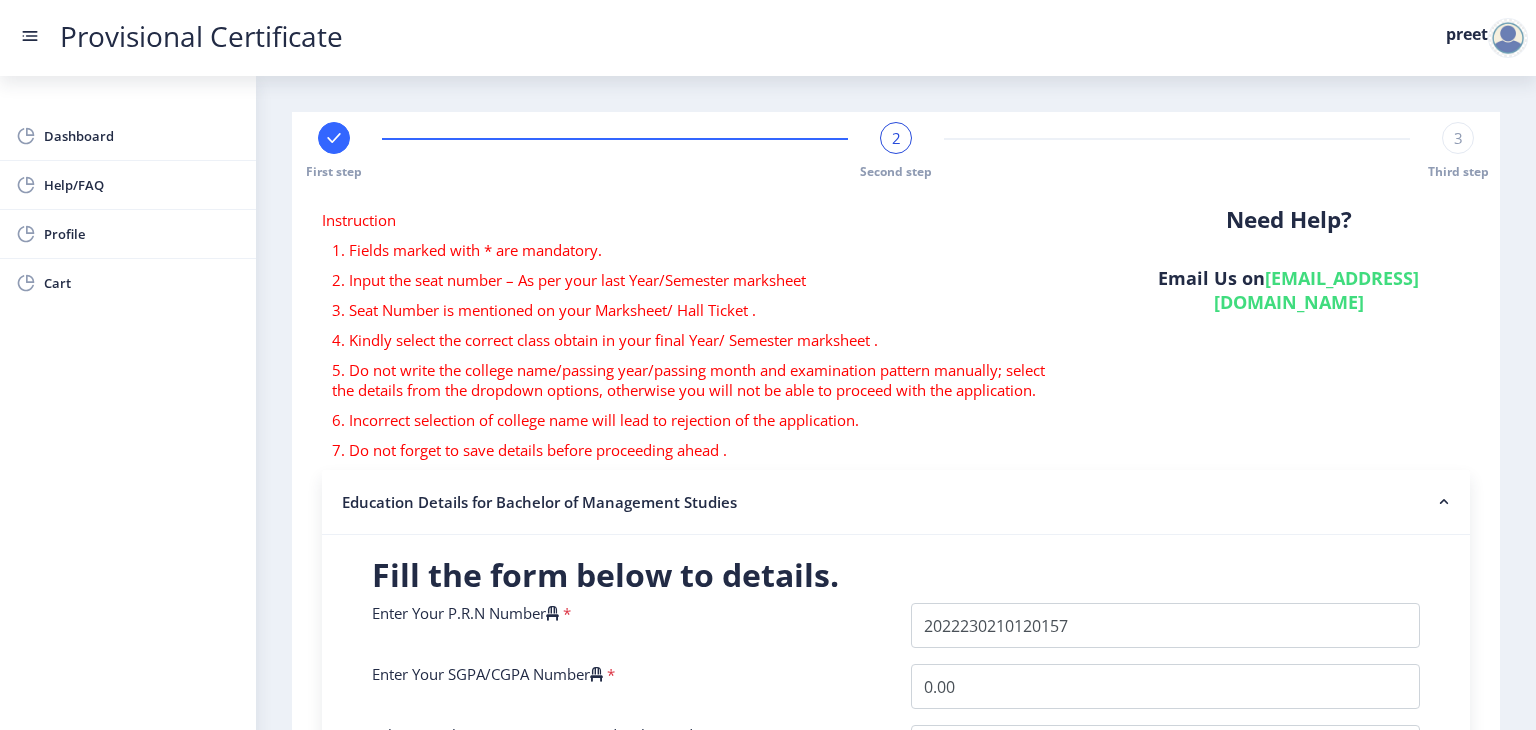 click on "Need Help? Email Us on   hsncpdc@studentscenter.in" 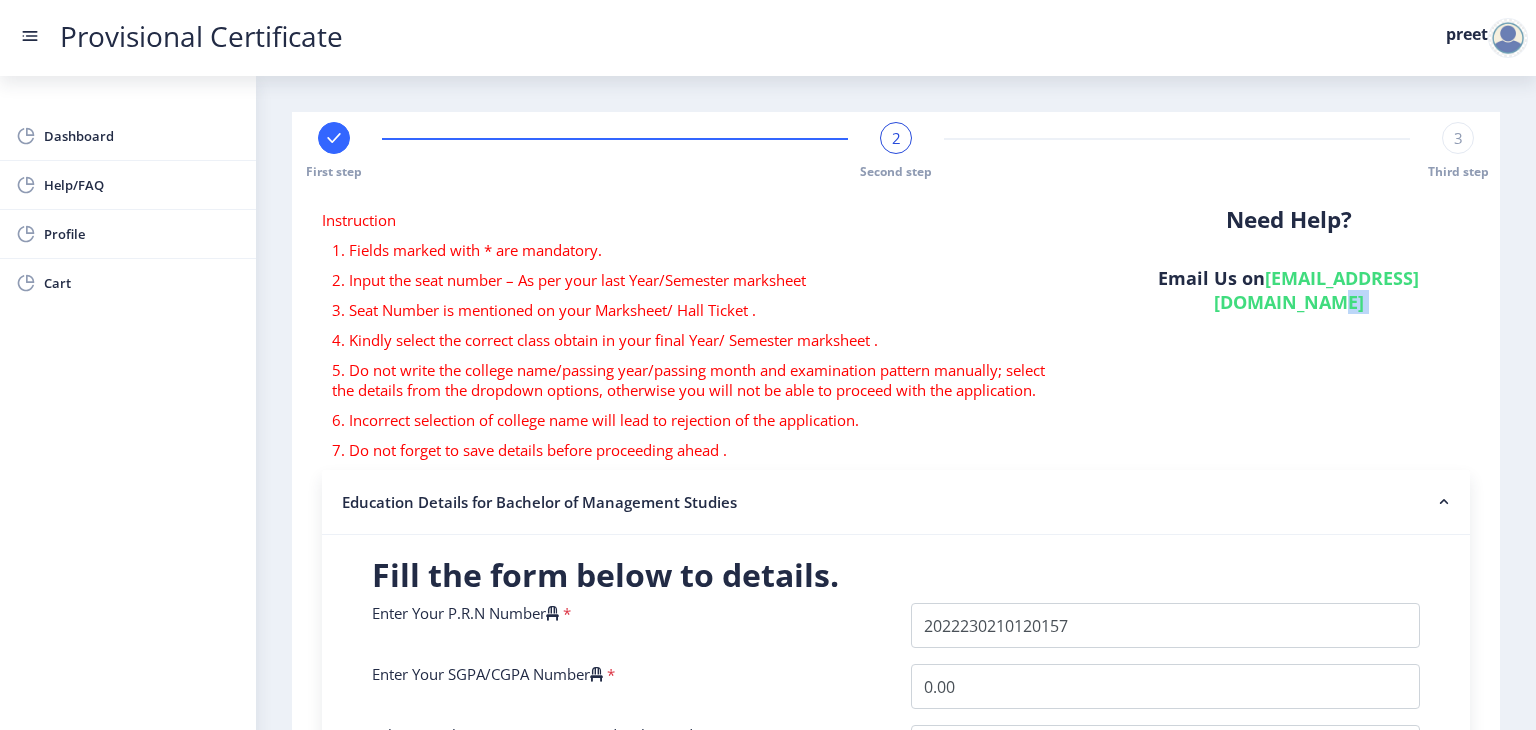click on "Need Help? Email Us on   hsncpdc@studentscenter.in" 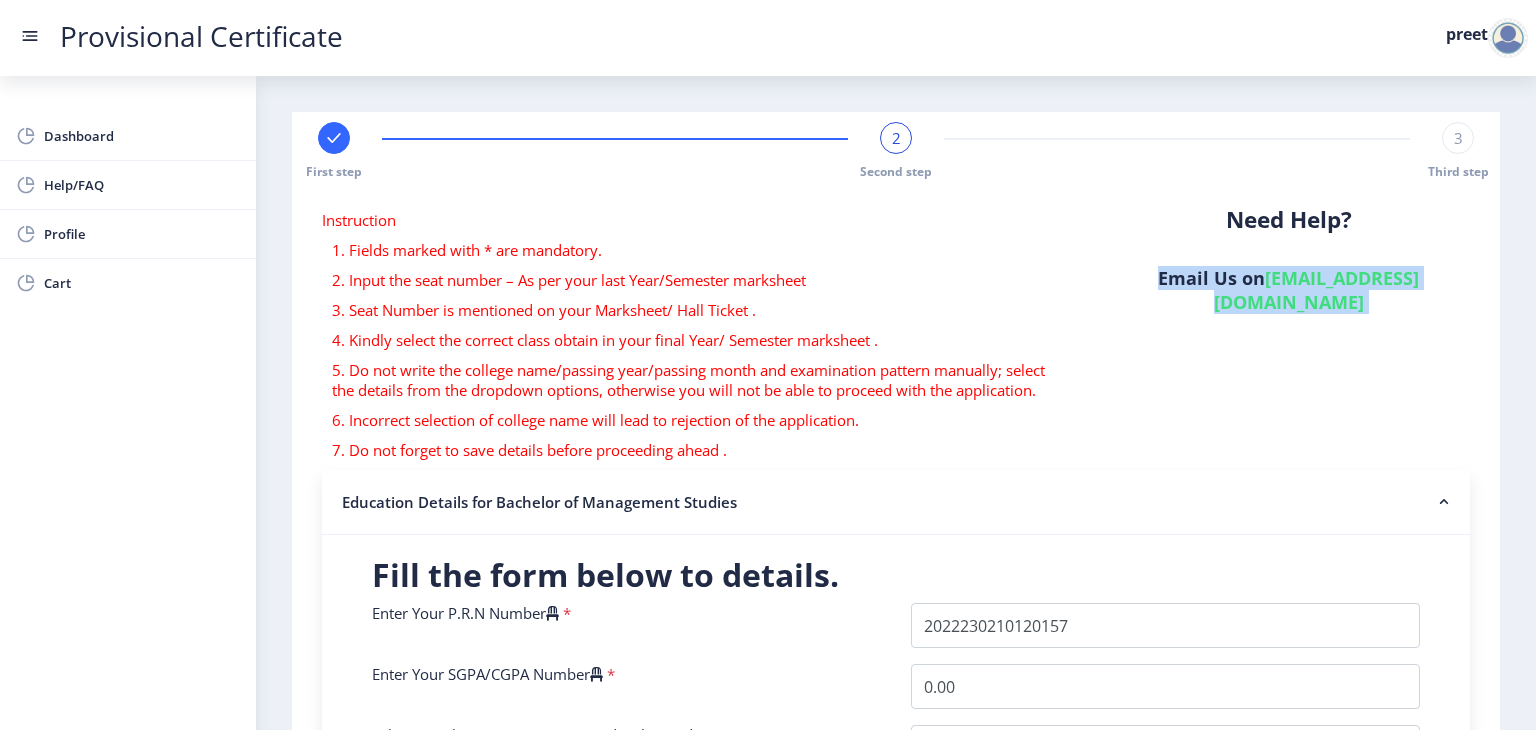 click on "Need Help? Email Us on   hsncpdc@studentscenter.in" 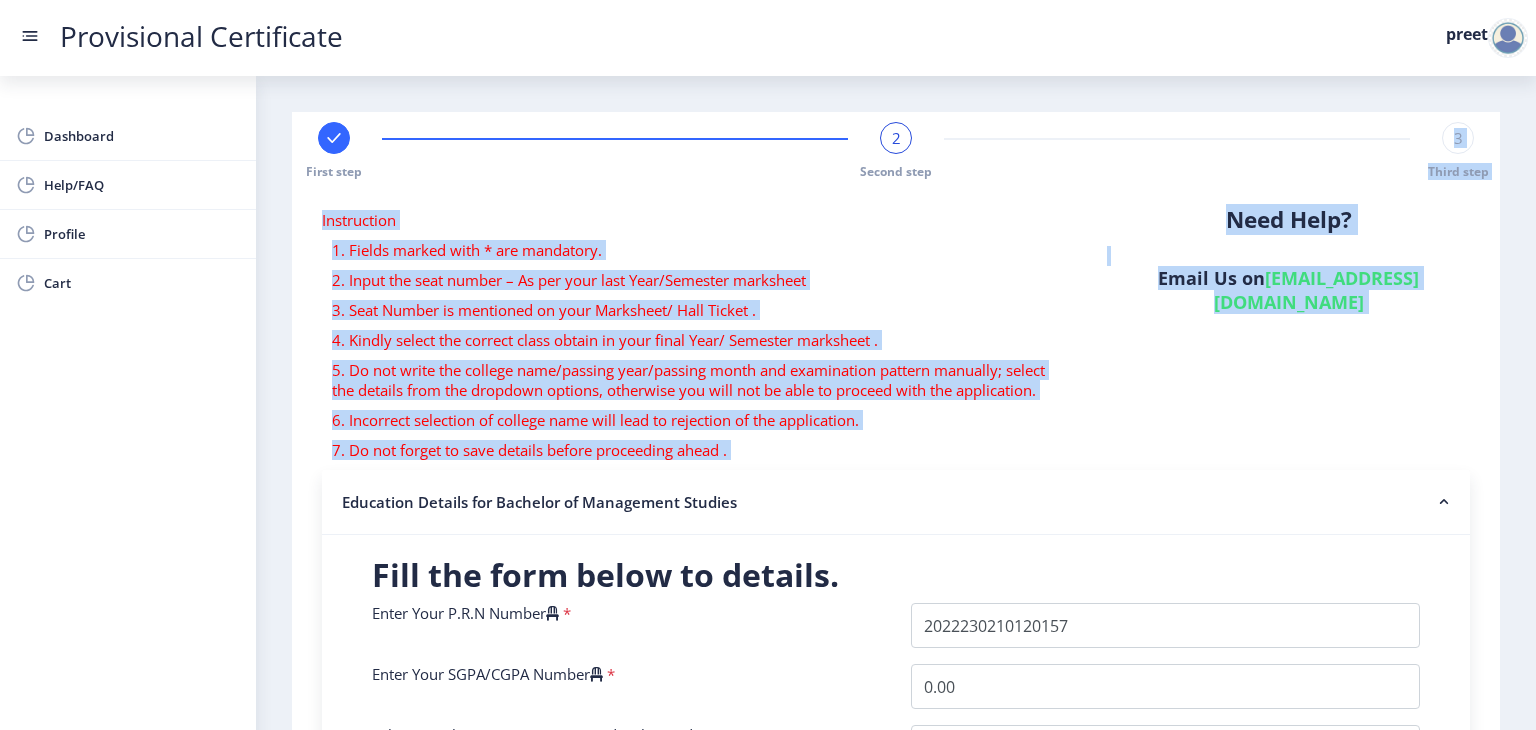 drag, startPoint x: 1473, startPoint y: 448, endPoint x: 1516, endPoint y: 162, distance: 289.21445 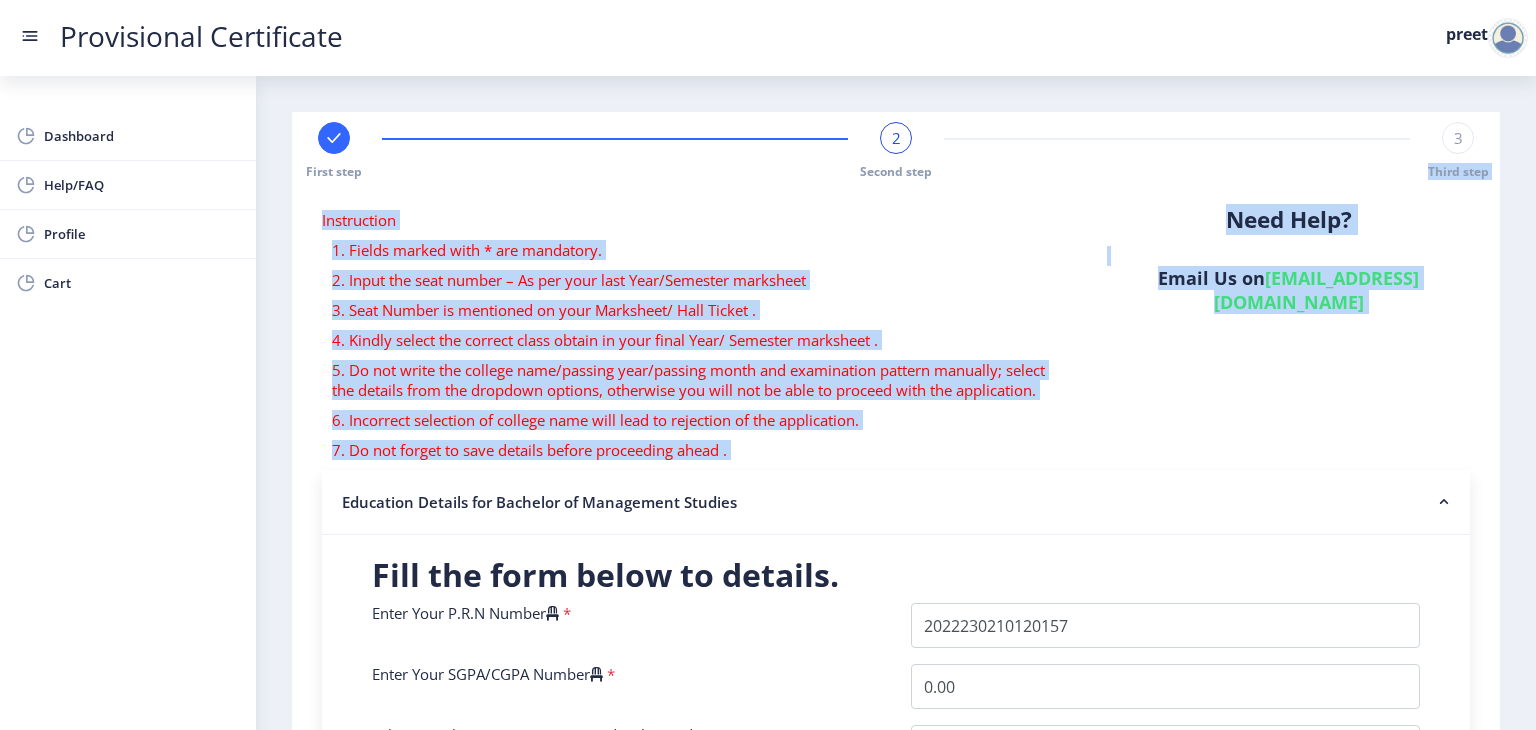 click on "Need Help? Email Us on   hsncpdc@studentscenter.in" 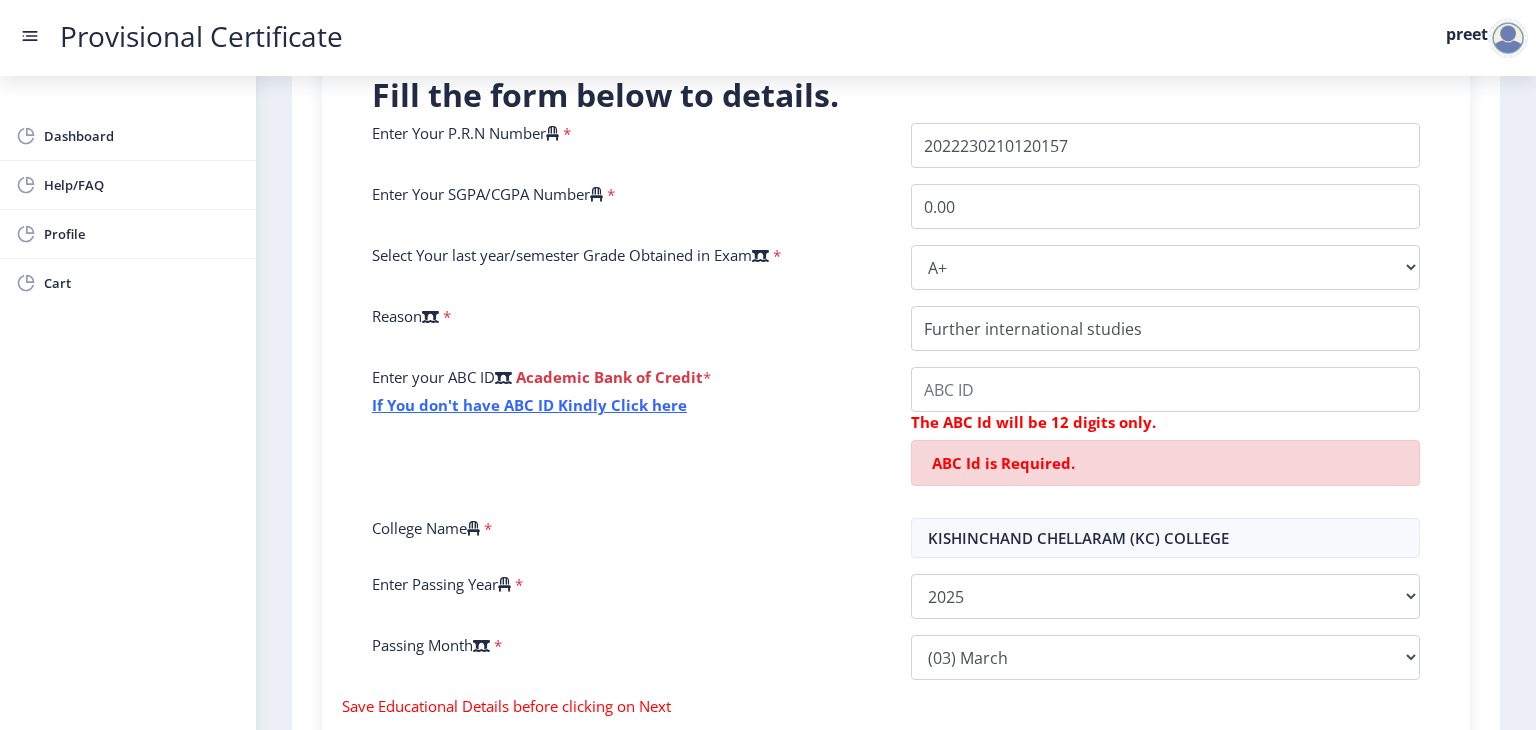 scroll, scrollTop: 440, scrollLeft: 0, axis: vertical 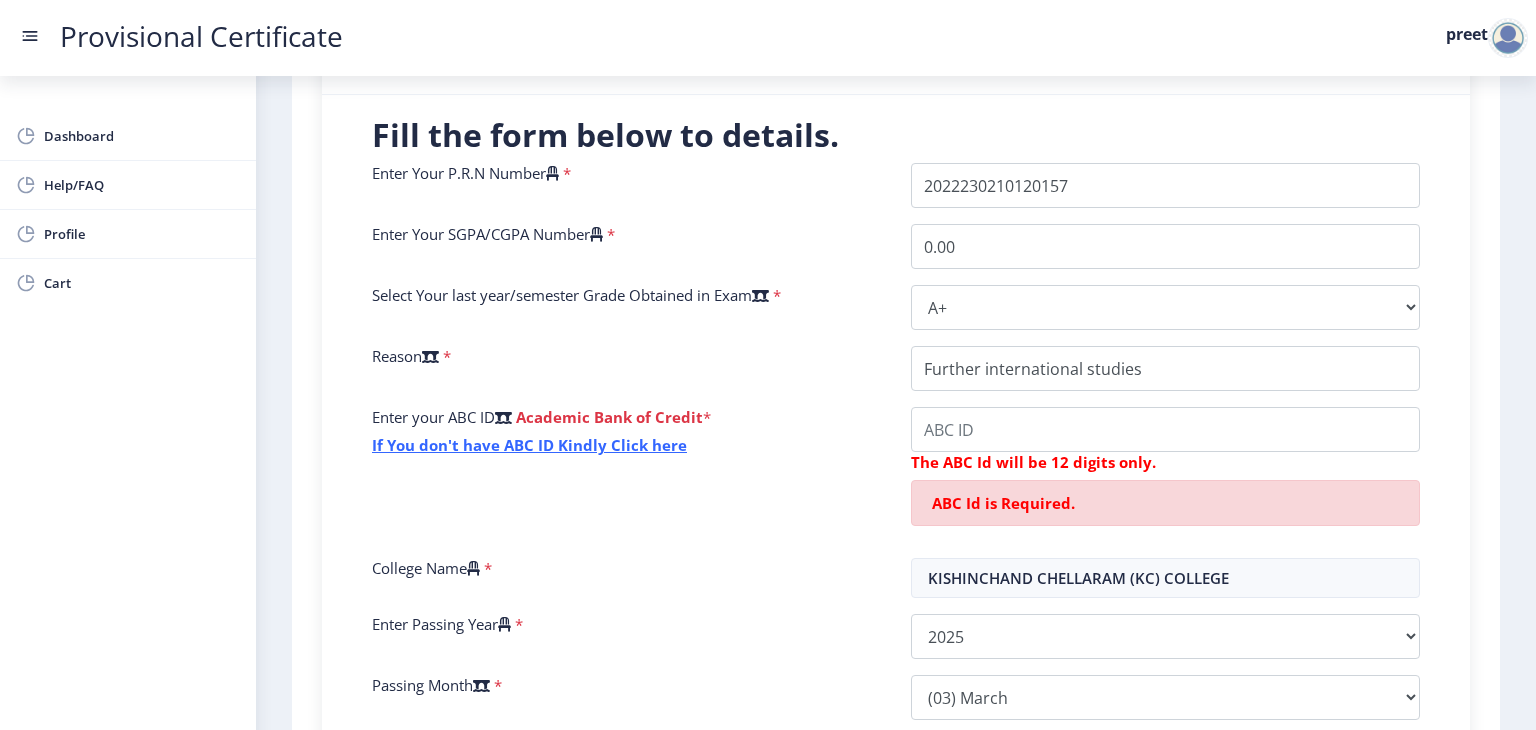 click 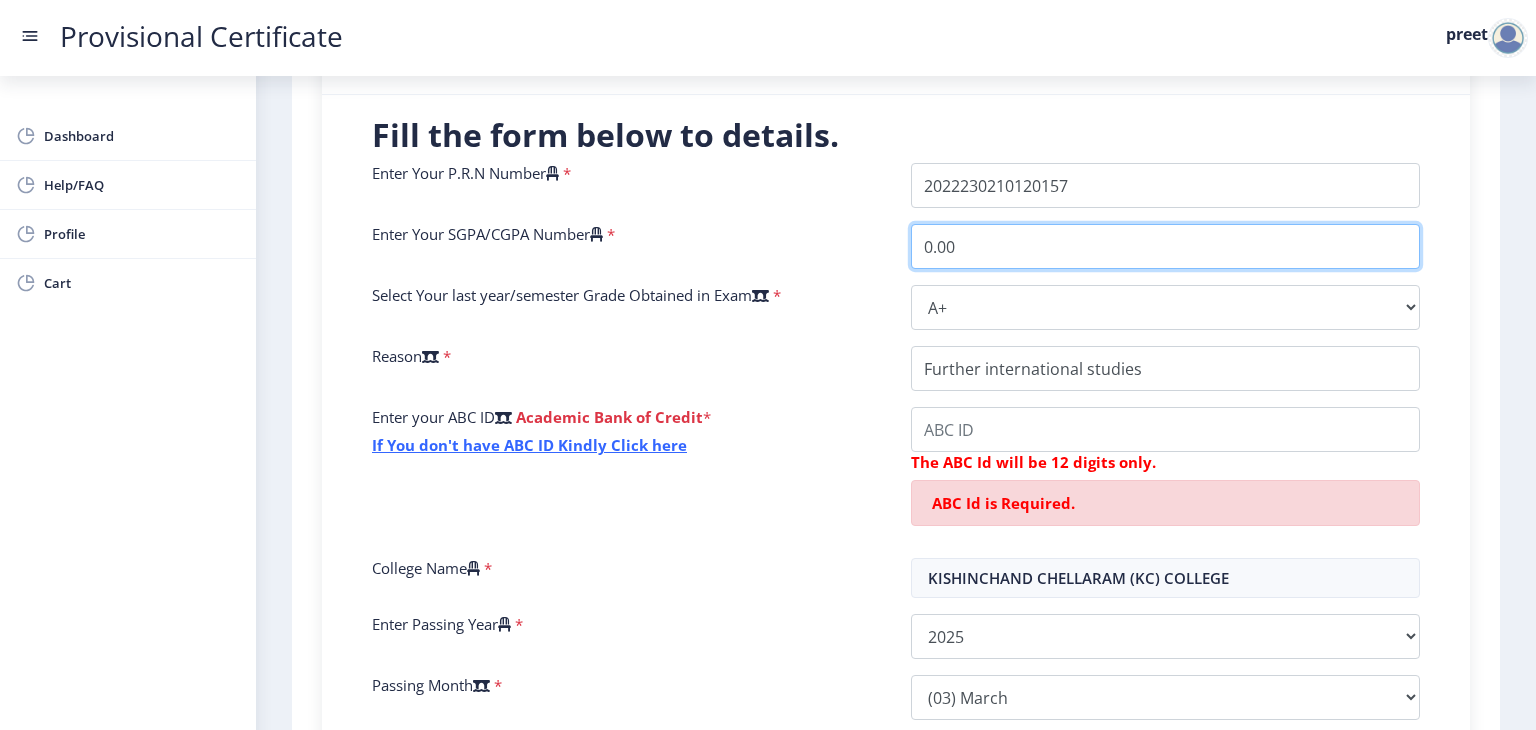 click on "0.00" at bounding box center (1165, 246) 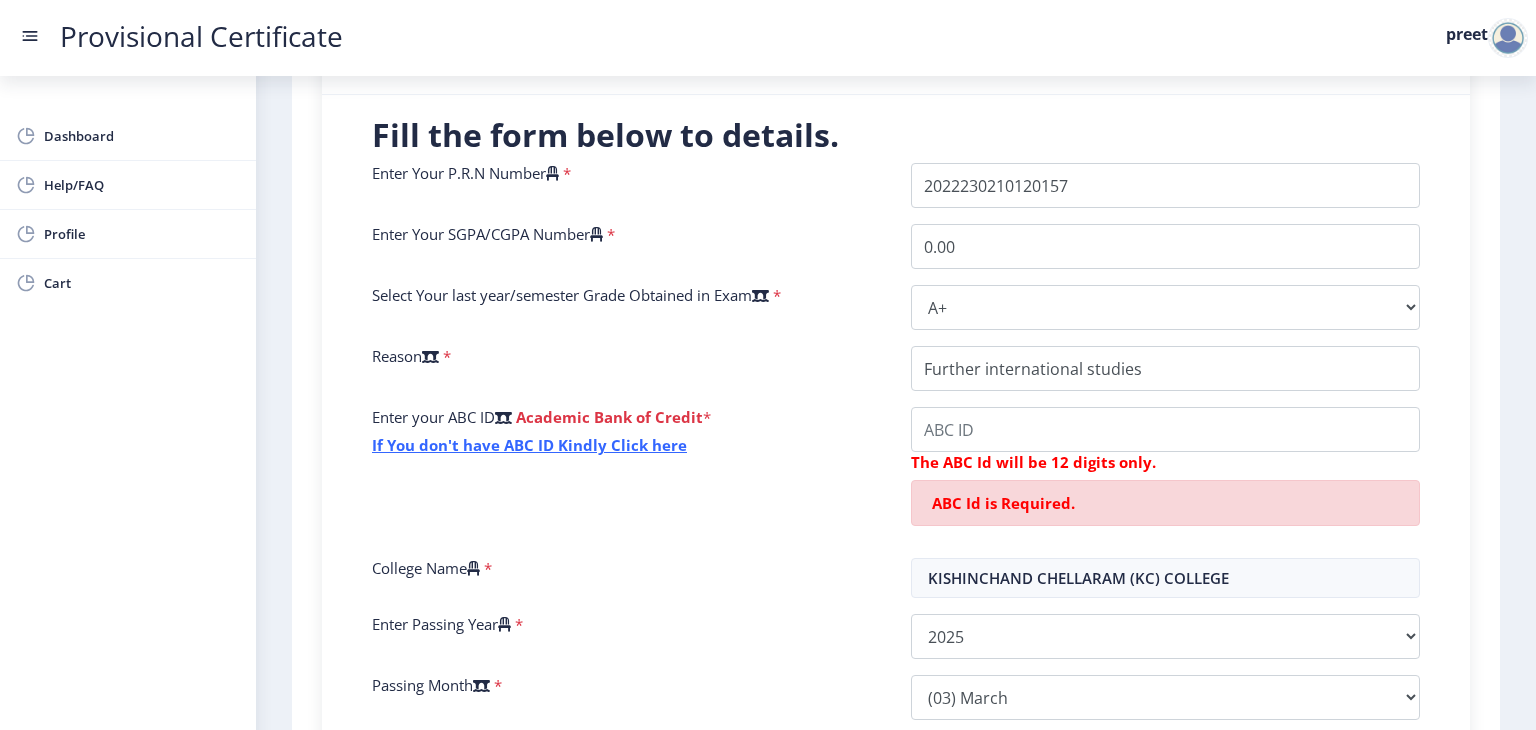 click 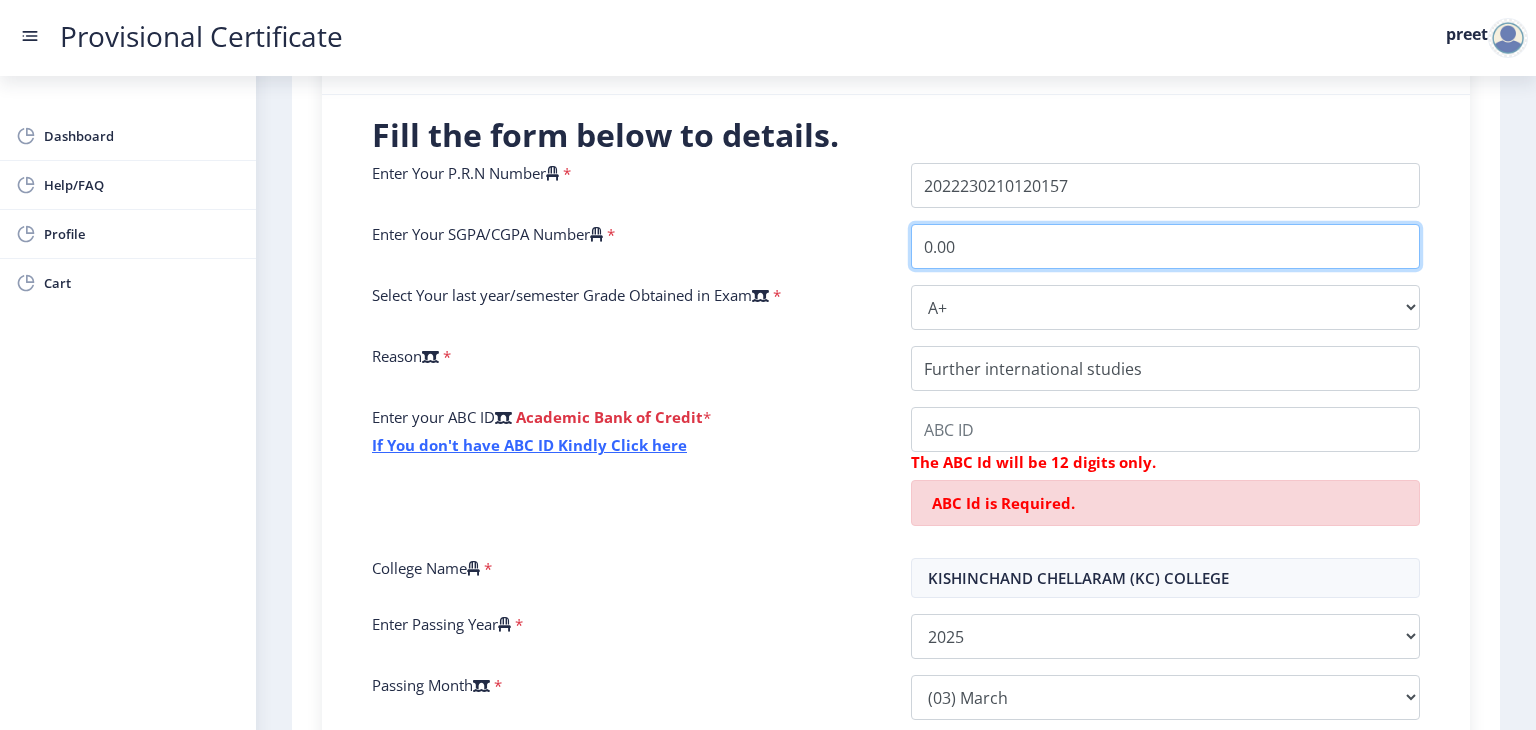 click on "0.00" at bounding box center (1165, 246) 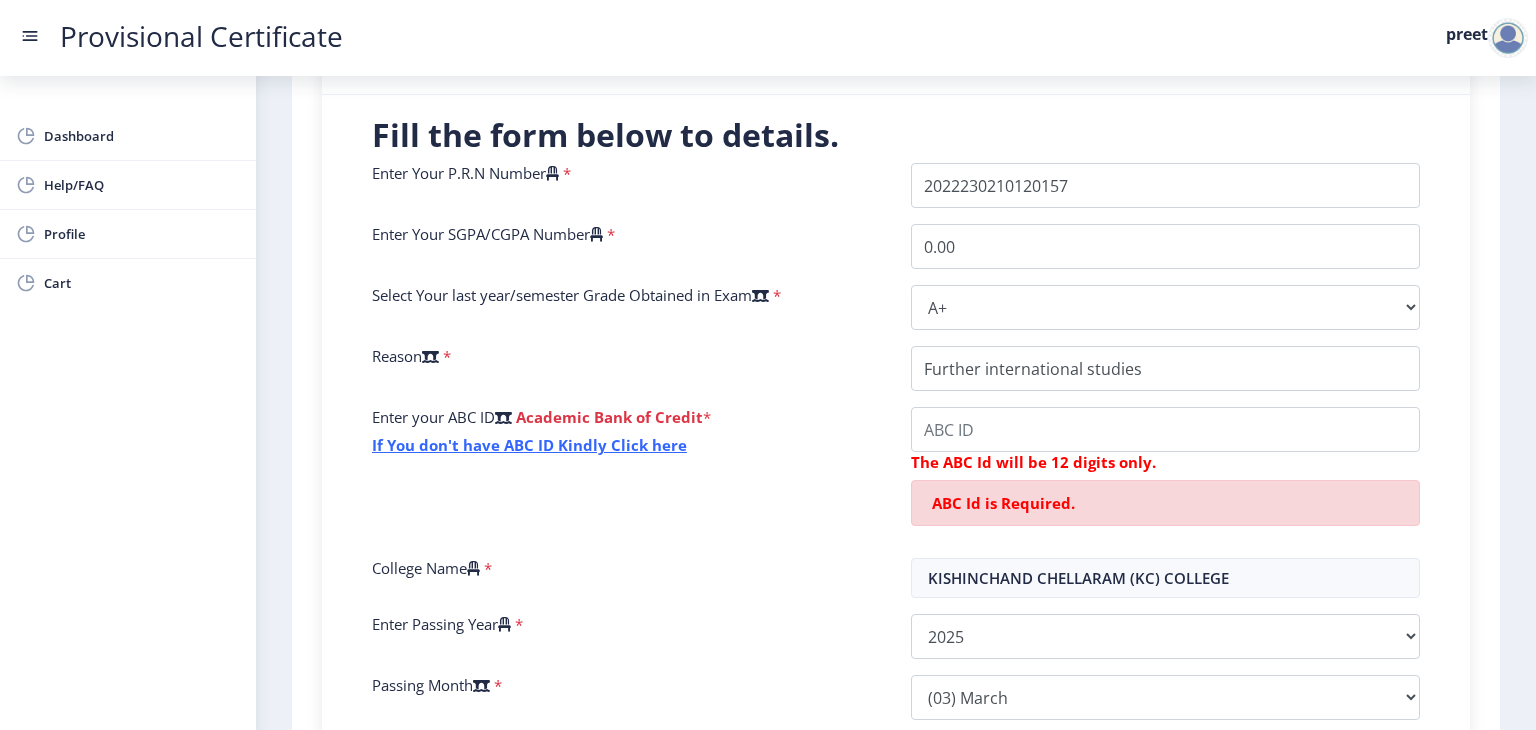 click 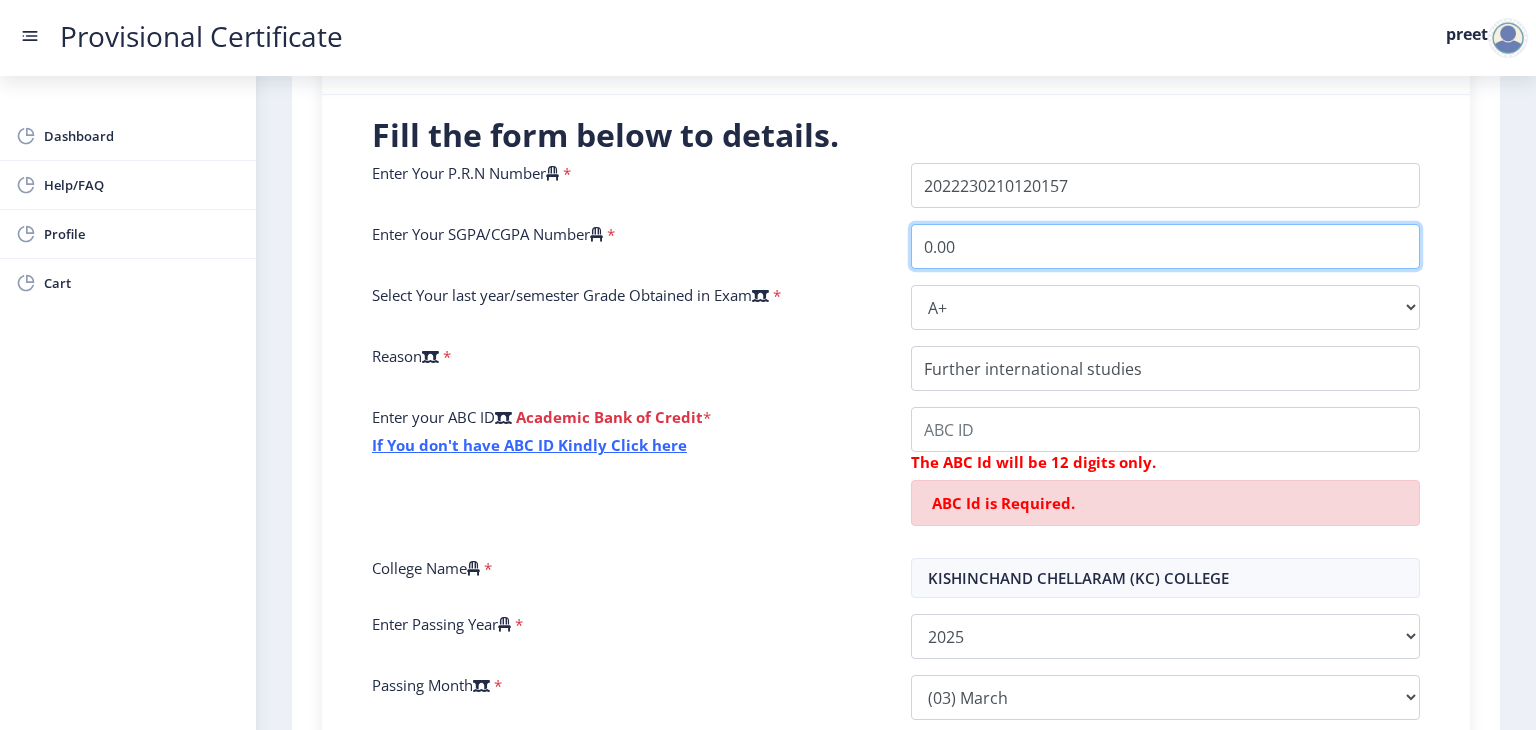 click on "0.00" at bounding box center [1165, 246] 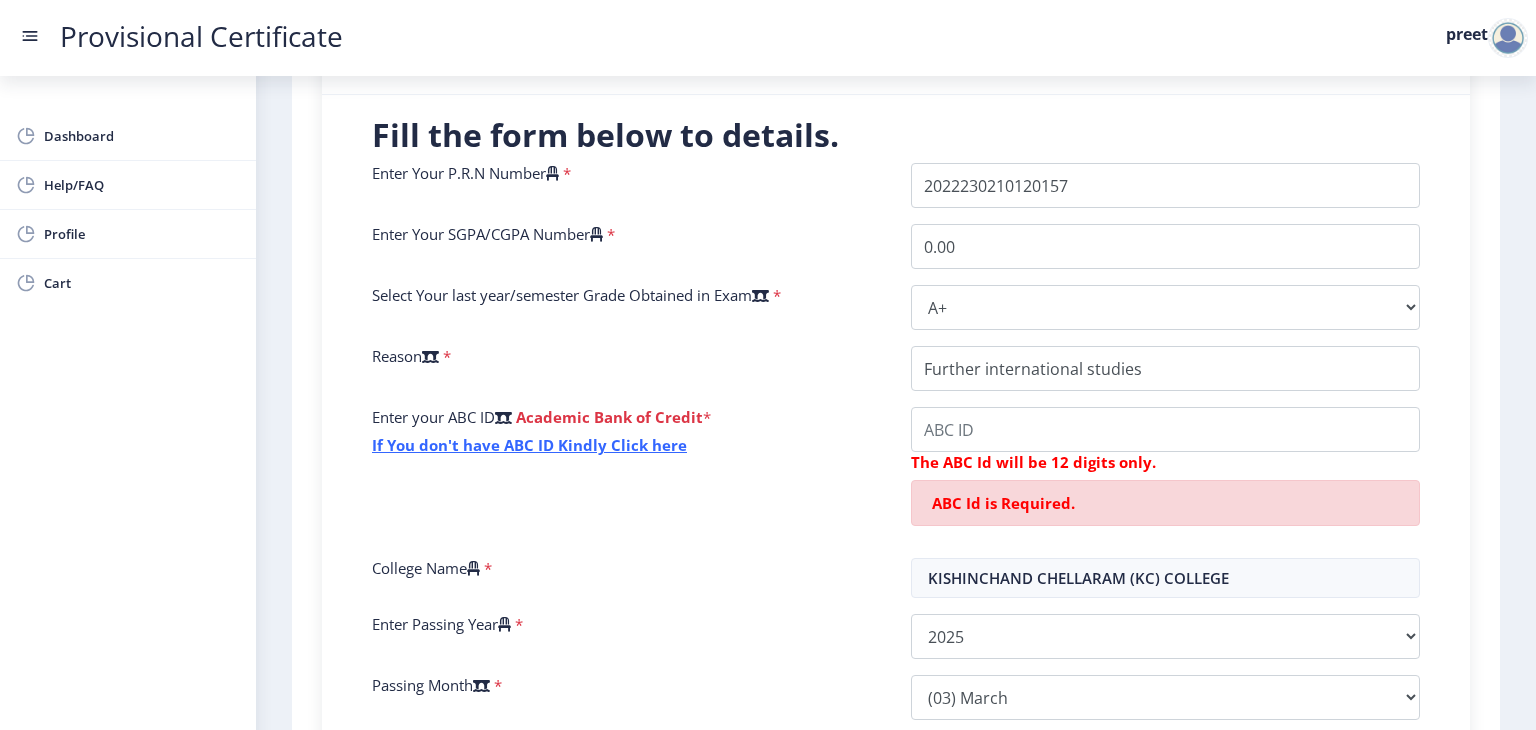 click 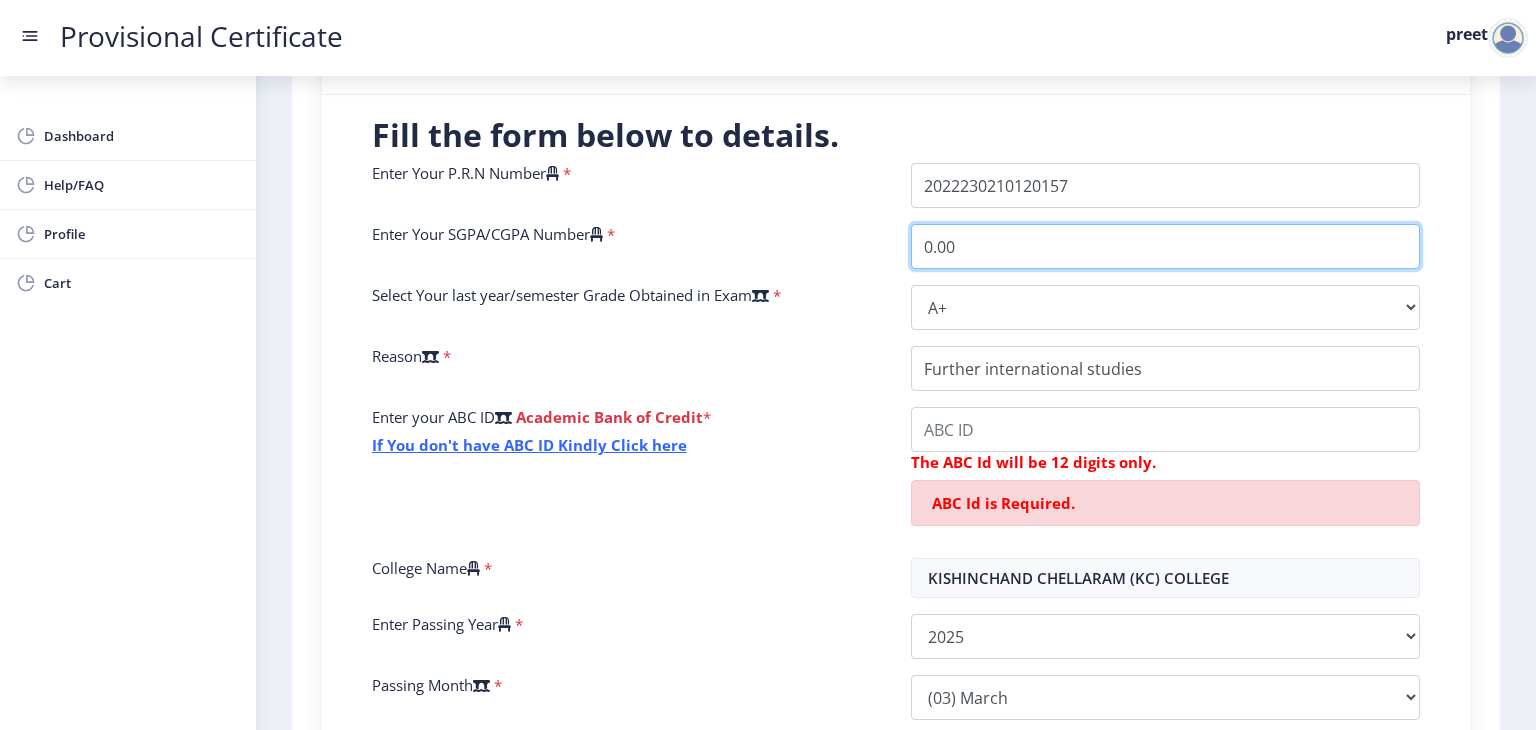 click on "0.00" at bounding box center [1165, 246] 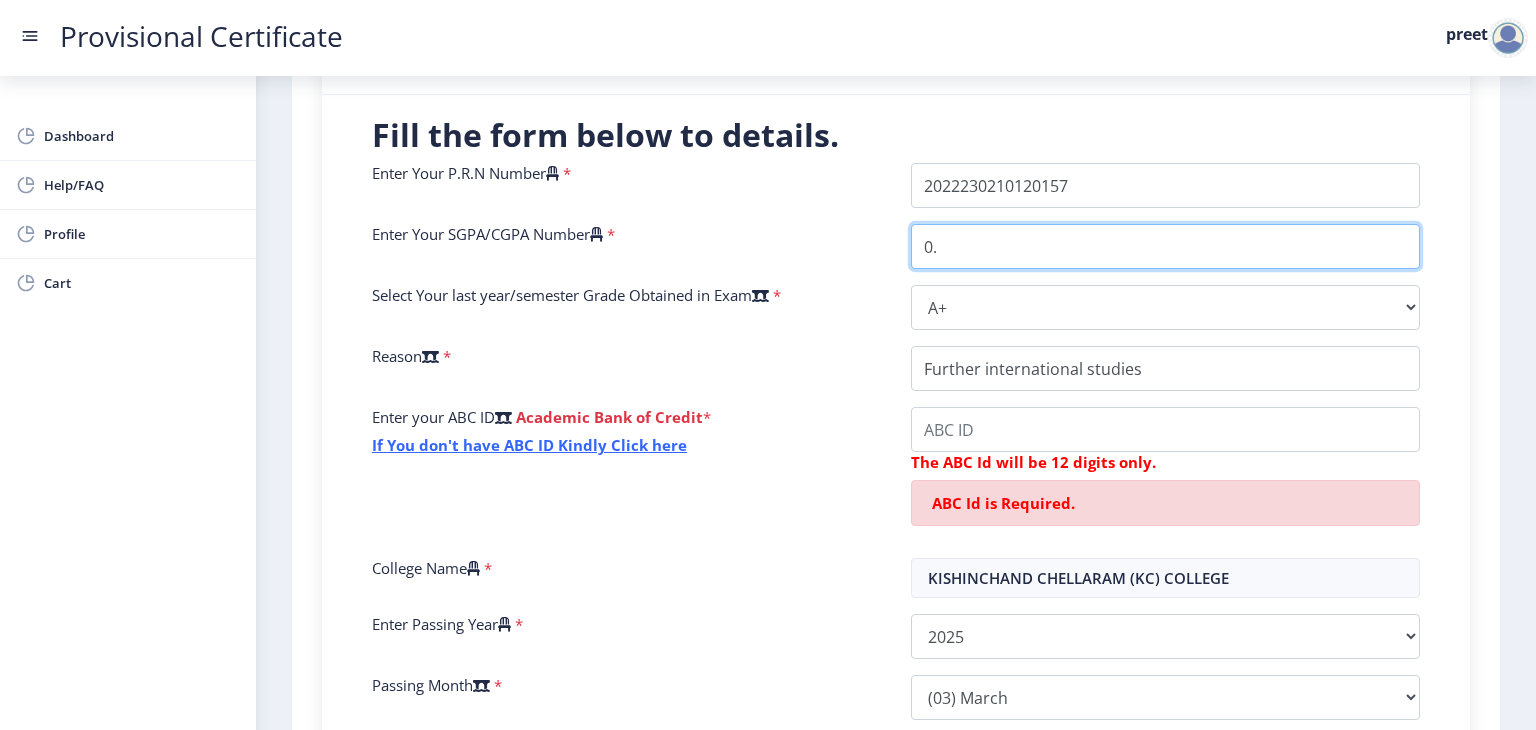 type on "0" 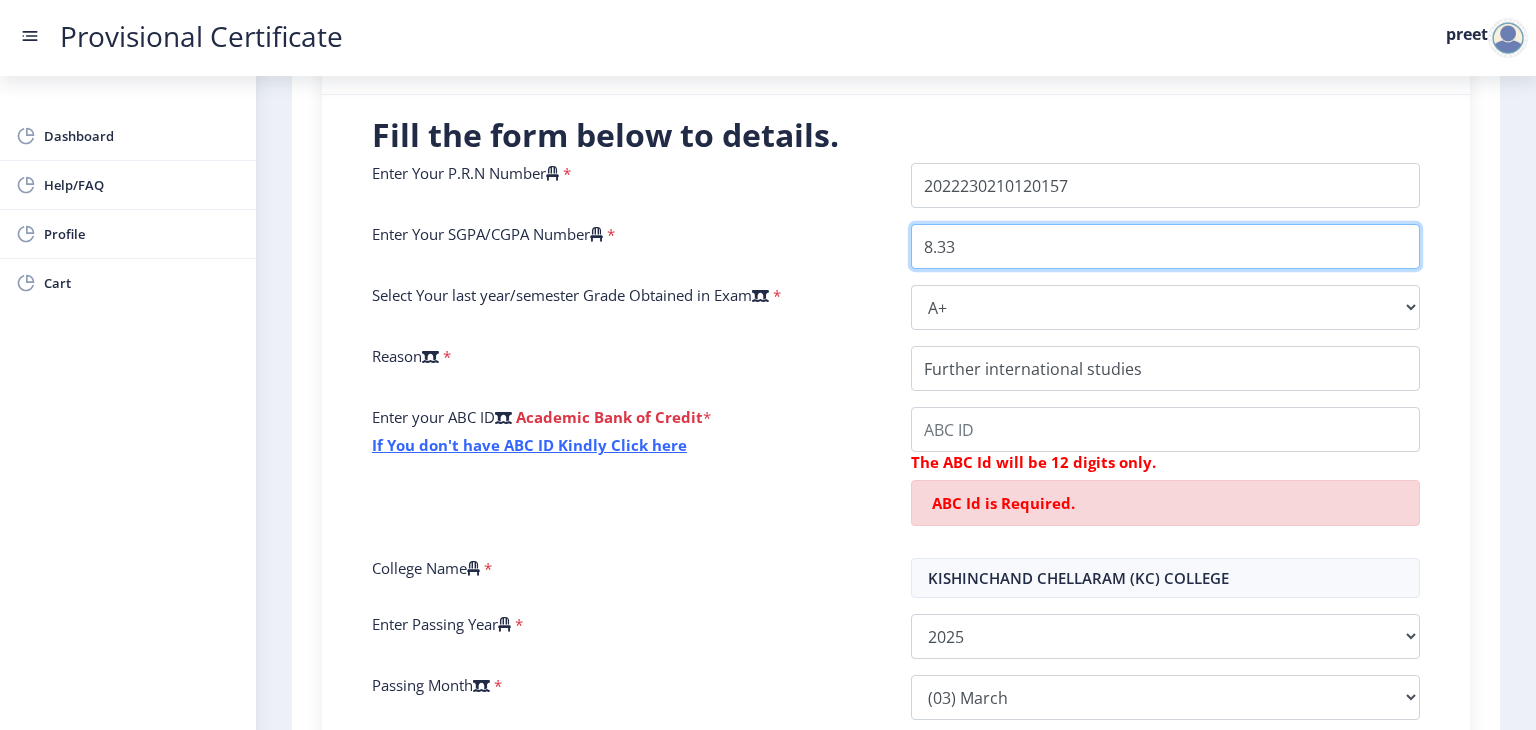 type on "8.33" 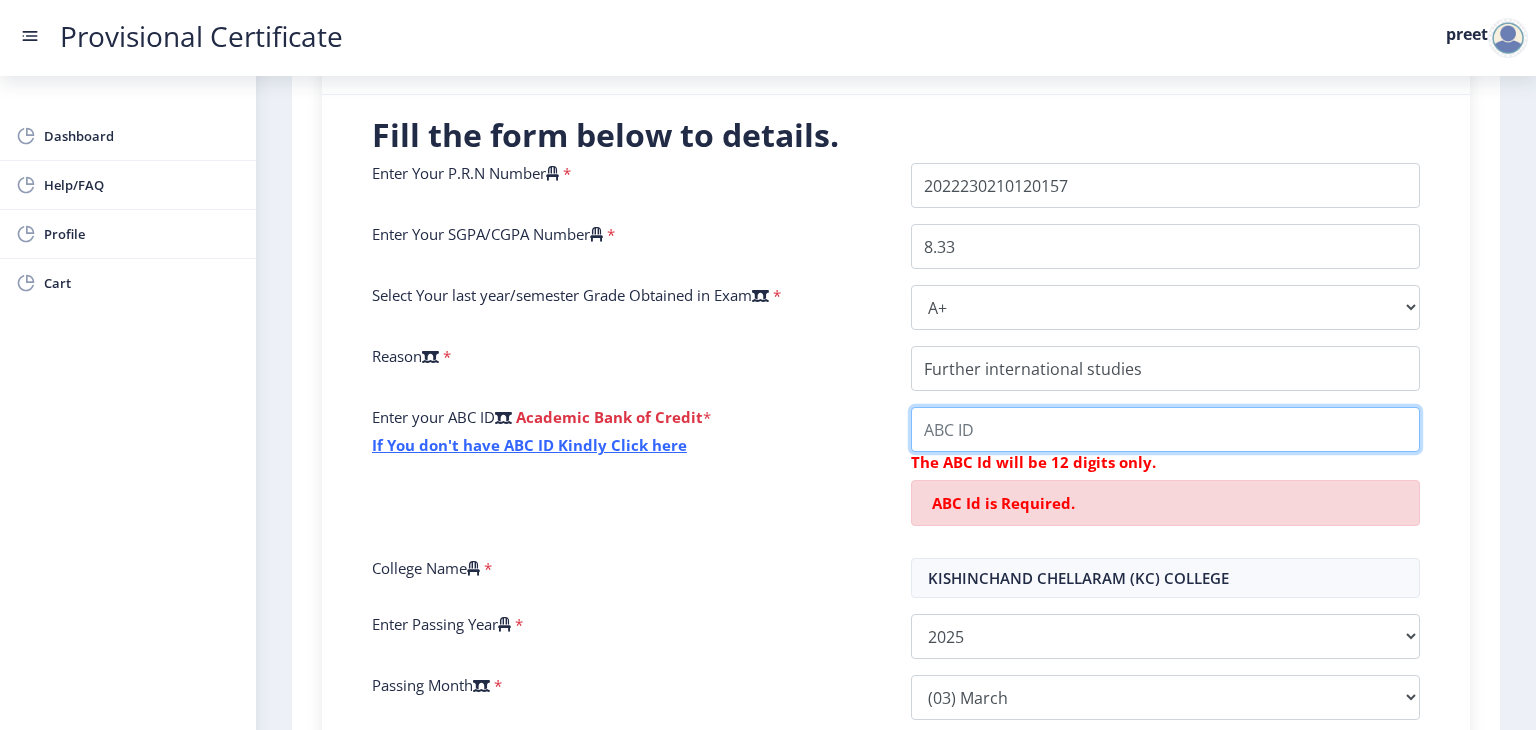 click on "College Name" at bounding box center (1165, 429) 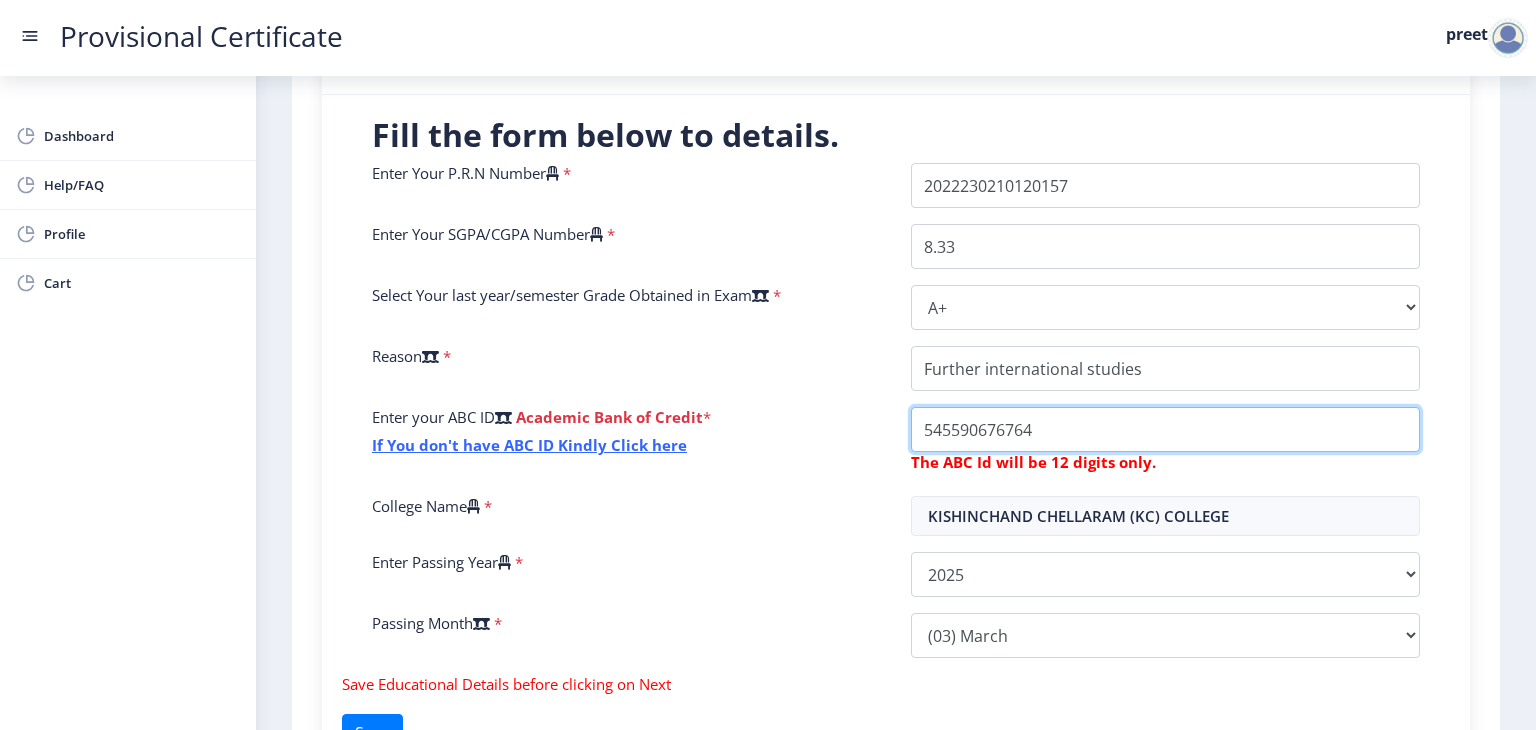 type on "545590676764" 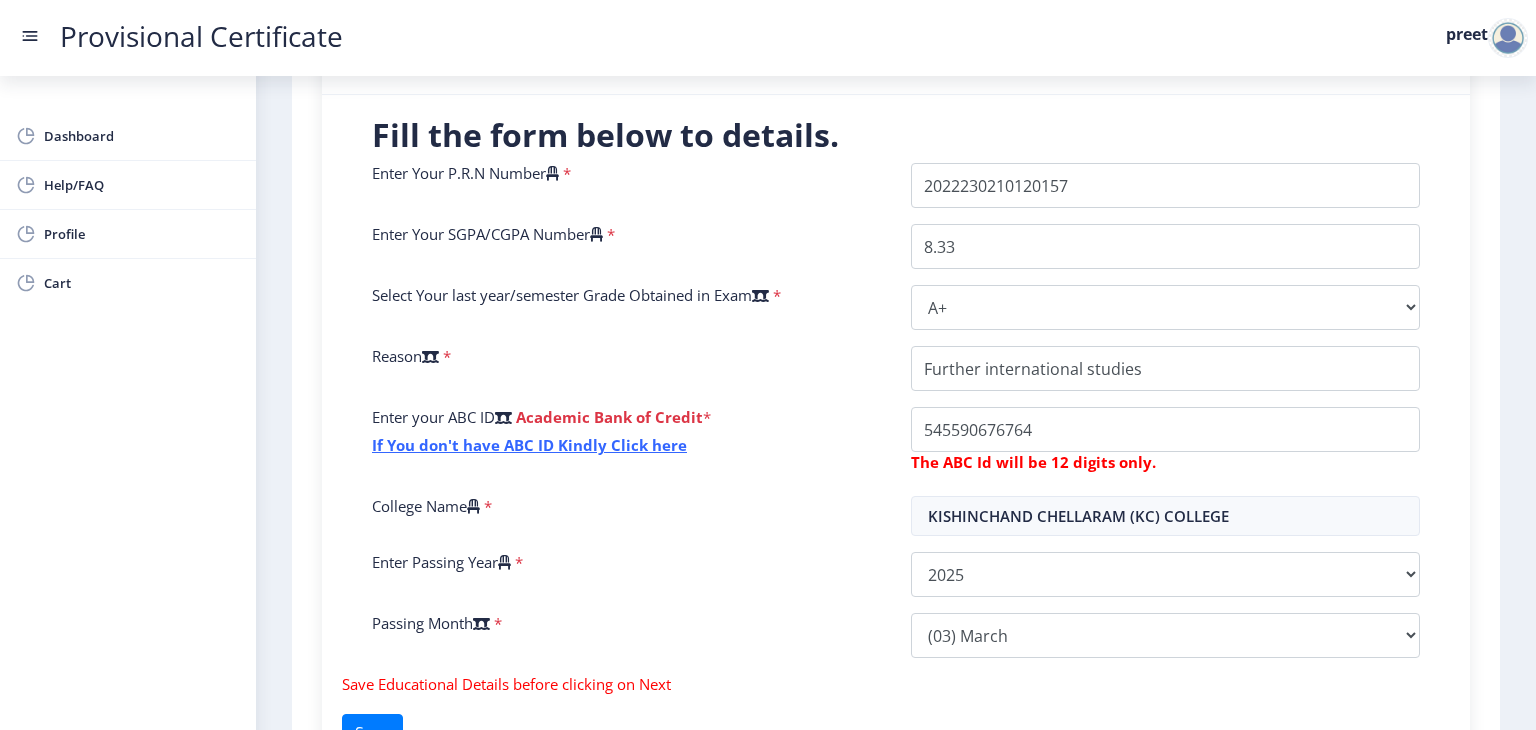 click on "Enter Passing Year   *" 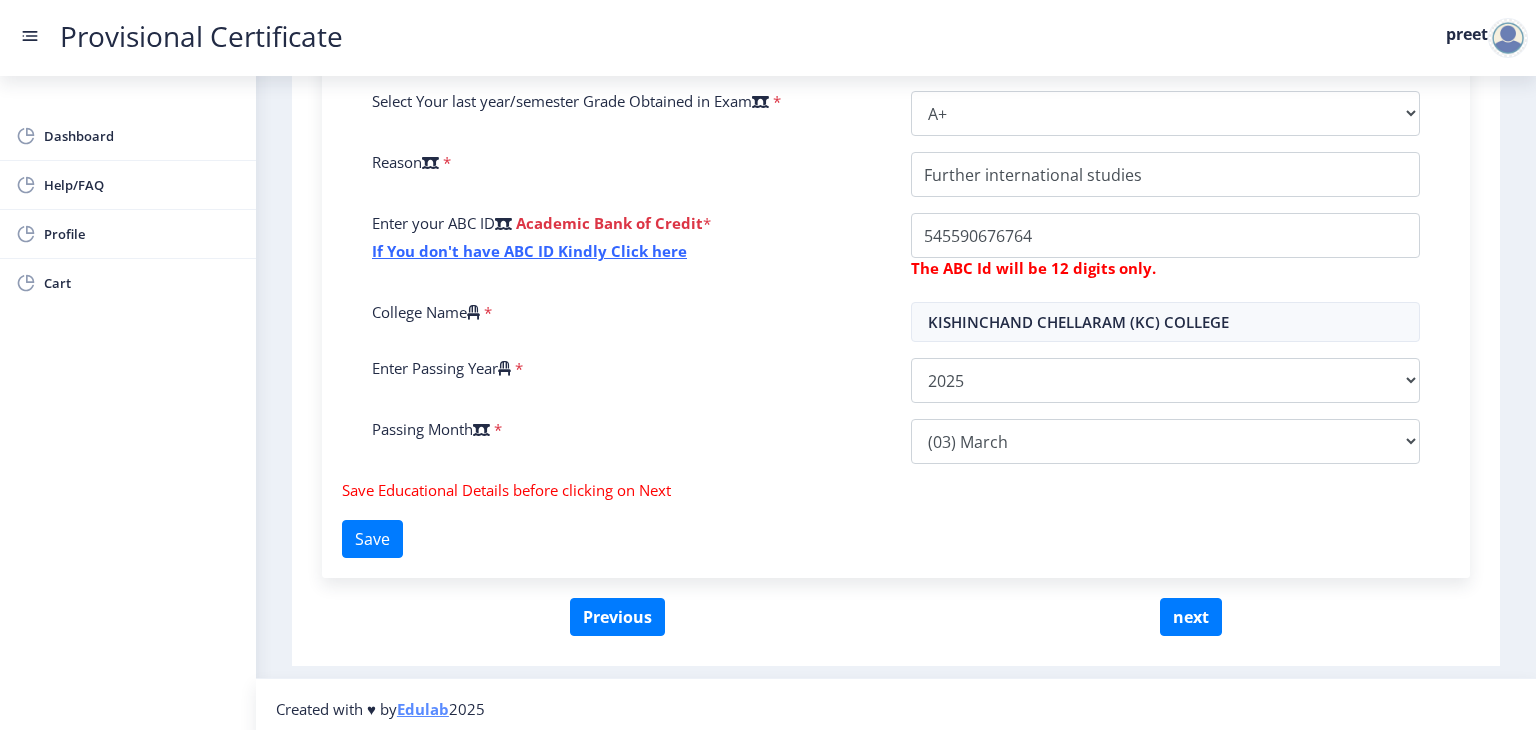 scroll, scrollTop: 641, scrollLeft: 0, axis: vertical 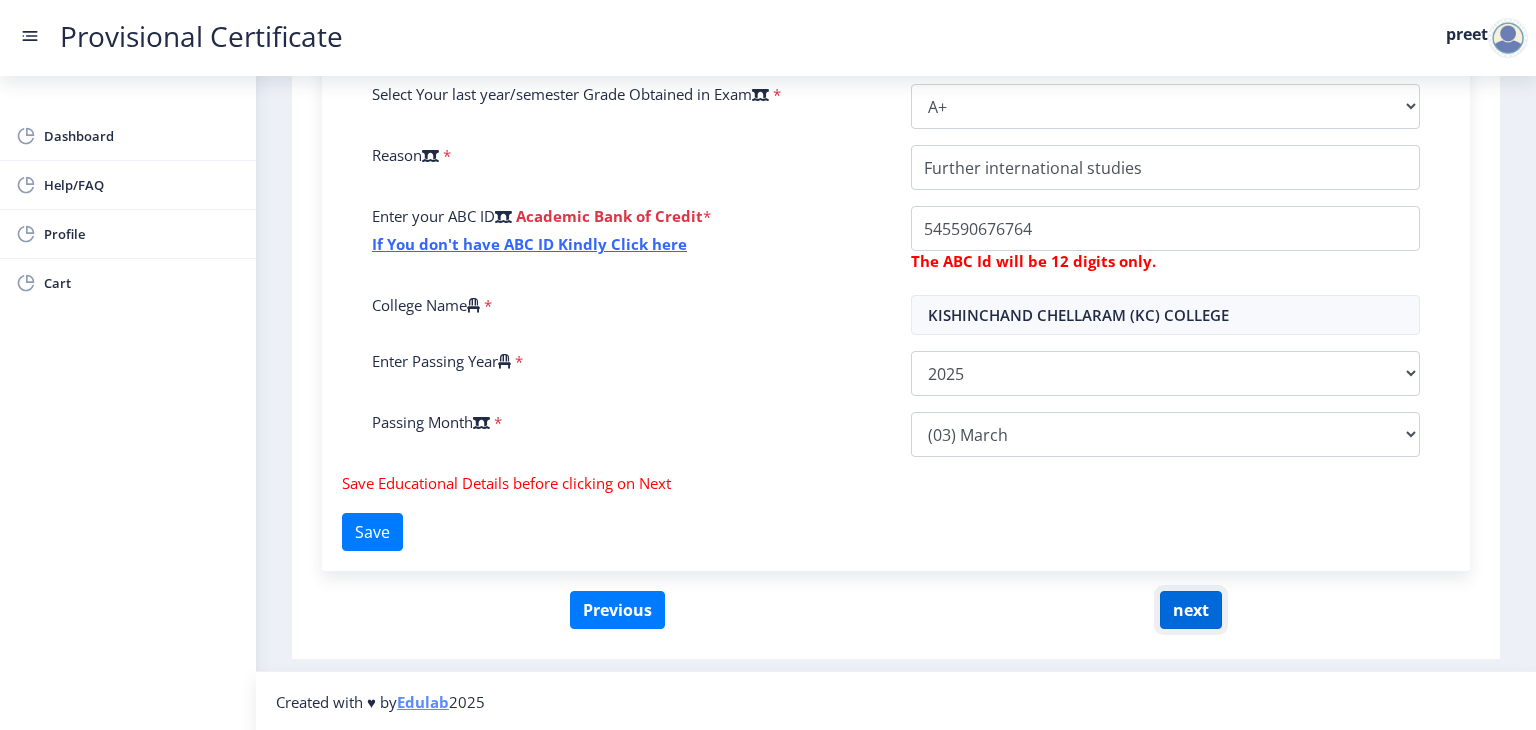 click on "next" 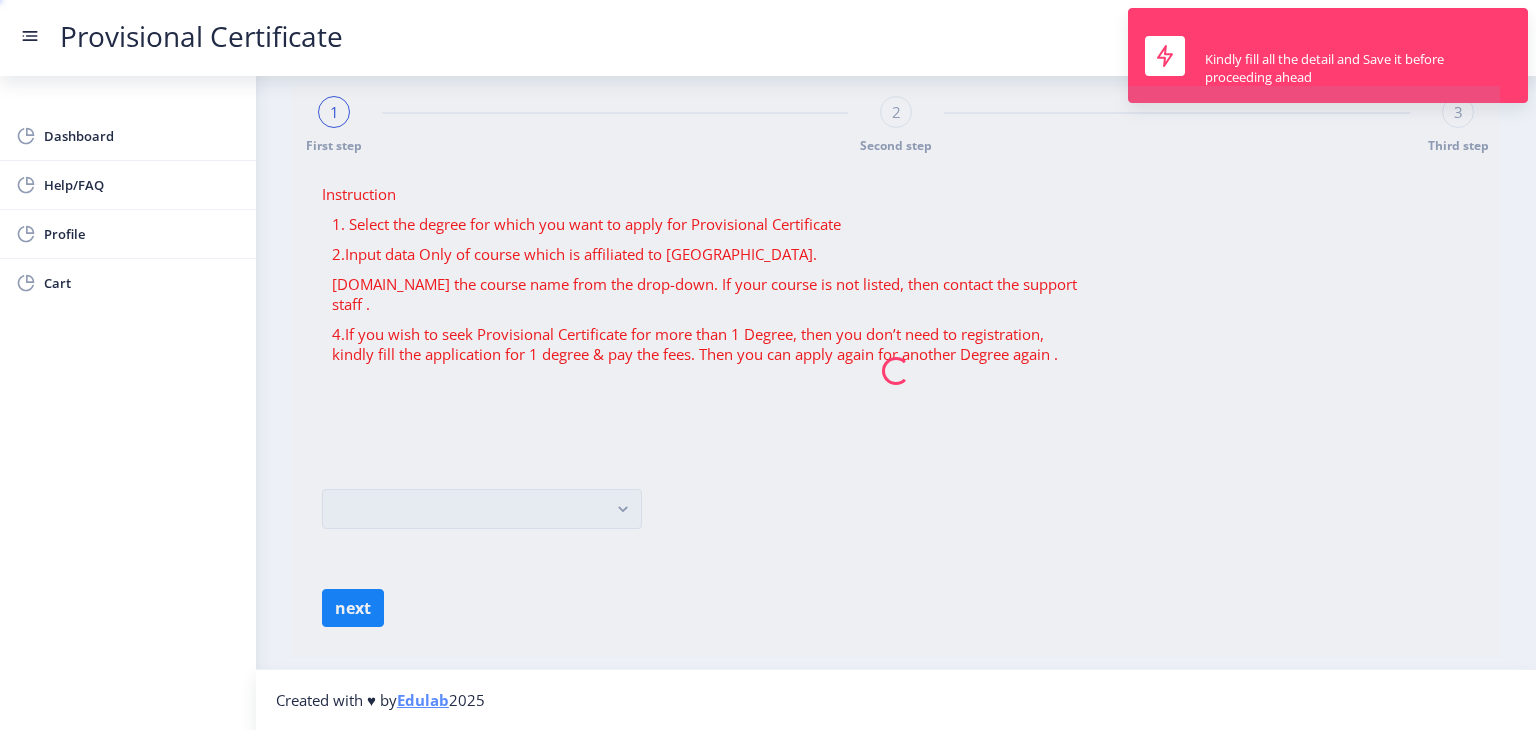 scroll, scrollTop: 0, scrollLeft: 0, axis: both 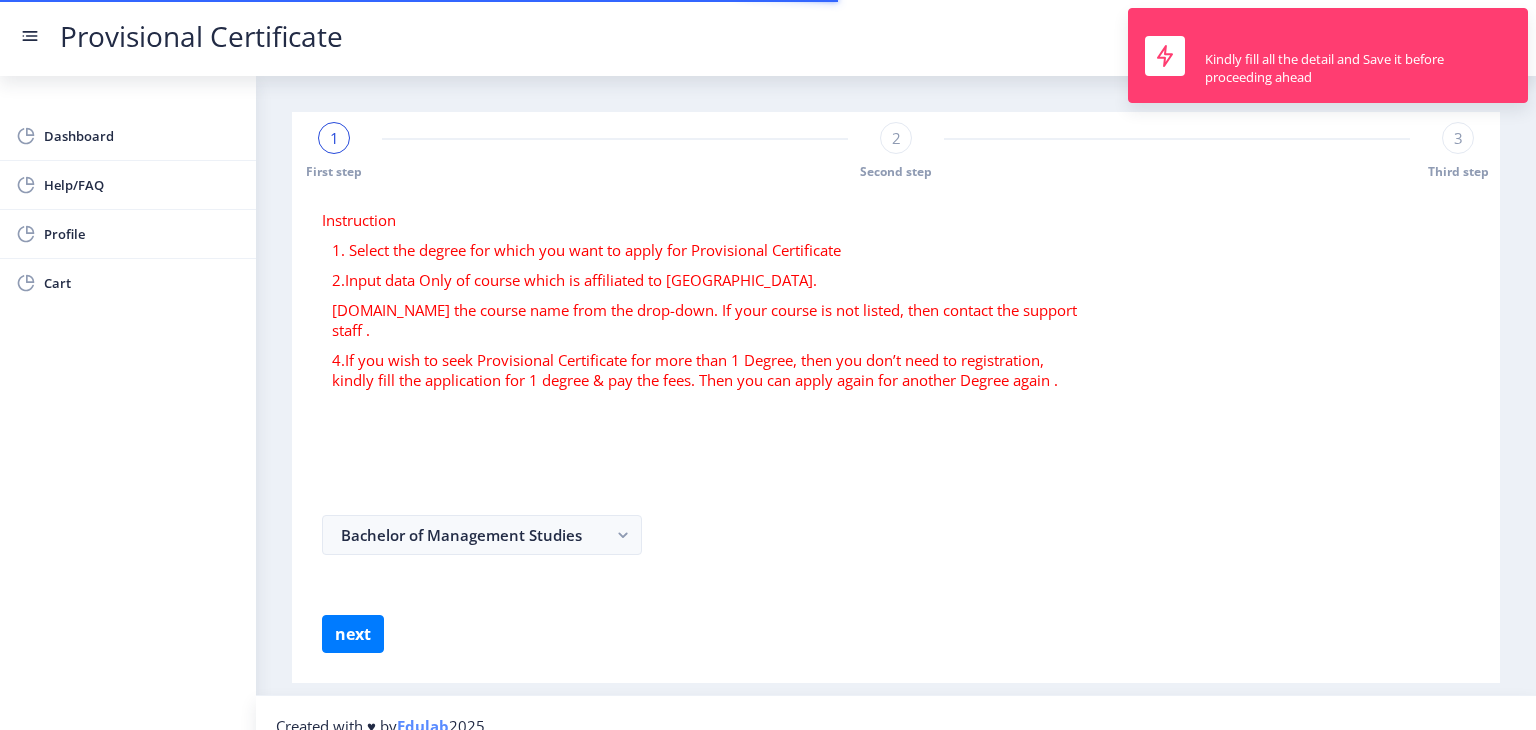 select 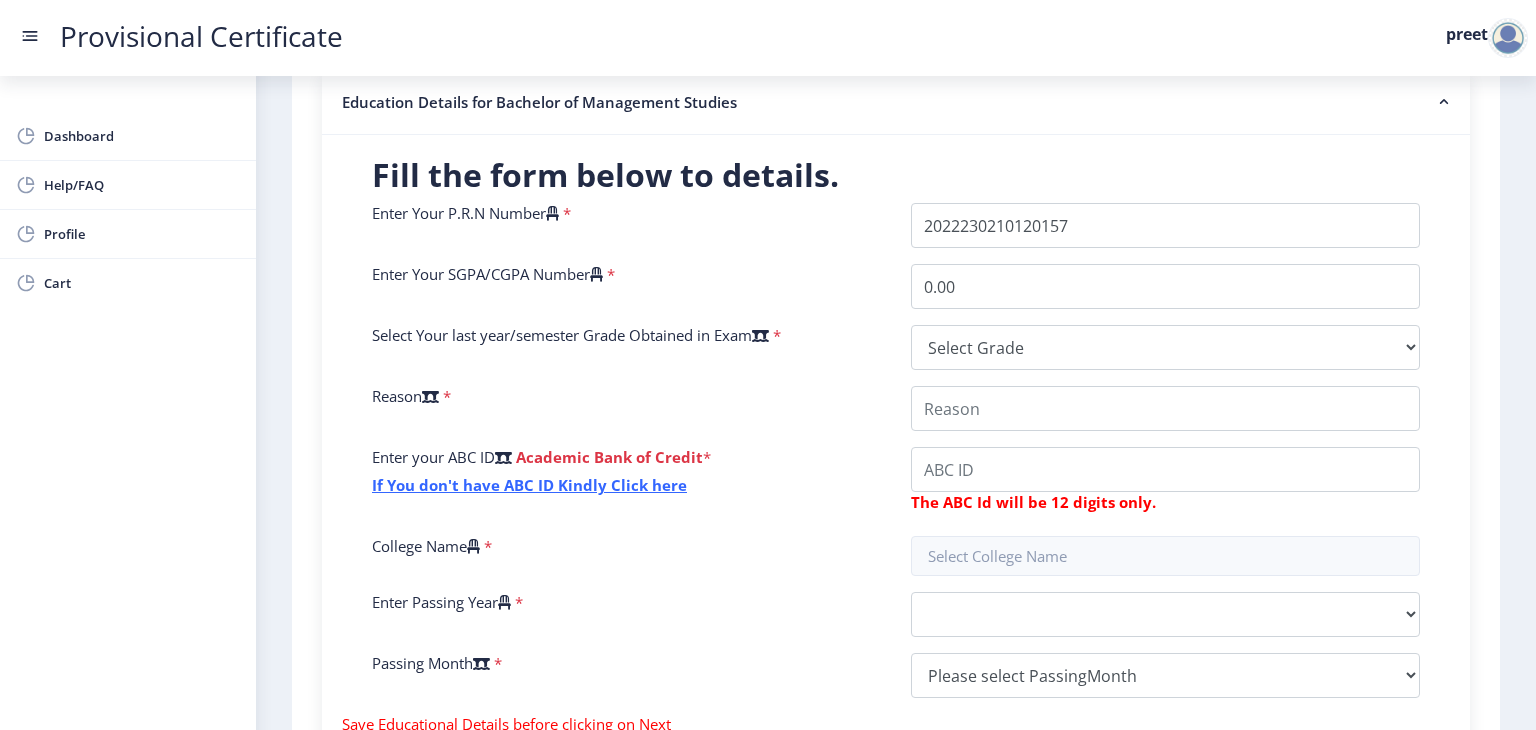 scroll, scrollTop: 440, scrollLeft: 0, axis: vertical 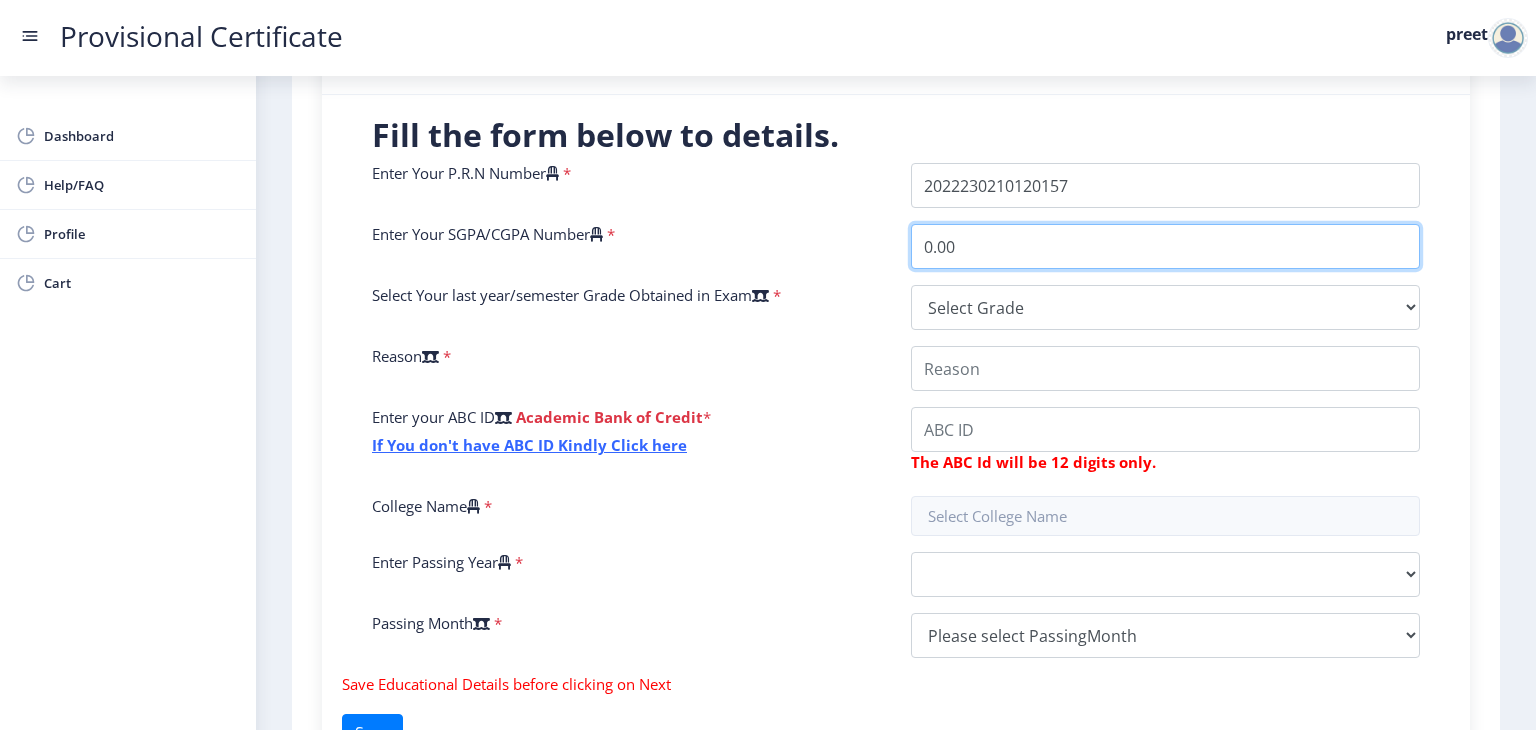 click on "0.00" at bounding box center [1165, 246] 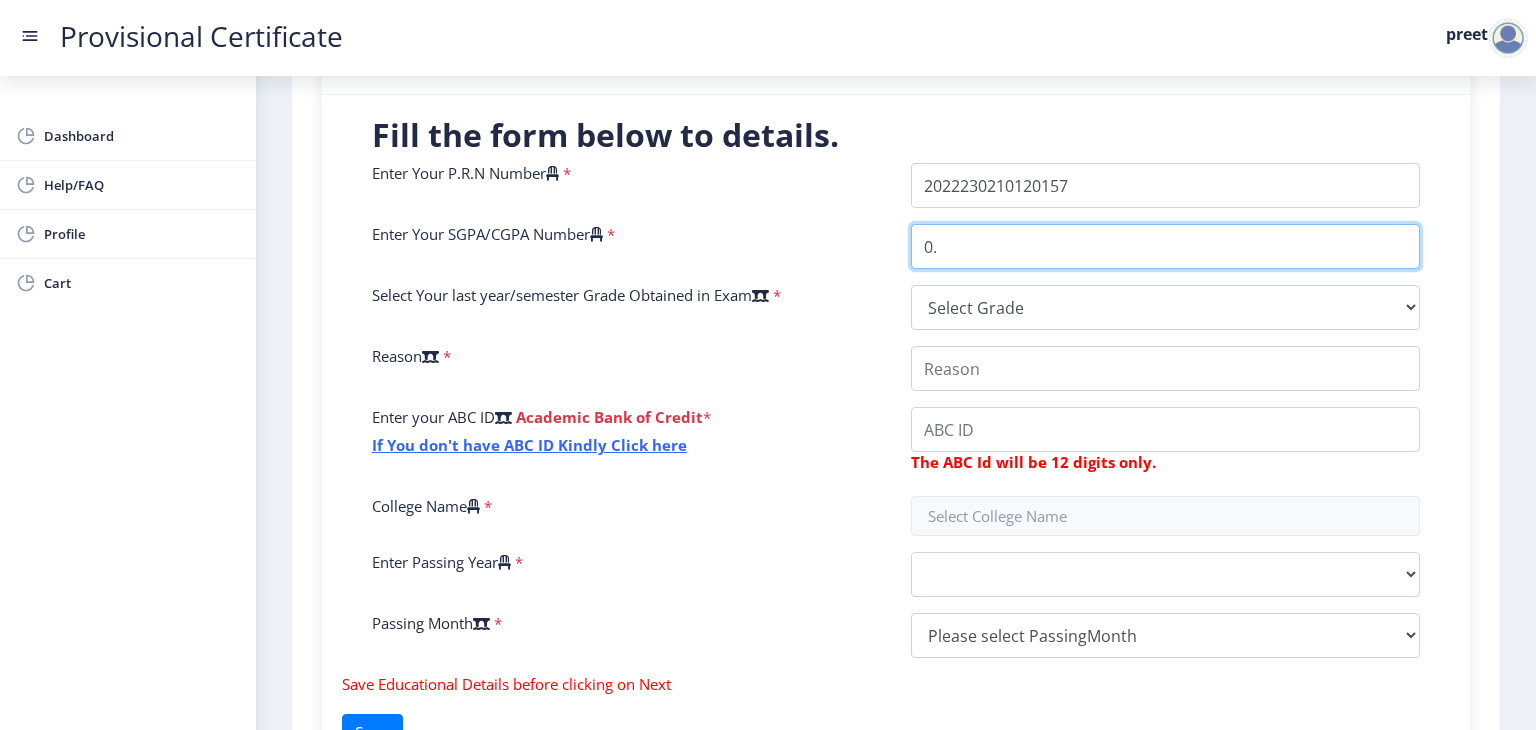 type on "0" 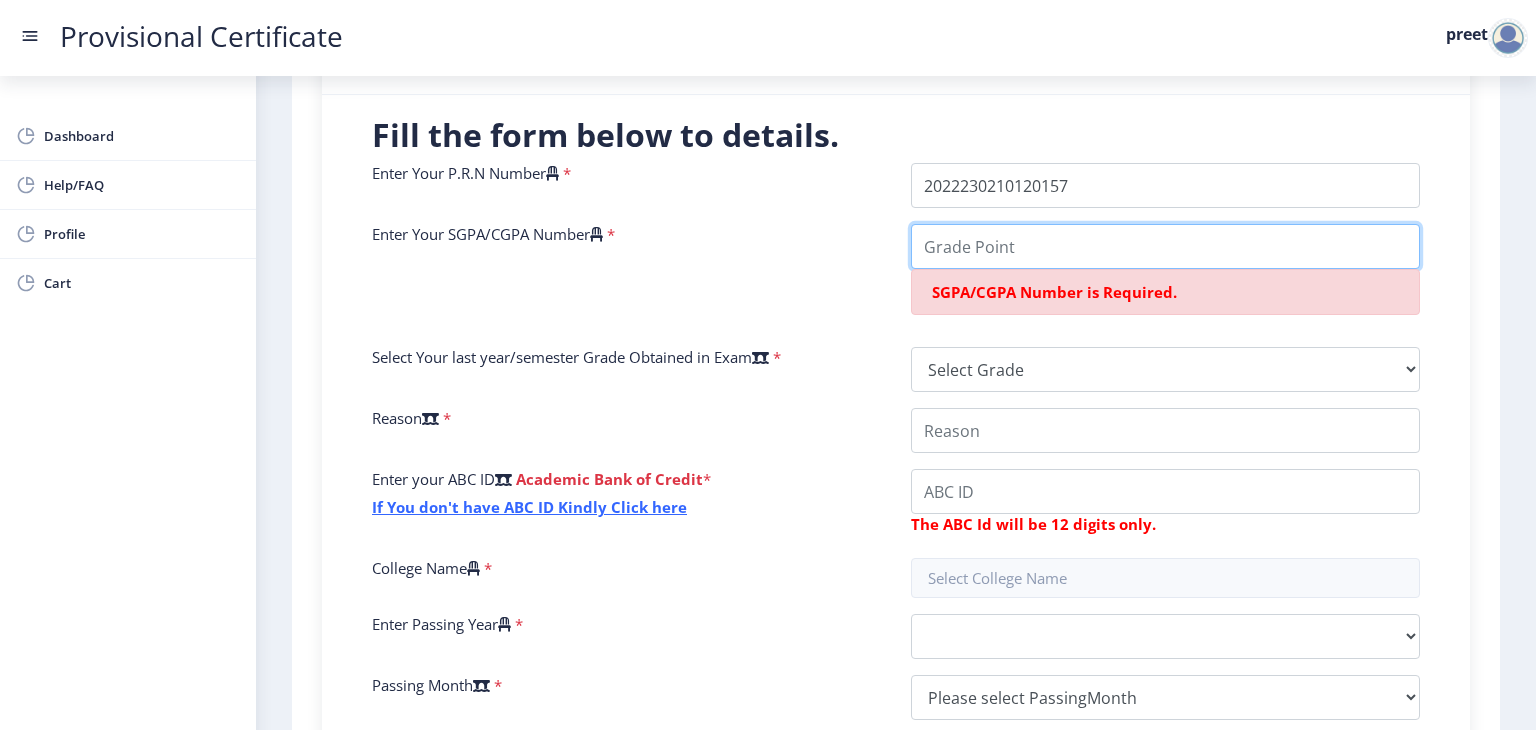 type 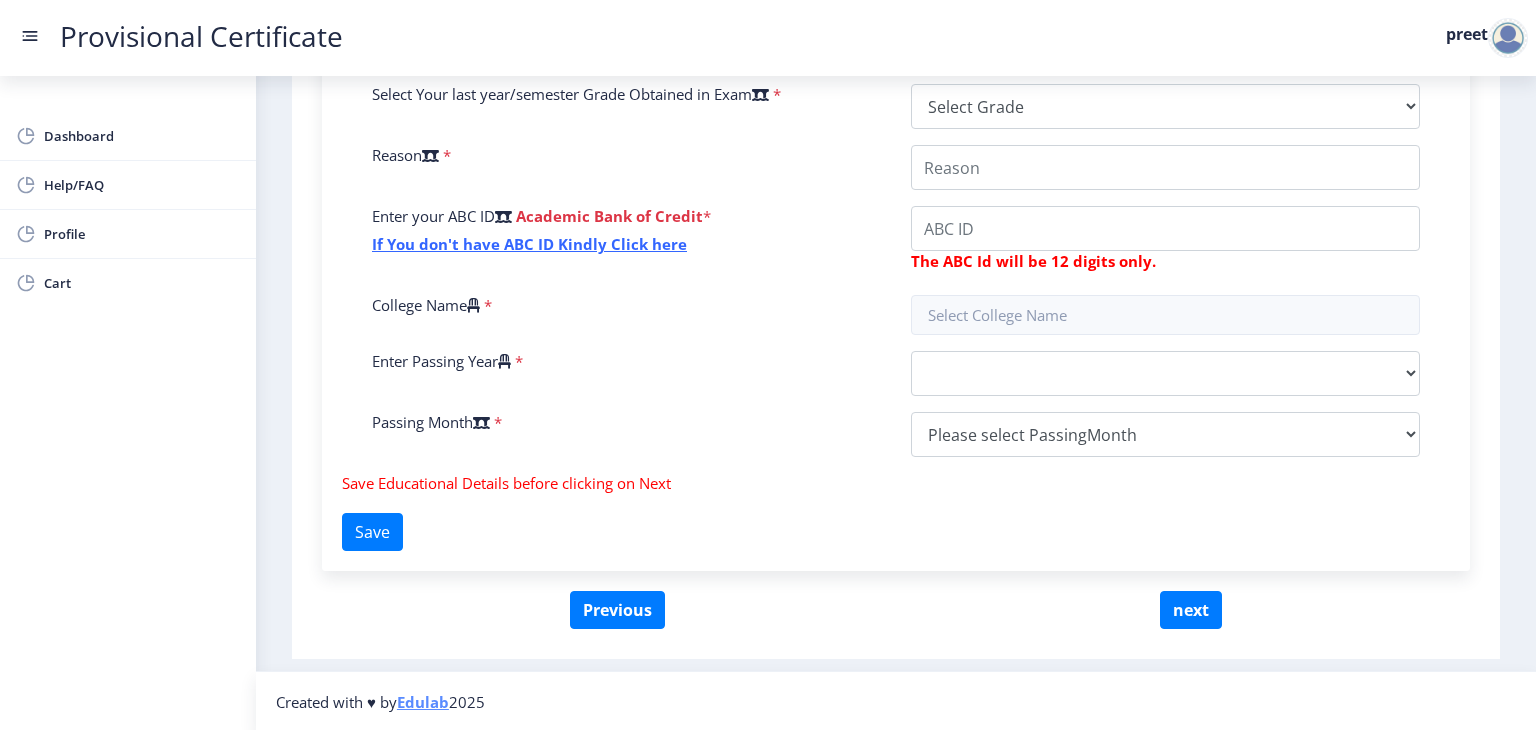 scroll, scrollTop: 0, scrollLeft: 0, axis: both 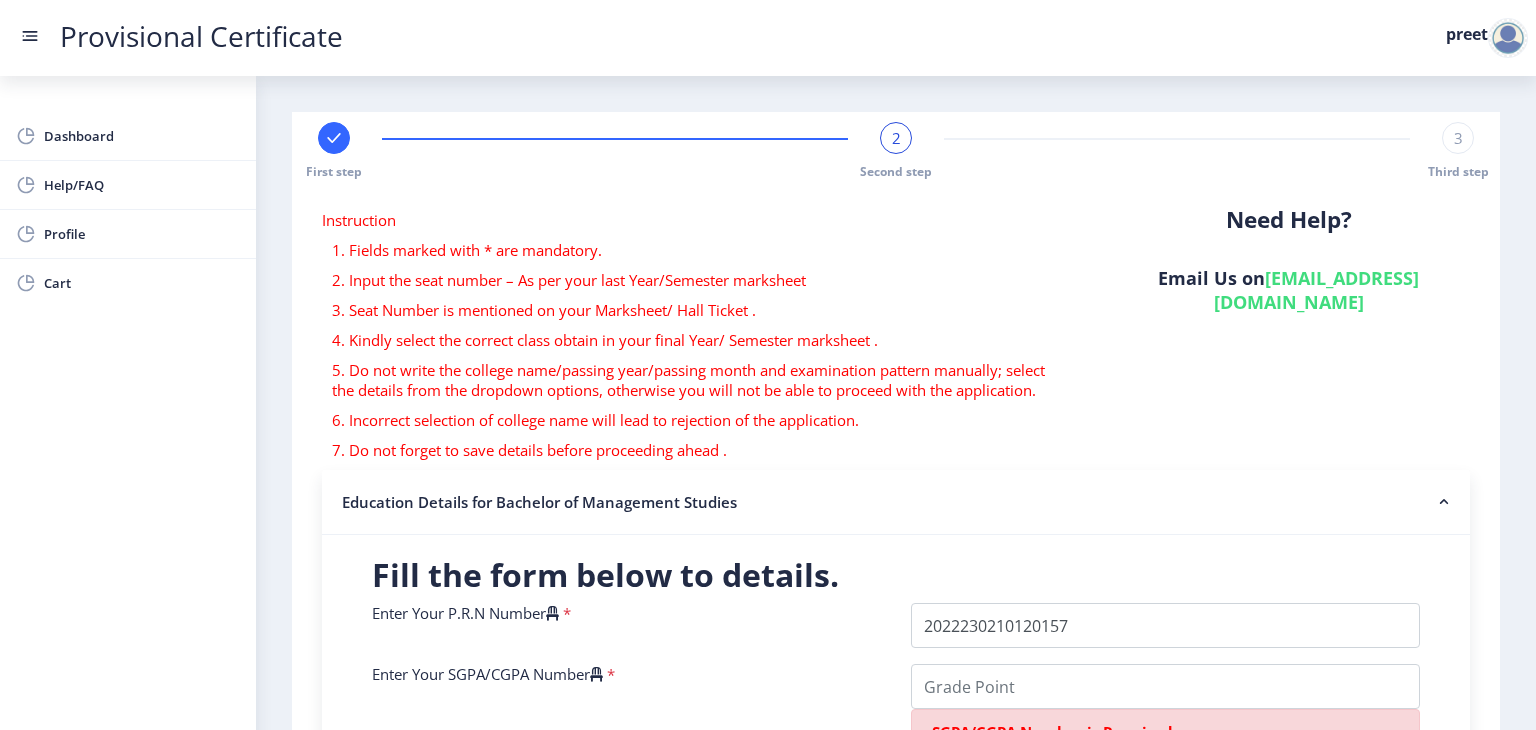 click 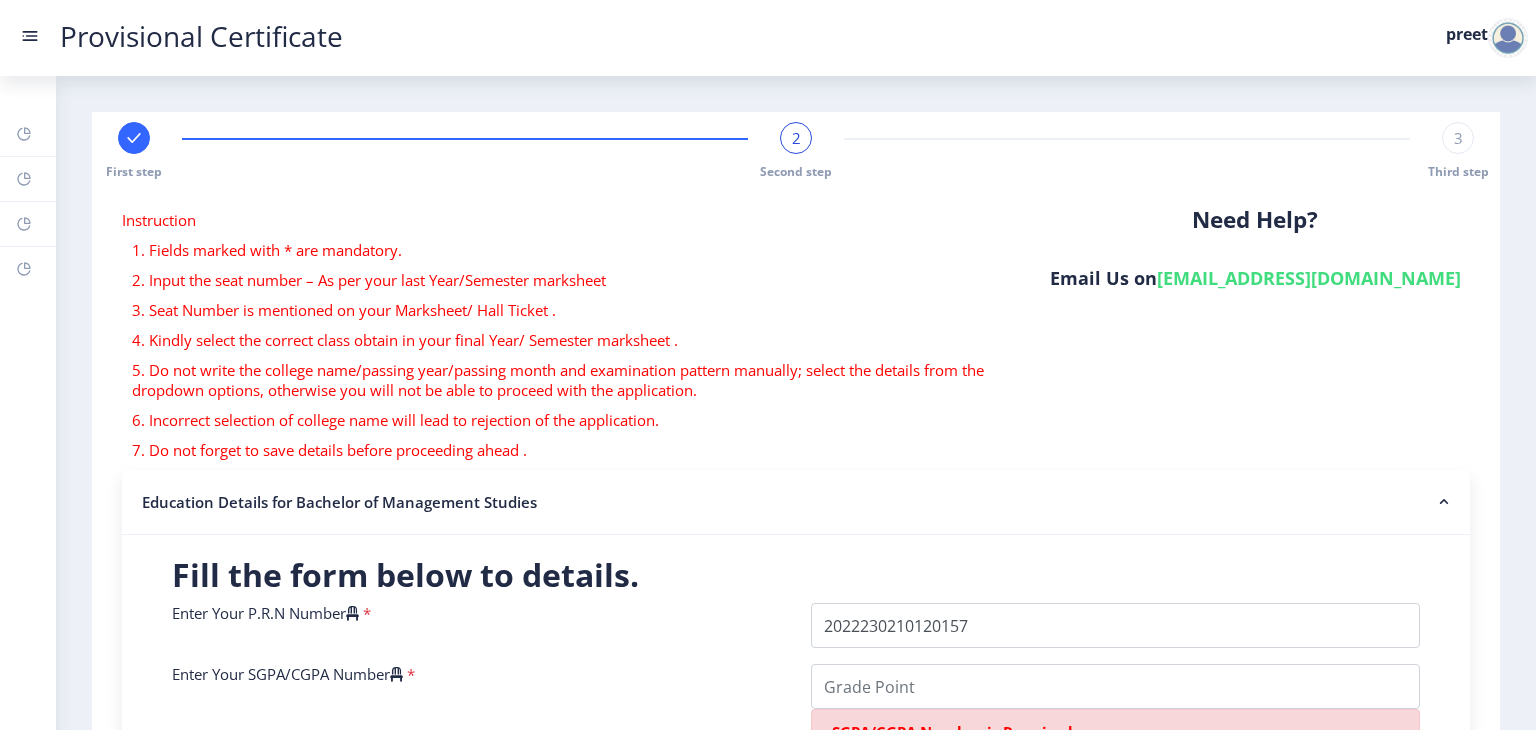 click on "Provisional Certificate preet" 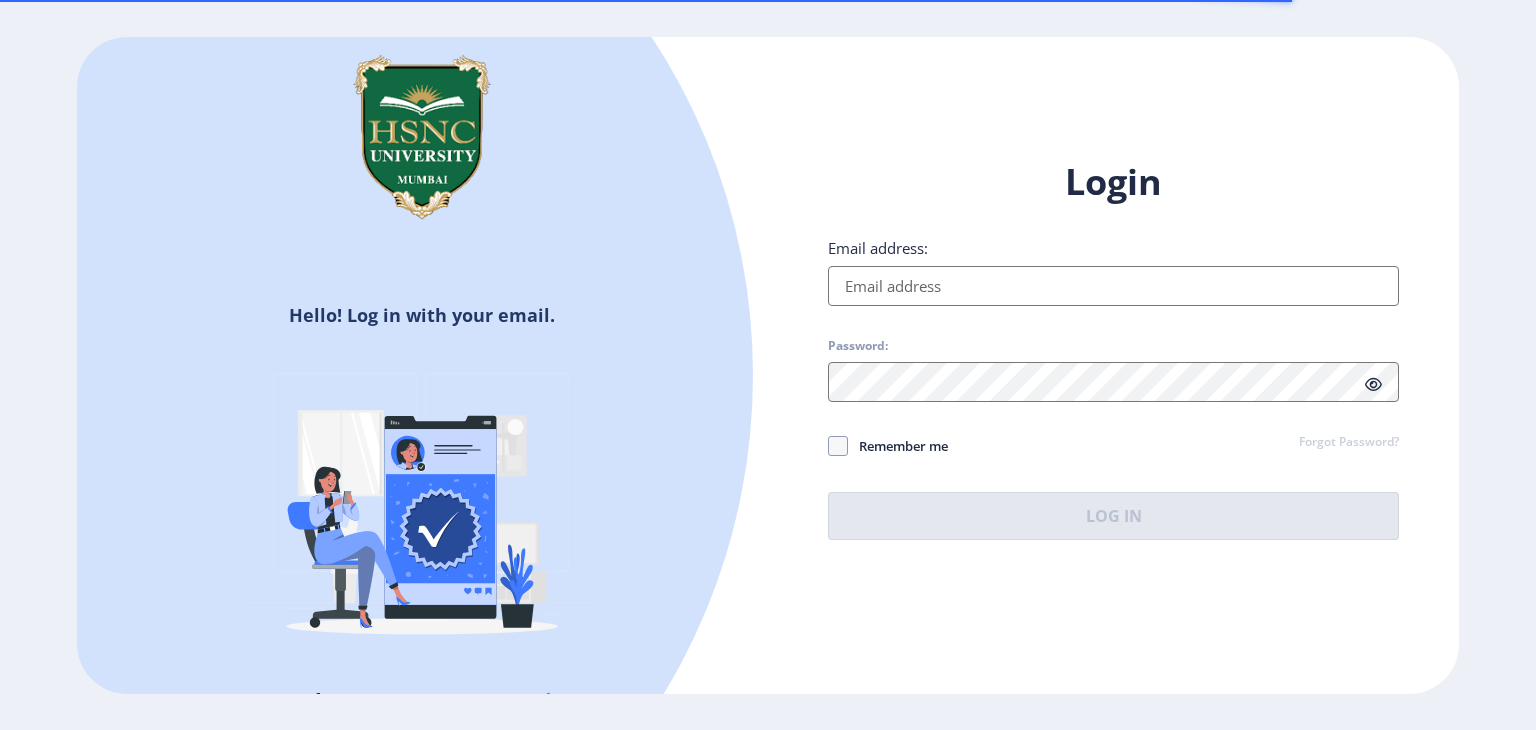scroll, scrollTop: 0, scrollLeft: 0, axis: both 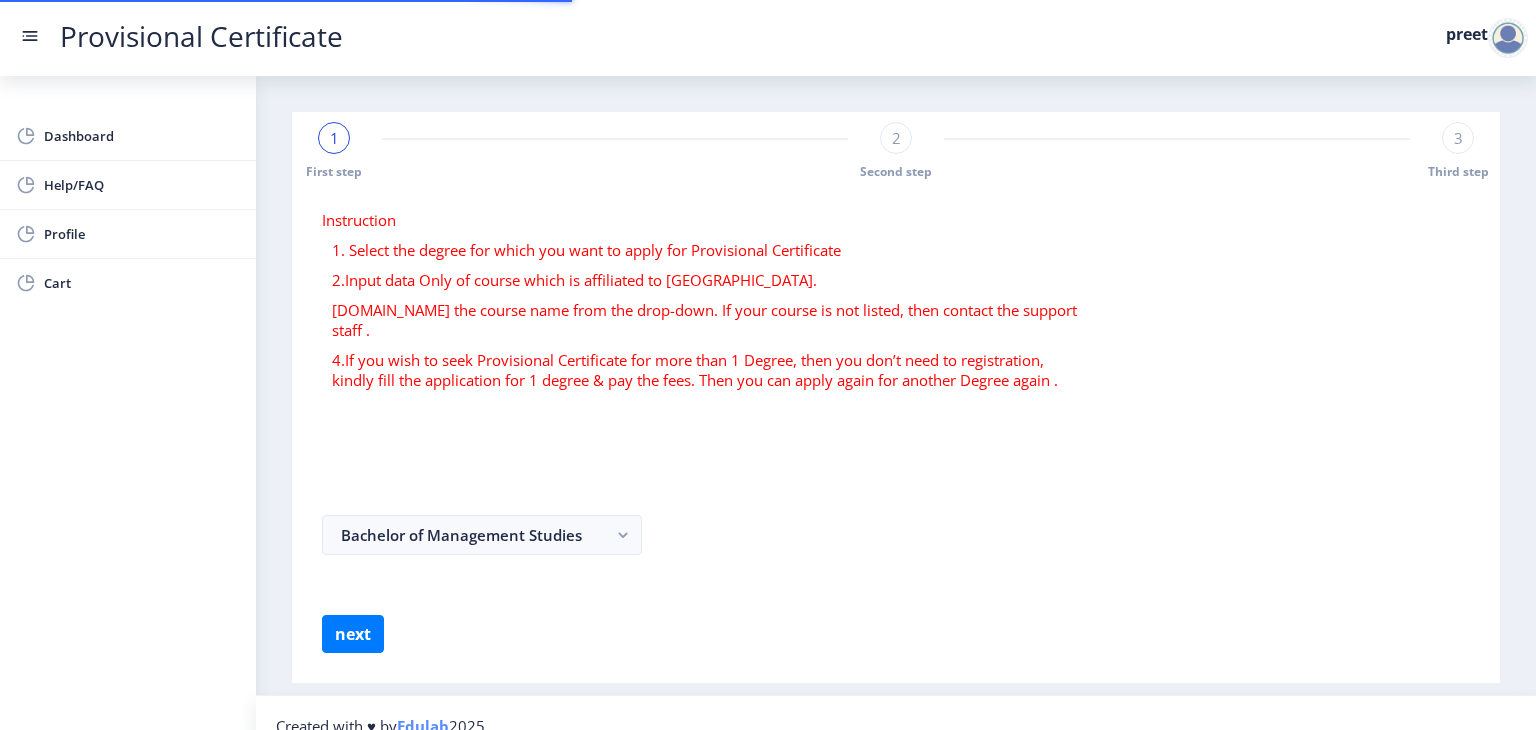 select 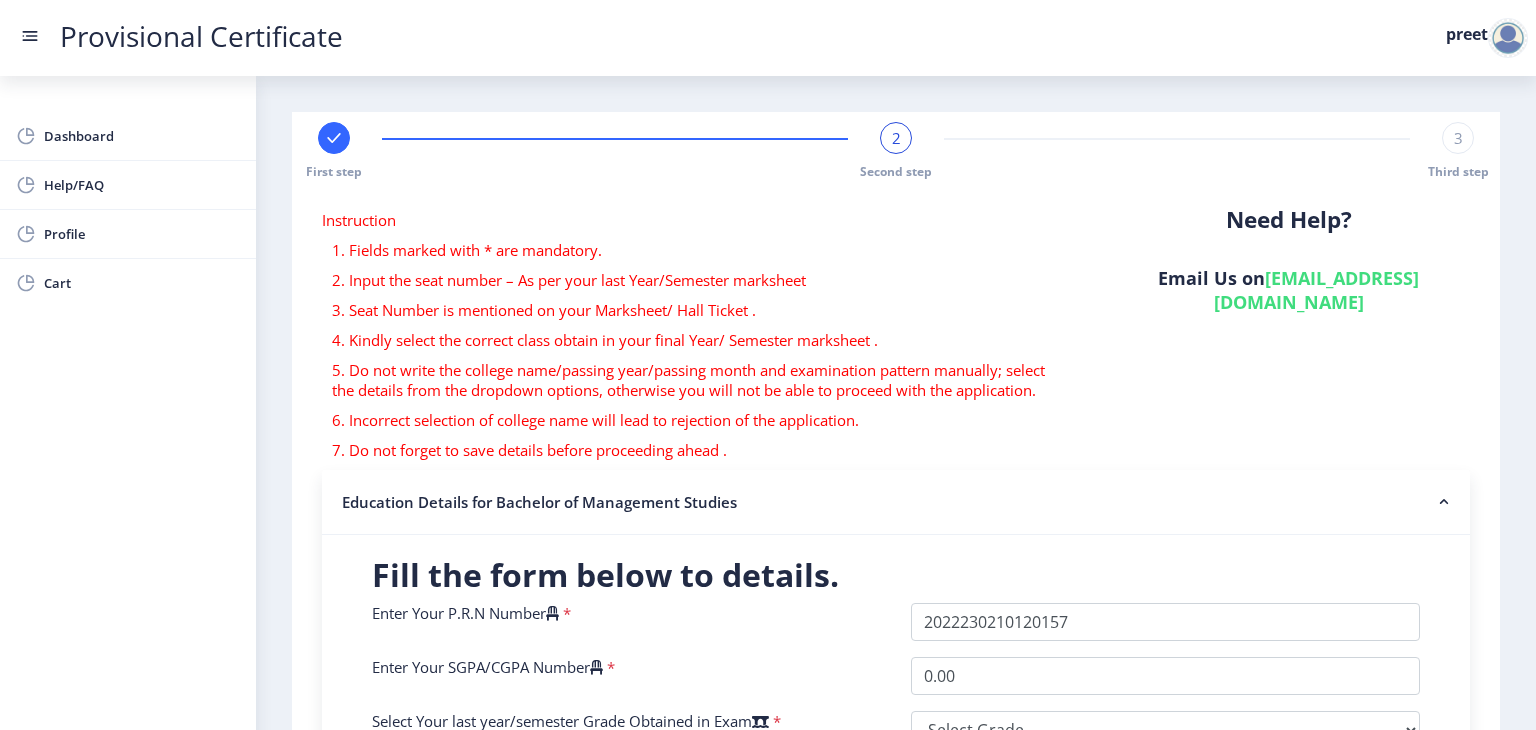 click on "2" 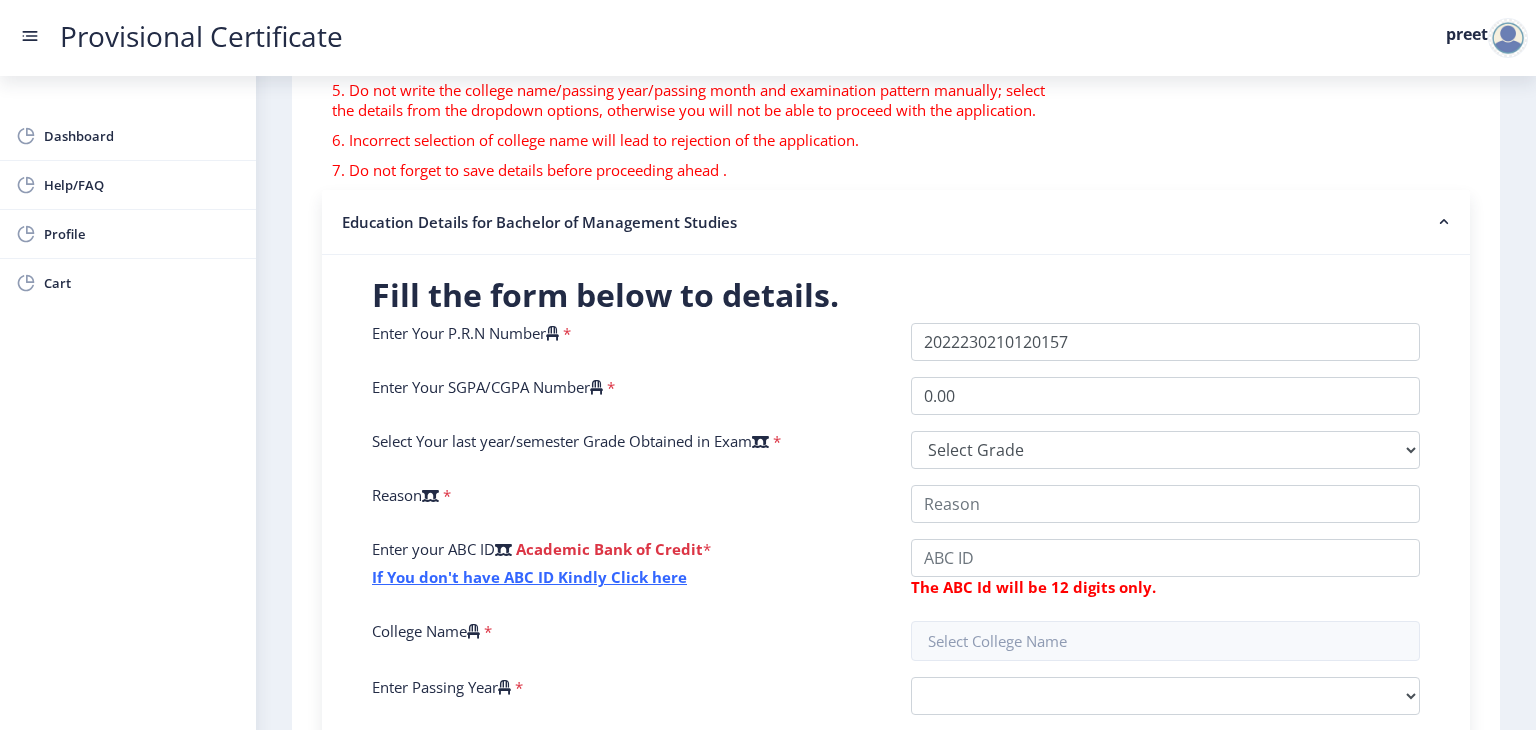 scroll, scrollTop: 320, scrollLeft: 0, axis: vertical 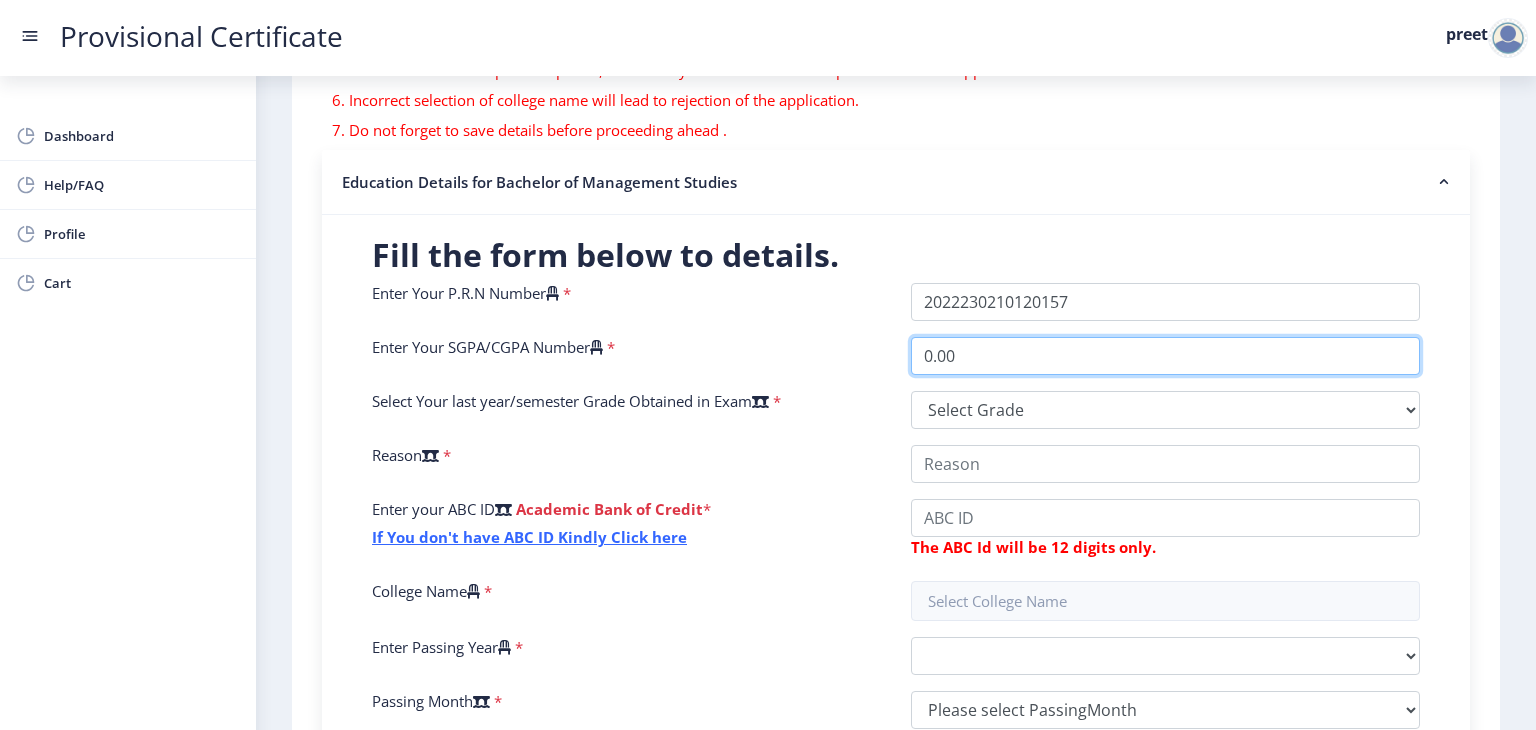 click on "0.00" at bounding box center [1165, 356] 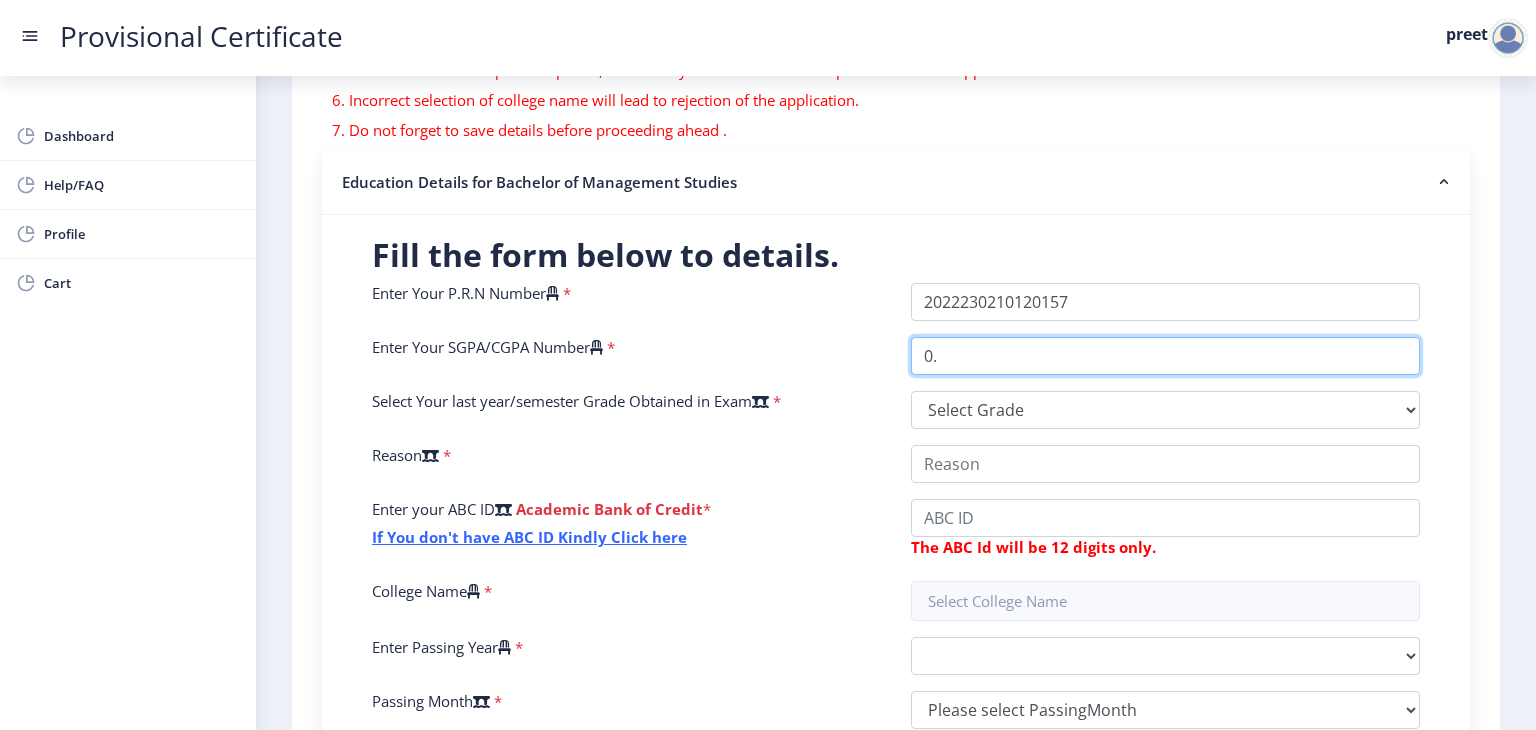 type on "0" 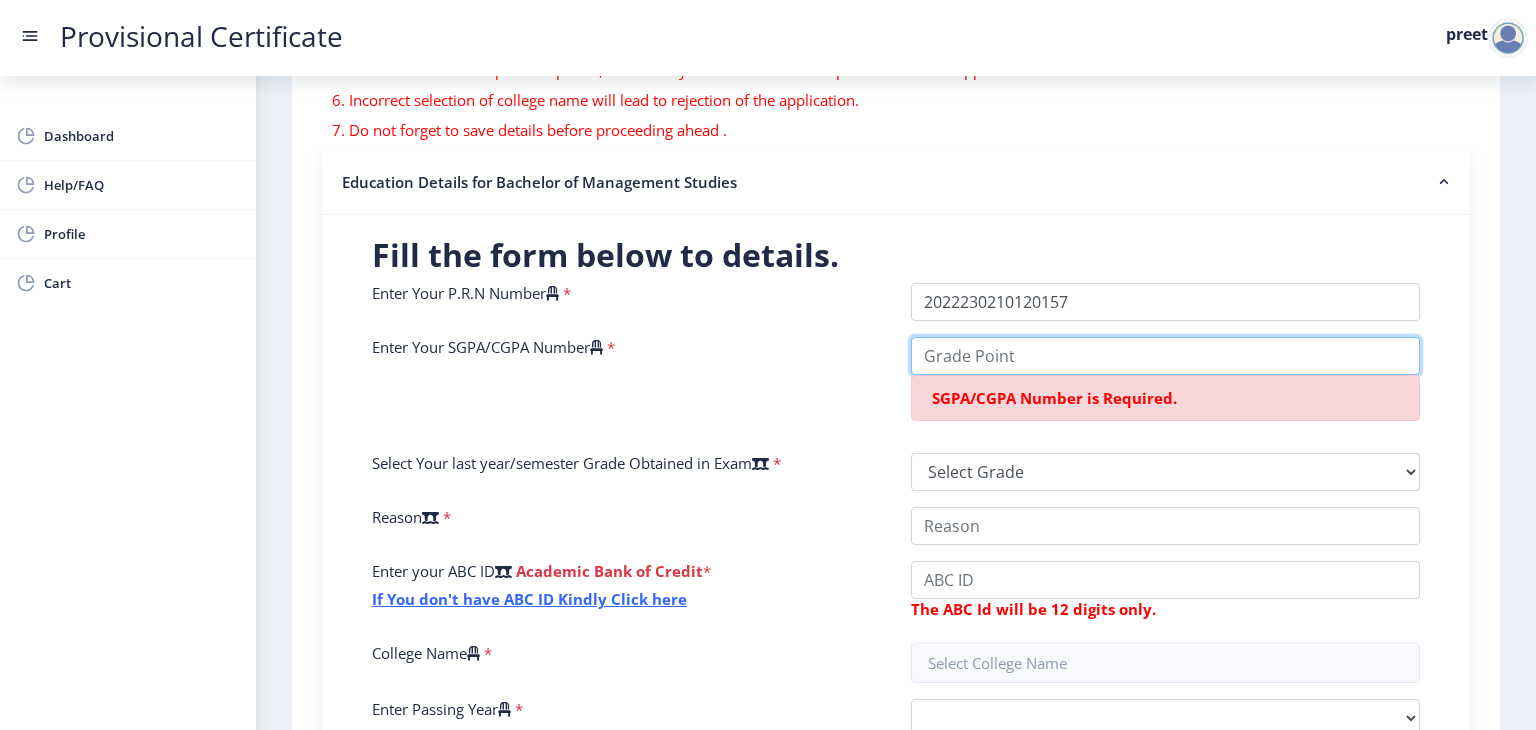 type 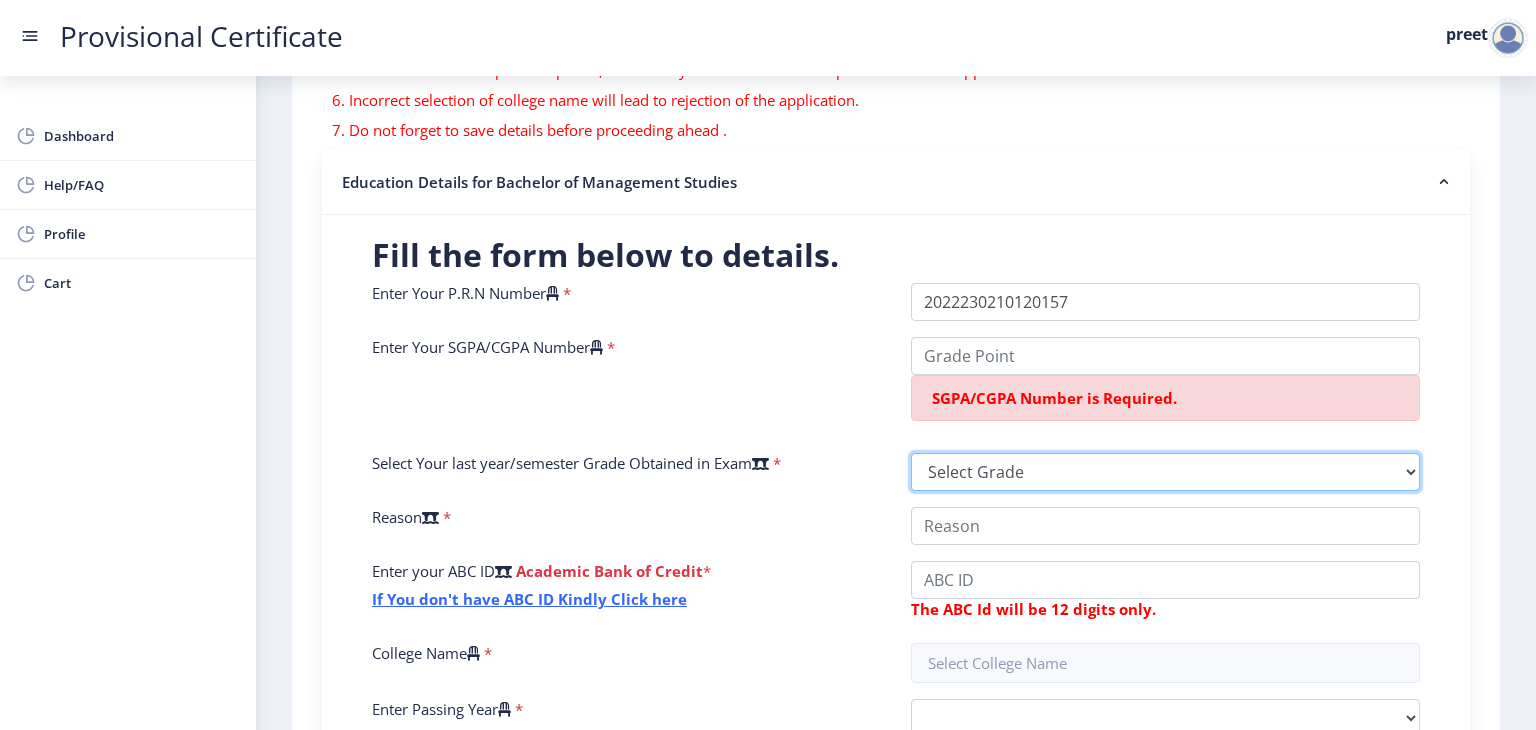 click on "Select Grade  O   A+   A   B+   B   C   D   F(Fail)" at bounding box center (1165, 472) 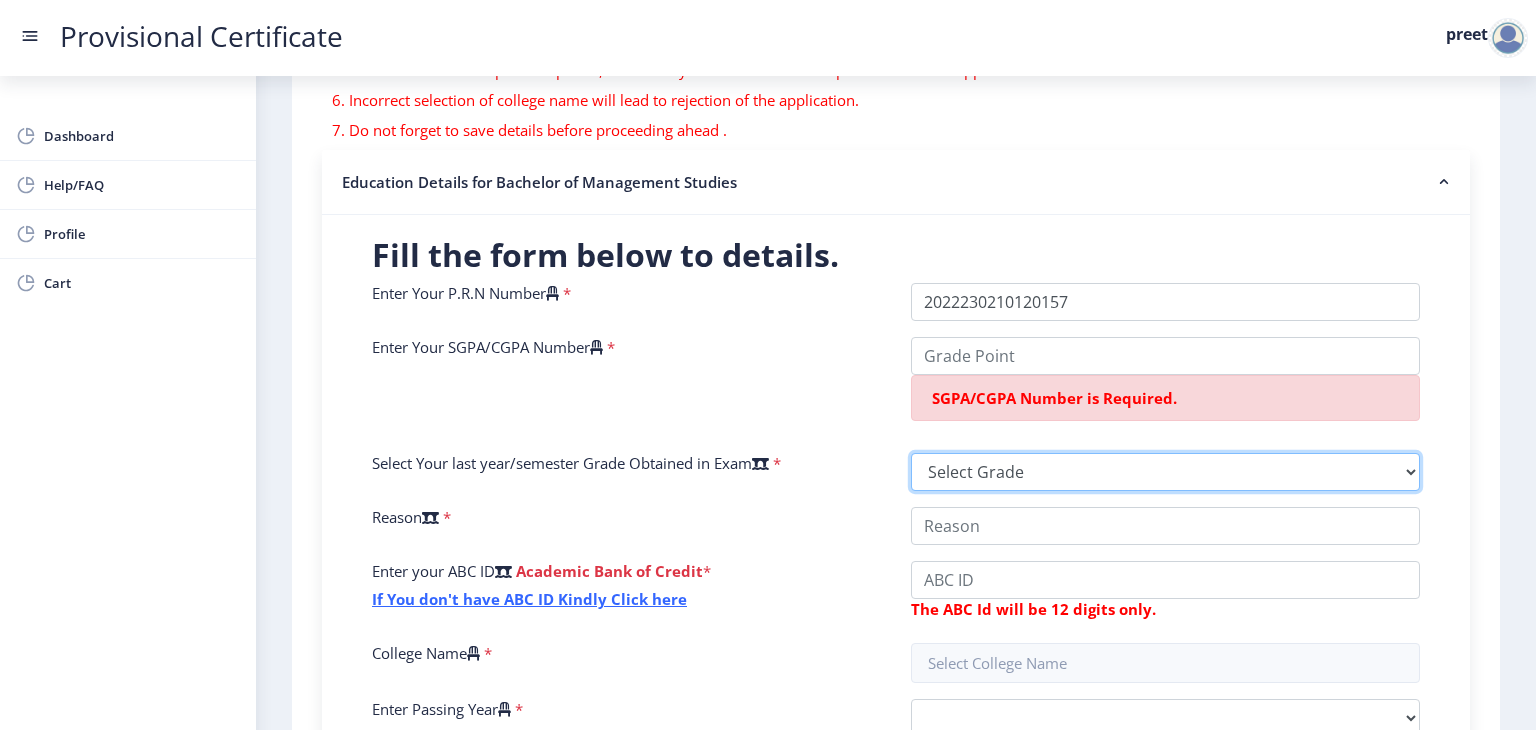 select on "A+" 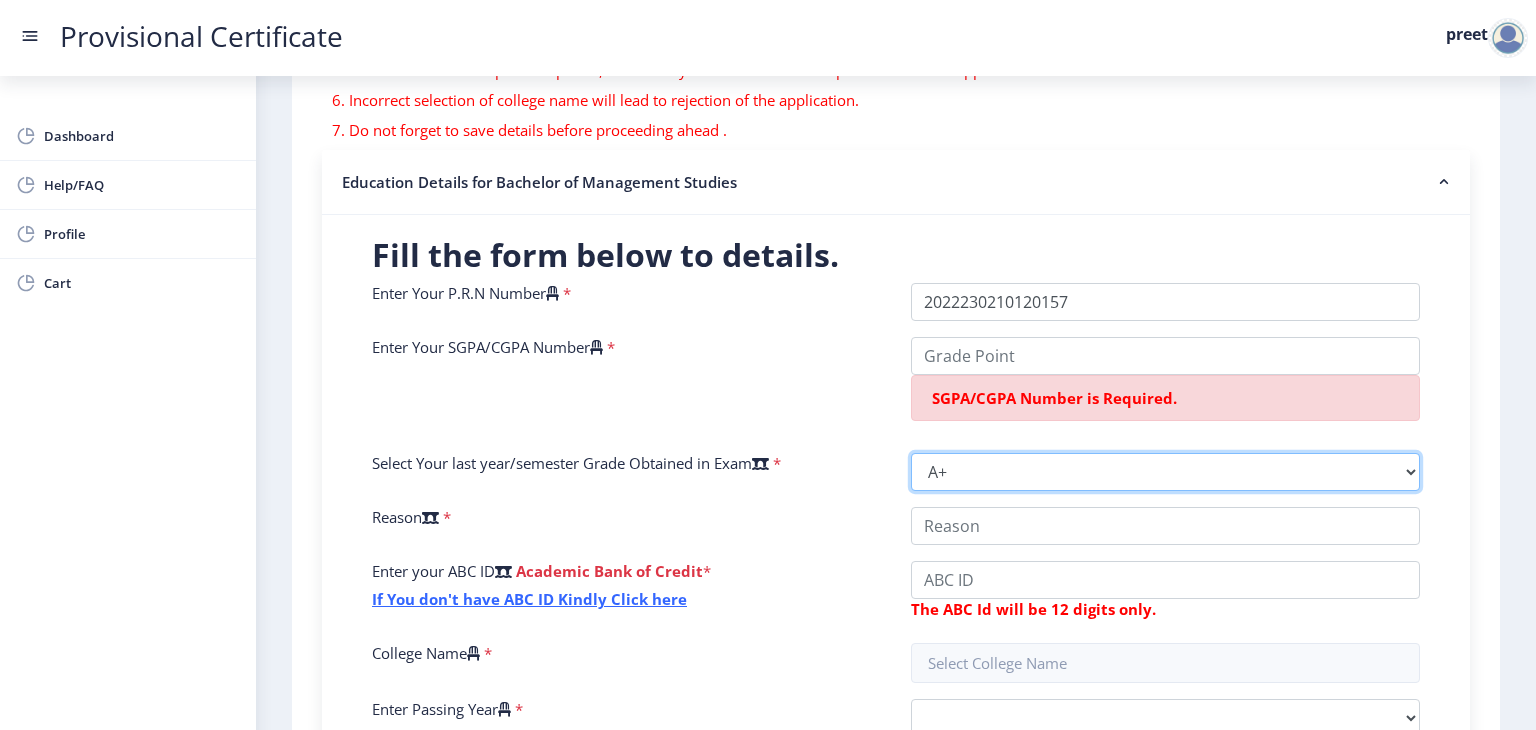 click on "Select Grade  O   A+   A   B+   B   C   D   F(Fail)" at bounding box center [1165, 472] 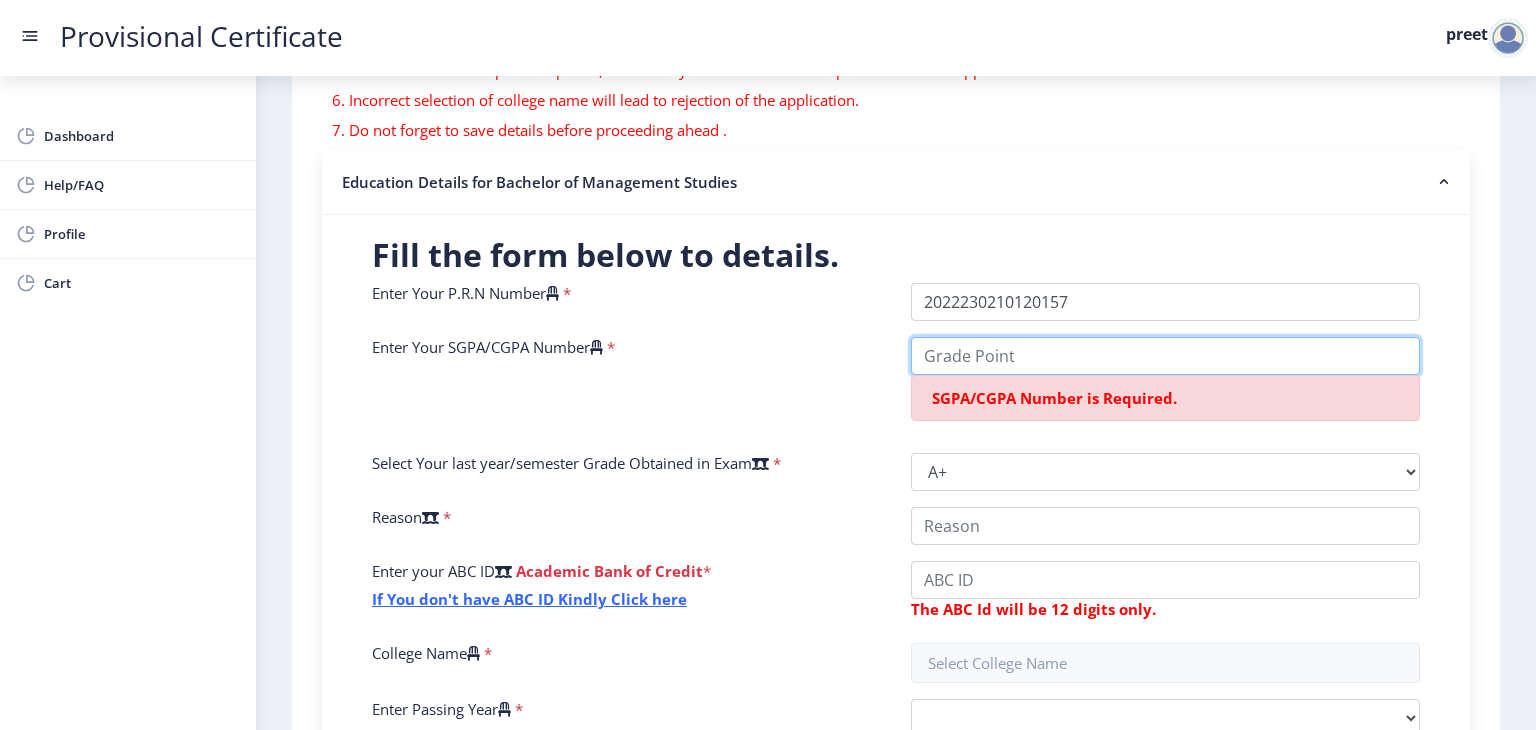 click on "Enter Your SGPA/CGPA Number" at bounding box center (1165, 356) 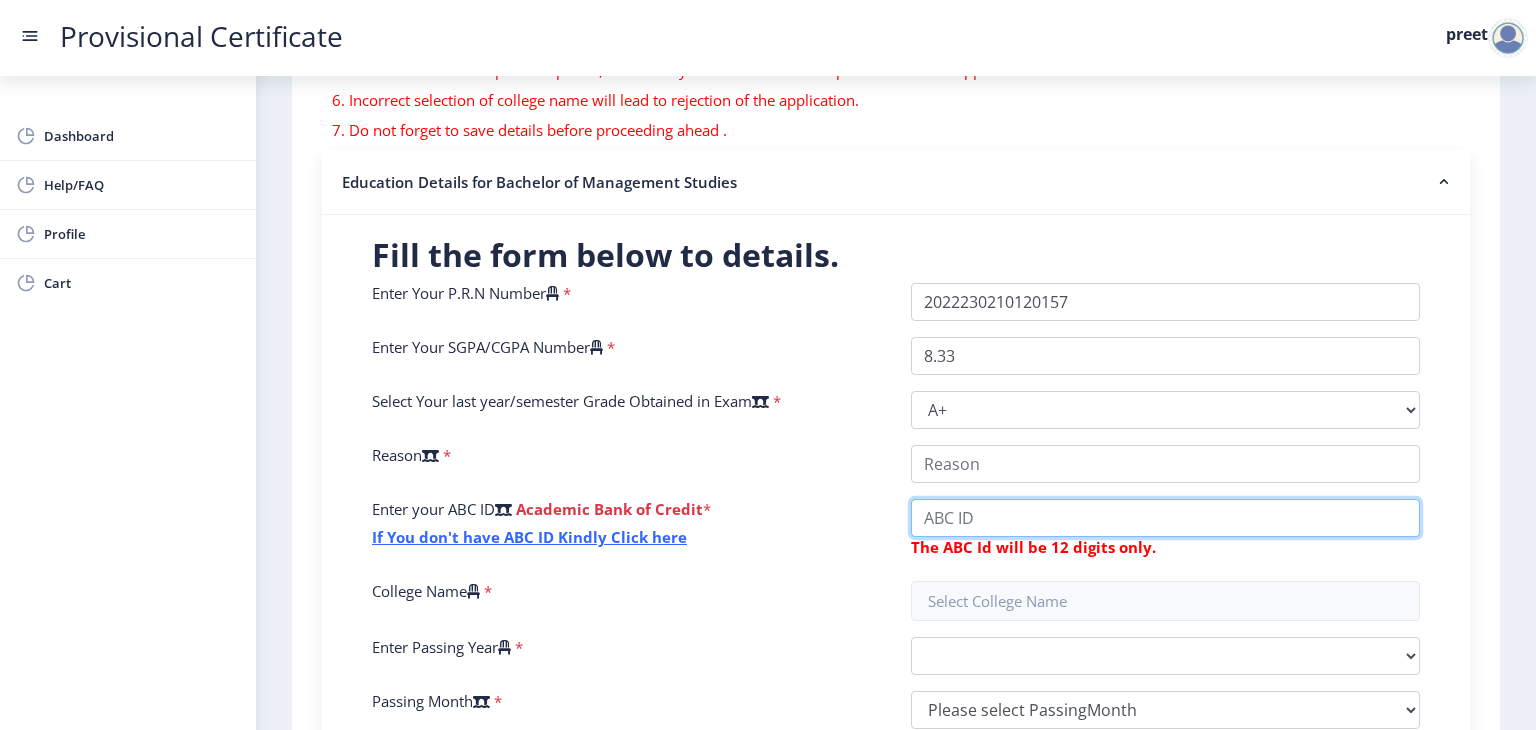 click on "College Name" at bounding box center [1165, 464] 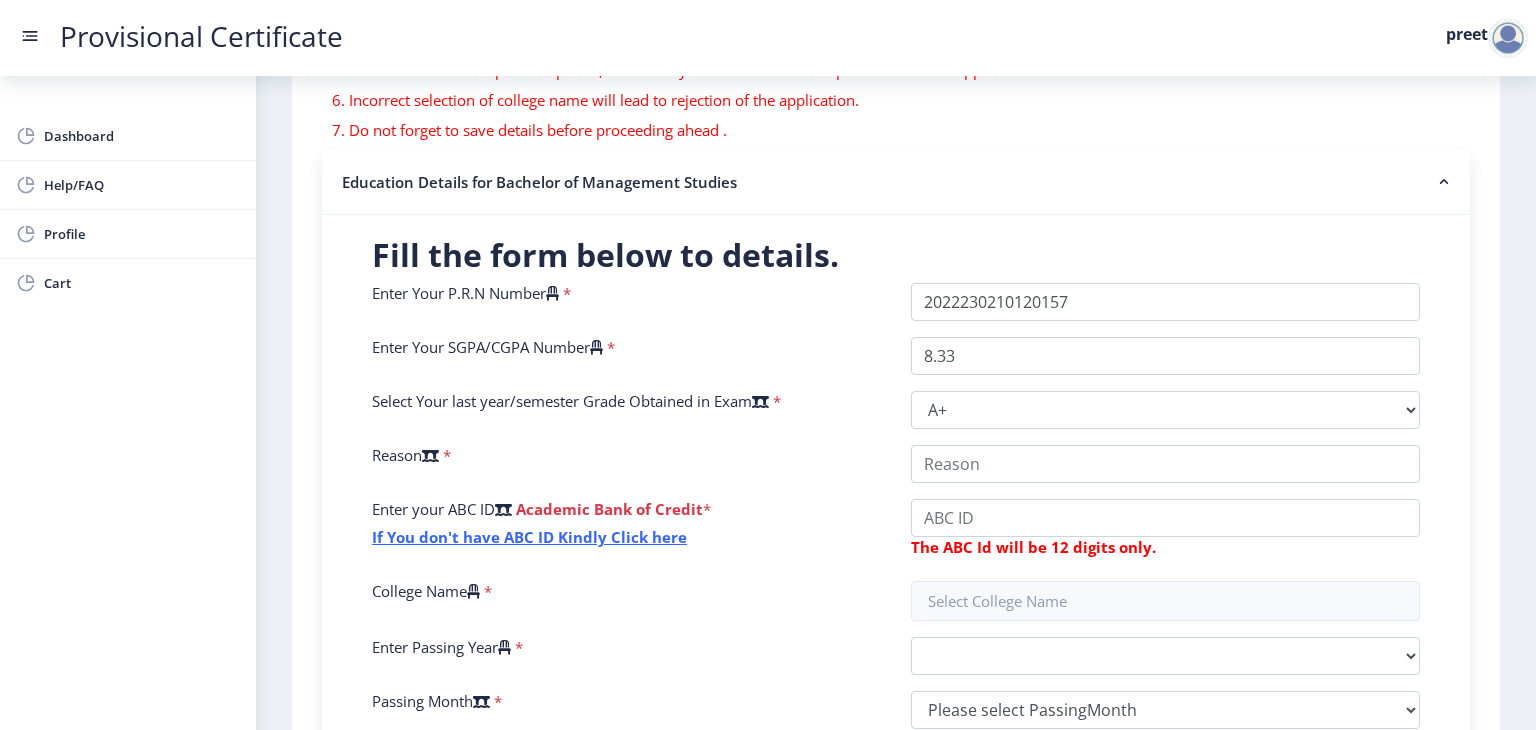 click on "Enter Your P.R.N Number   *  Enter Your SGPA/CGPA Number   * 8.33 Select Your last year/semester Grade Obtained in Exam   * Select Grade  O   A+   A   B+   B   C   D   F(Fail)  Reason   * Enter your ABC ID   Academic Bank of Credit  * If You don't have ABC ID Kindly Click here  The ABC Id will be 12 digits only.  College Name   * Enter Passing Year   *  2025   2024   2023   2022   2021   2020   2019   2018   2017   2016   2015   2014   2013   2012   2011   2010   2009   2008   2007   2006   2005   2004   2003   2002   2001   2000   1999   1998   1997   1996   1995   1994   1993   1992   1991   1990   1989   1988   1987   1986   1985   1984   1983   1982   1981   1980   1979   1978   1977   1976   1975   1974   1973   1972   1971   1970   1969   1968   1967  Passing Month   *  Please select PassingMonth  (01) January (02) February (03) March (04) April (05) May (06) June (07) July (08) August (09) September (10) October (11) November (12) December" 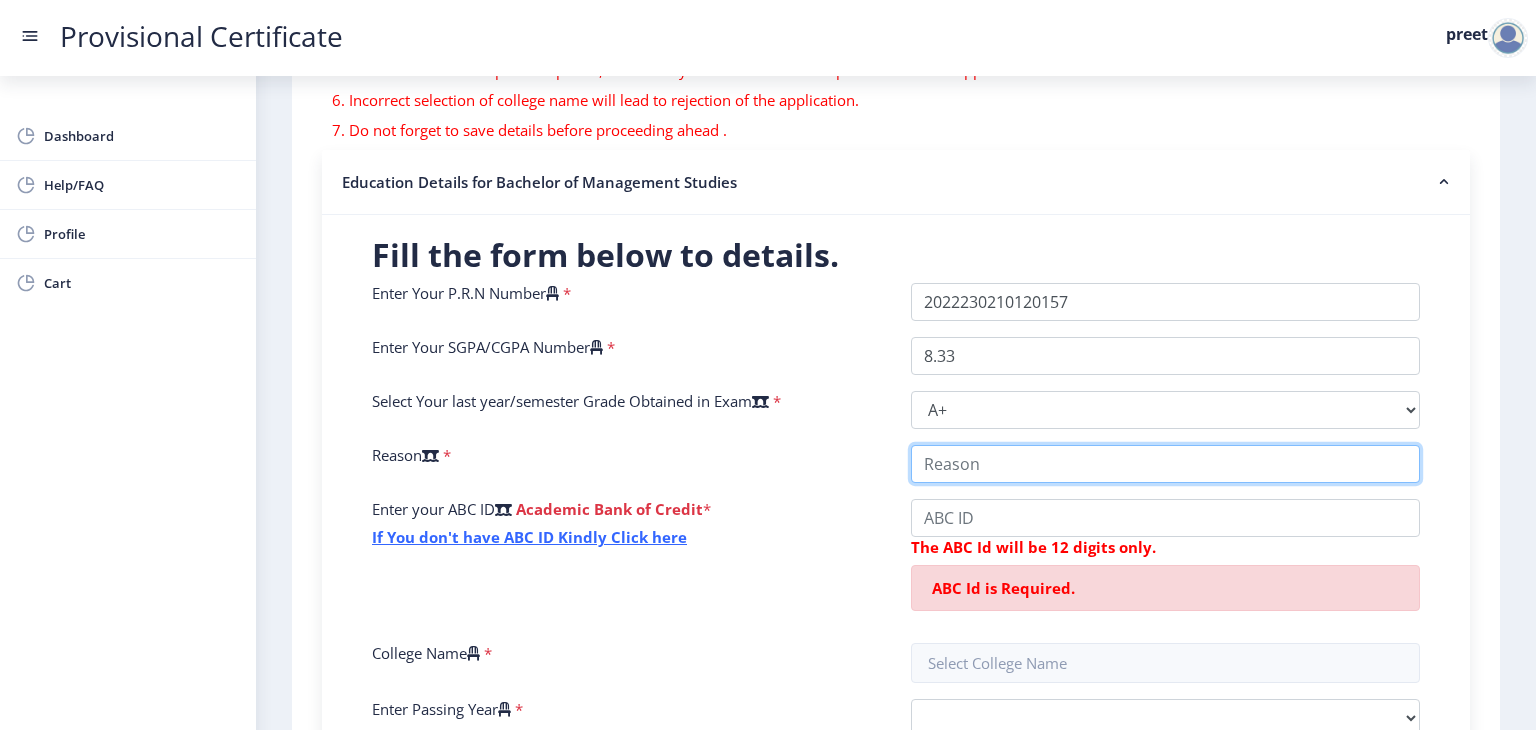 click on "College Name" at bounding box center (1165, 464) 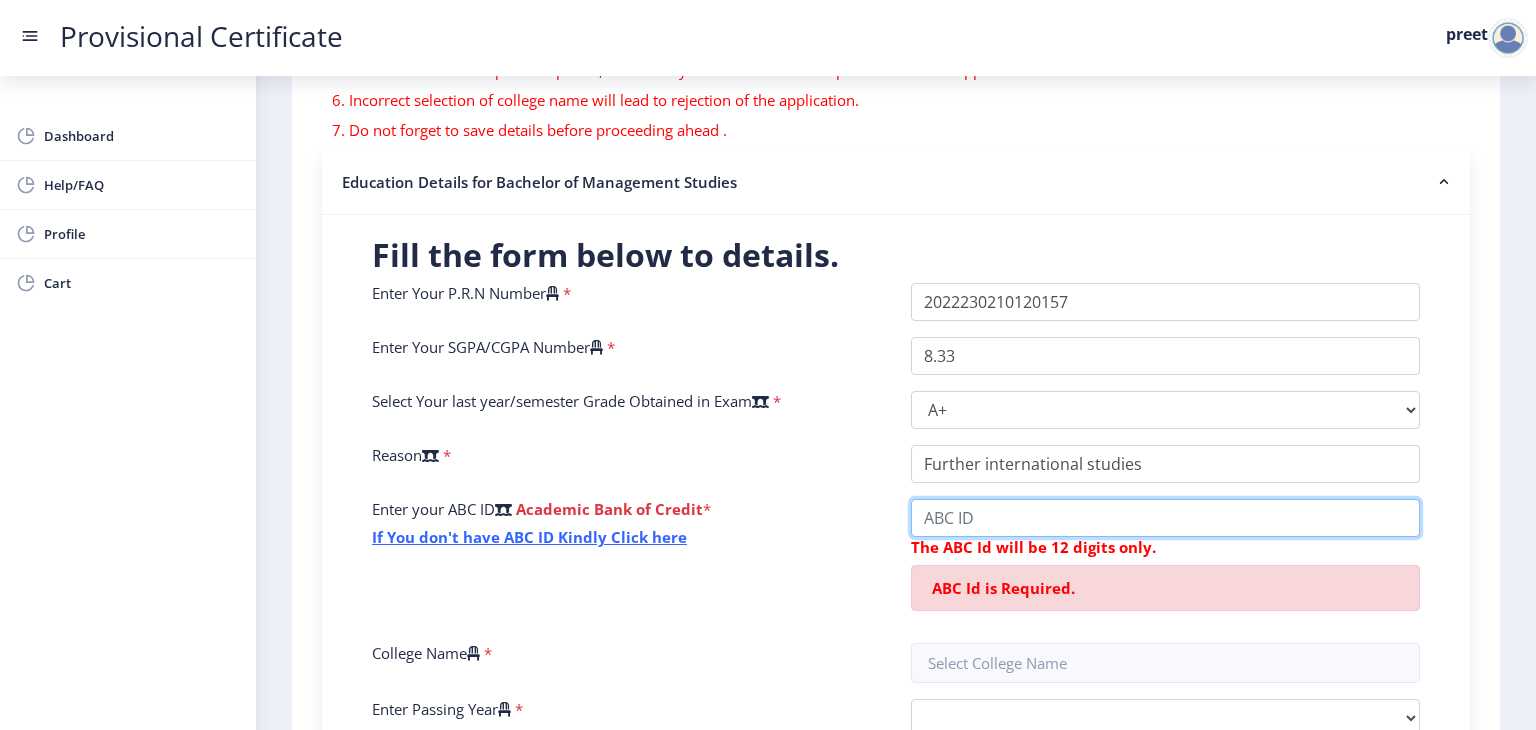 click on "College Name" at bounding box center [1165, 518] 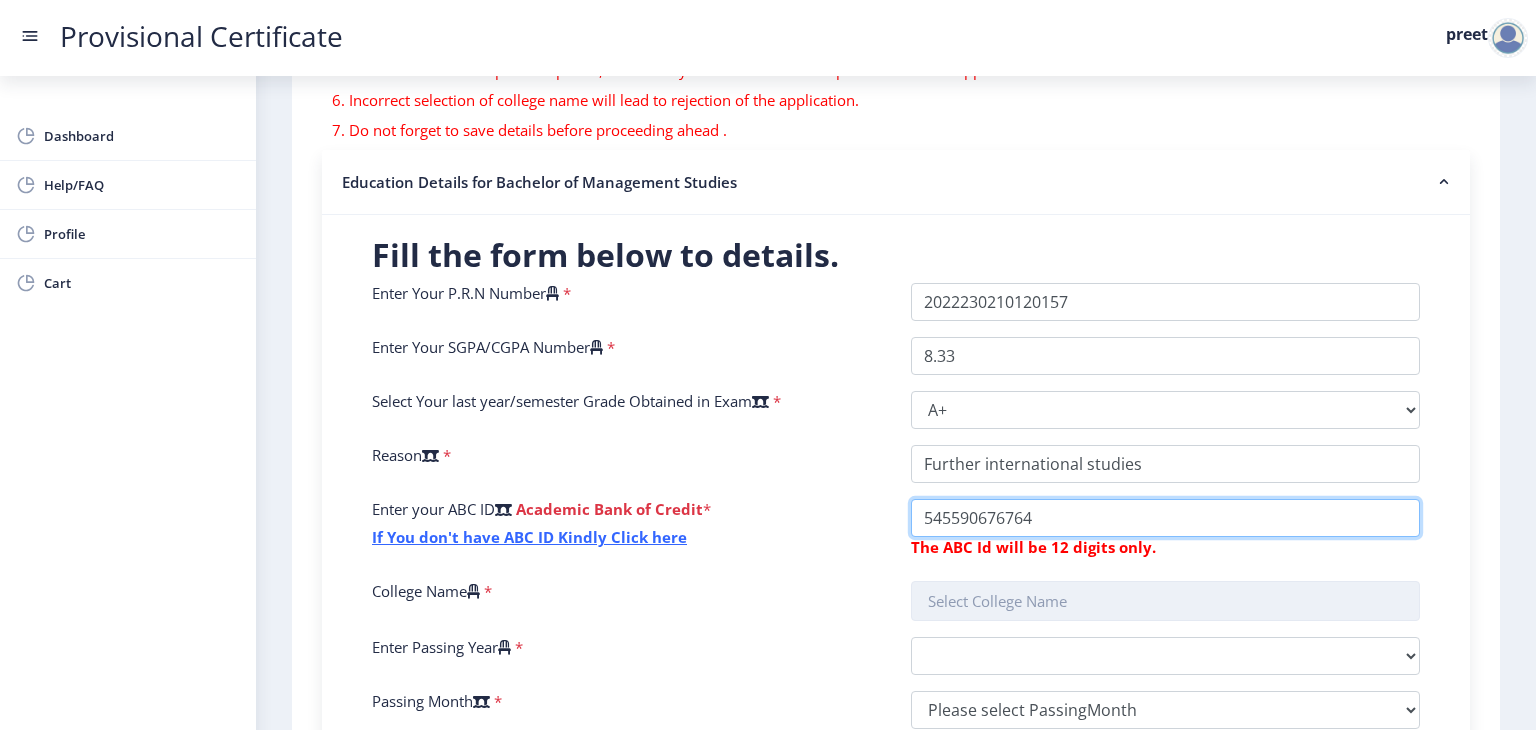type on "545590676764" 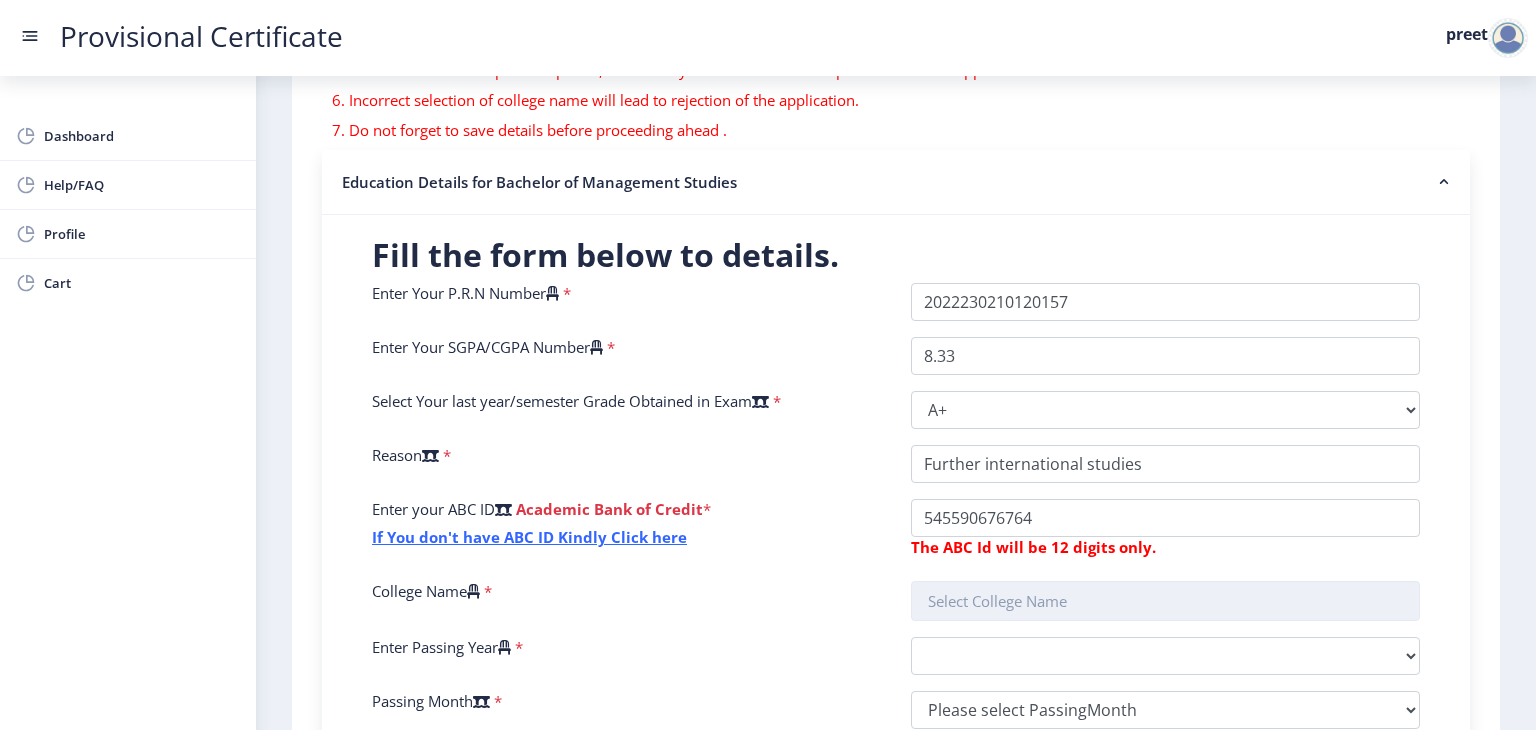 click 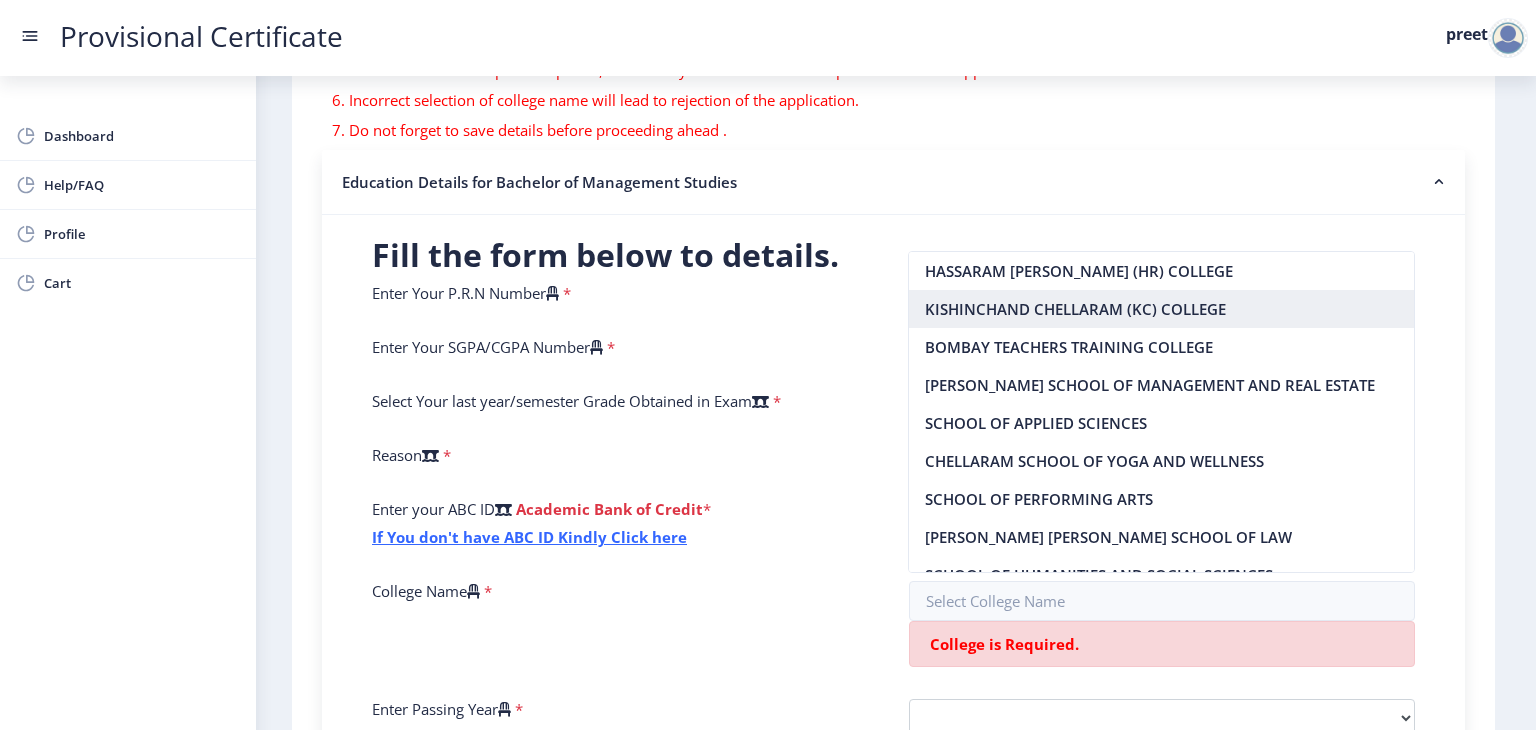 click on "KISHINCHAND CHELLARAM (KC) COLLEGE" at bounding box center [1161, 309] 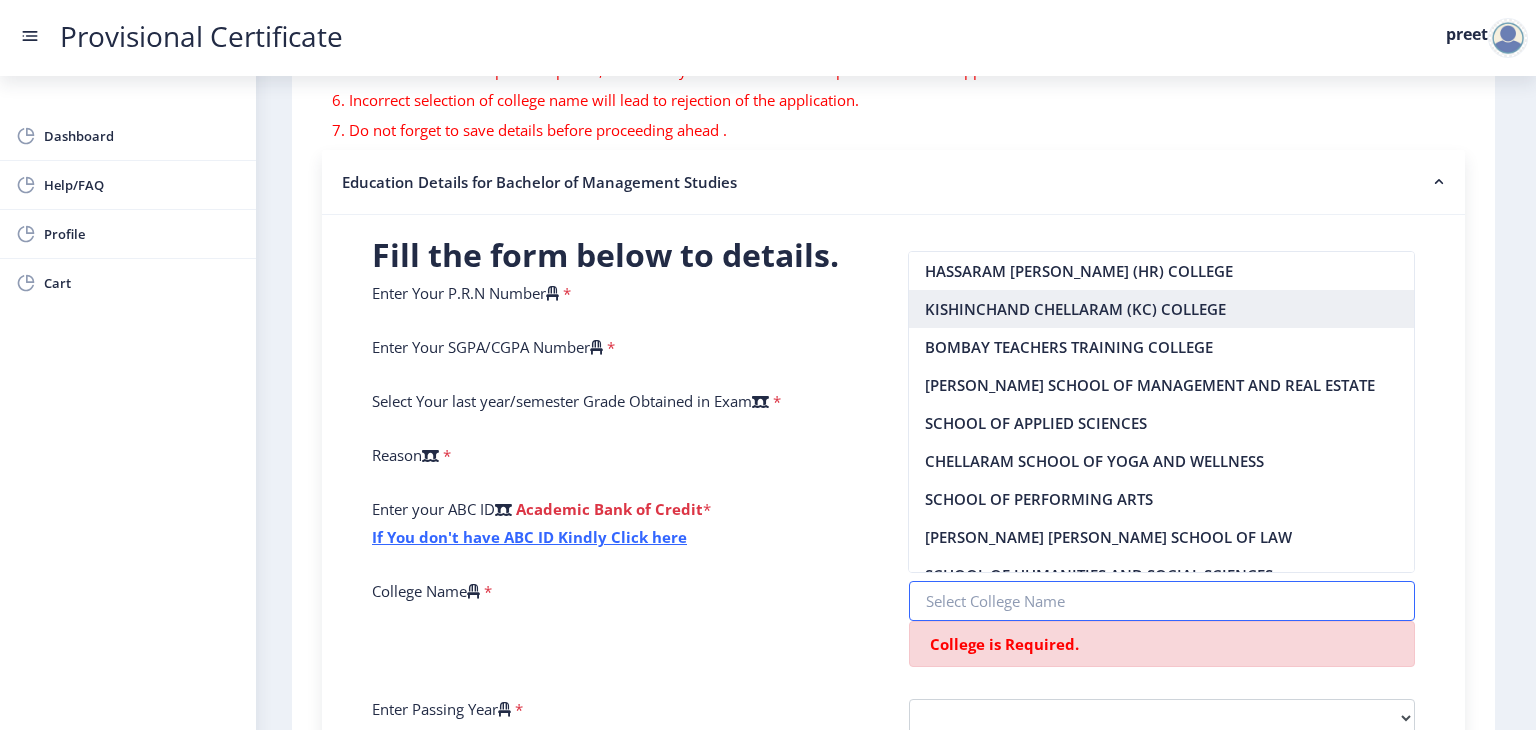 type on "KISHINCHAND CHELLARAM (KC) COLLEGE" 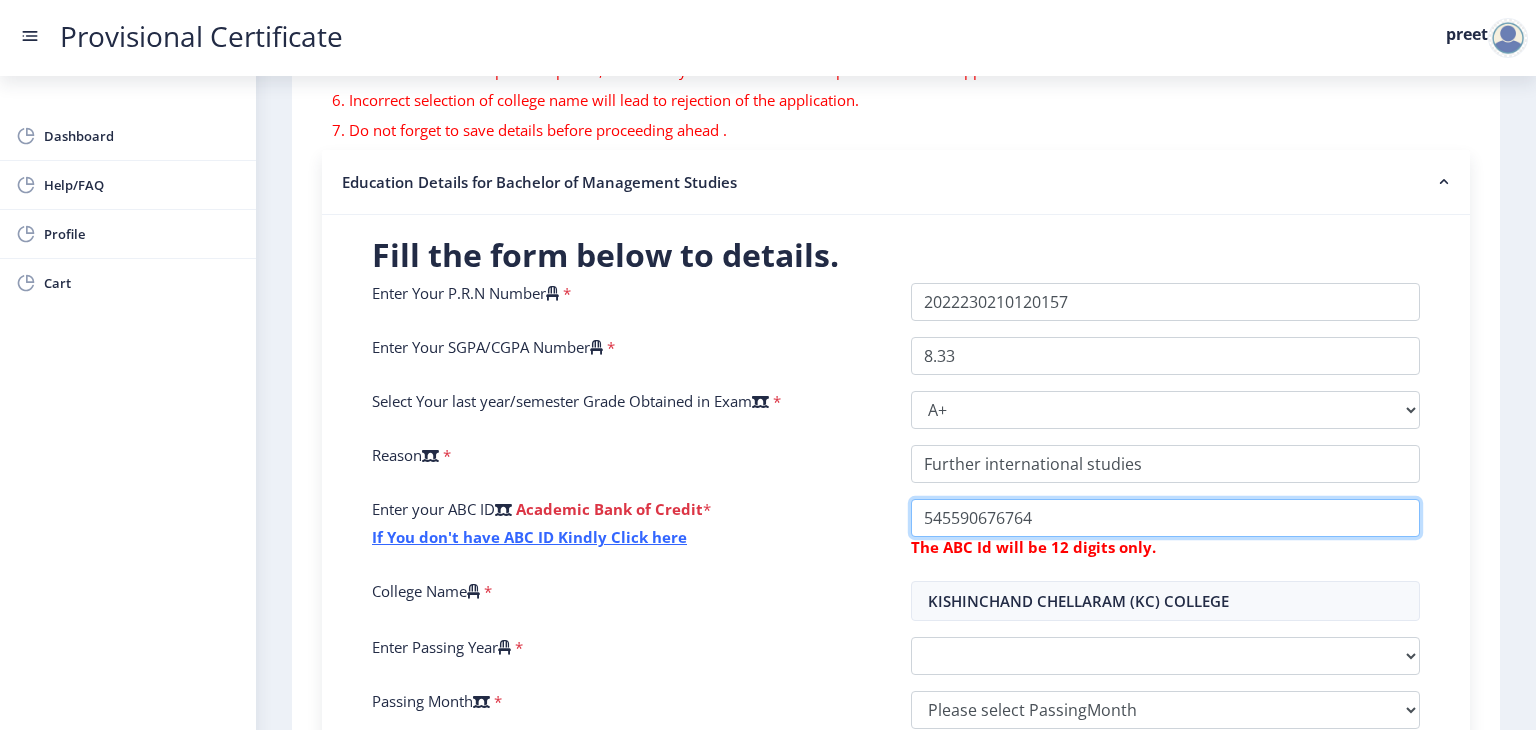 click on "College Name" at bounding box center [1165, 464] 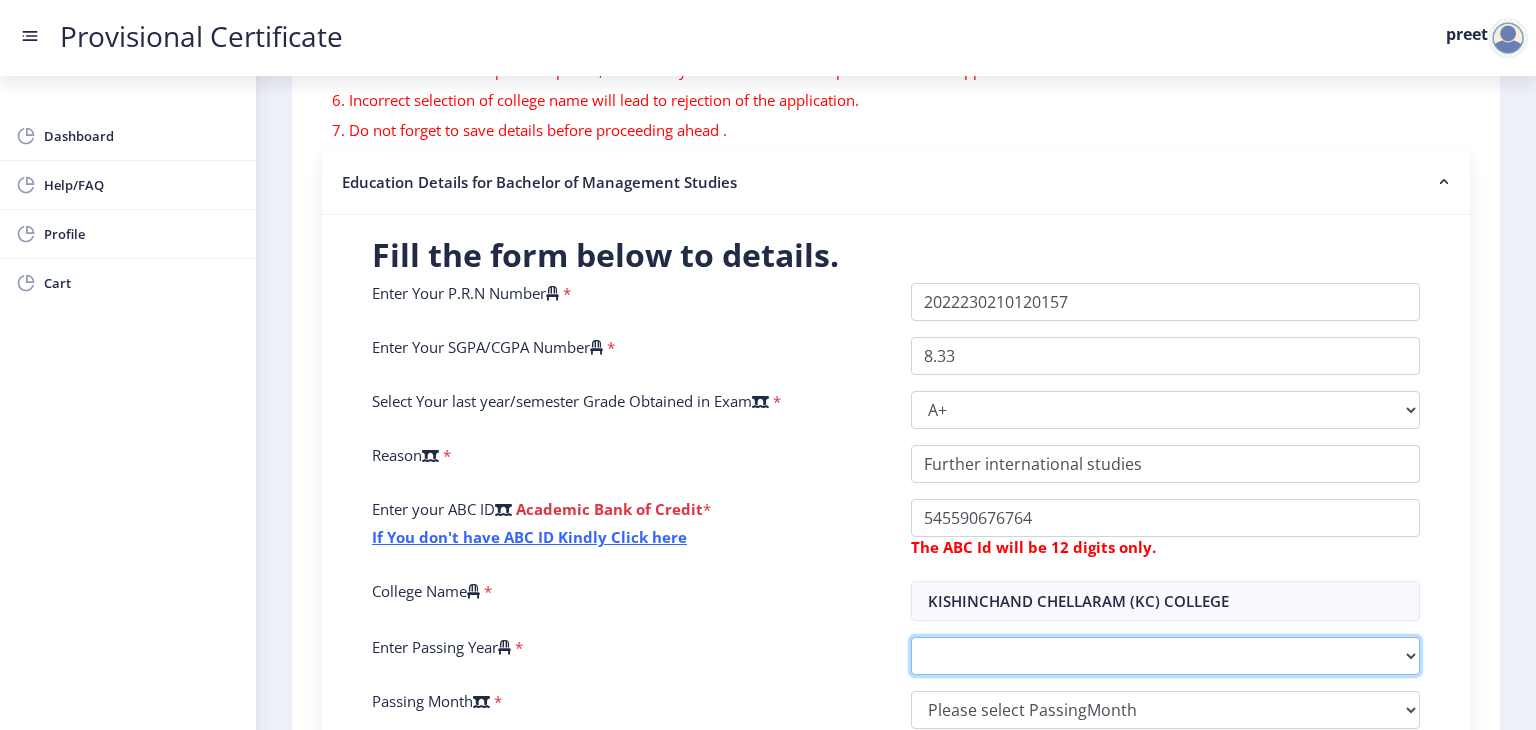 click on "2025   2024   2023   2022   2021   2020   2019   2018   2017   2016   2015   2014   2013   2012   2011   2010   2009   2008   2007   2006   2005   2004   2003   2002   2001   2000   1999   1998   1997   1996   1995   1994   1993   1992   1991   1990   1989   1988   1987   1986   1985   1984   1983   1982   1981   1980   1979   1978   1977   1976   1975   1974   1973   1972   1971   1970   1969   1968   1967" 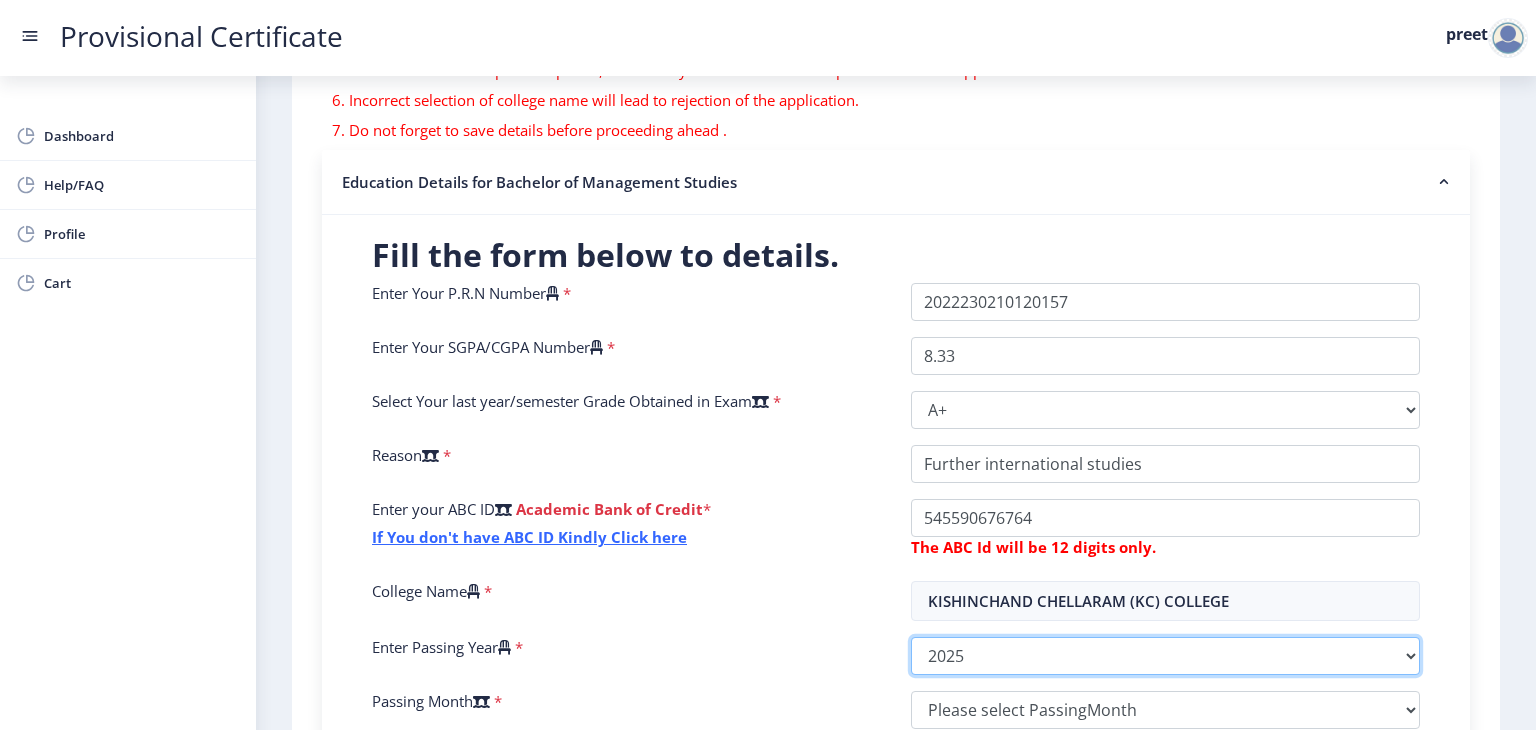 click on "2025   2024   2023   2022   2021   2020   2019   2018   2017   2016   2015   2014   2013   2012   2011   2010   2009   2008   2007   2006   2005   2004   2003   2002   2001   2000   1999   1998   1997   1996   1995   1994   1993   1992   1991   1990   1989   1988   1987   1986   1985   1984   1983   1982   1981   1980   1979   1978   1977   1976   1975   1974   1973   1972   1971   1970   1969   1968   1967" 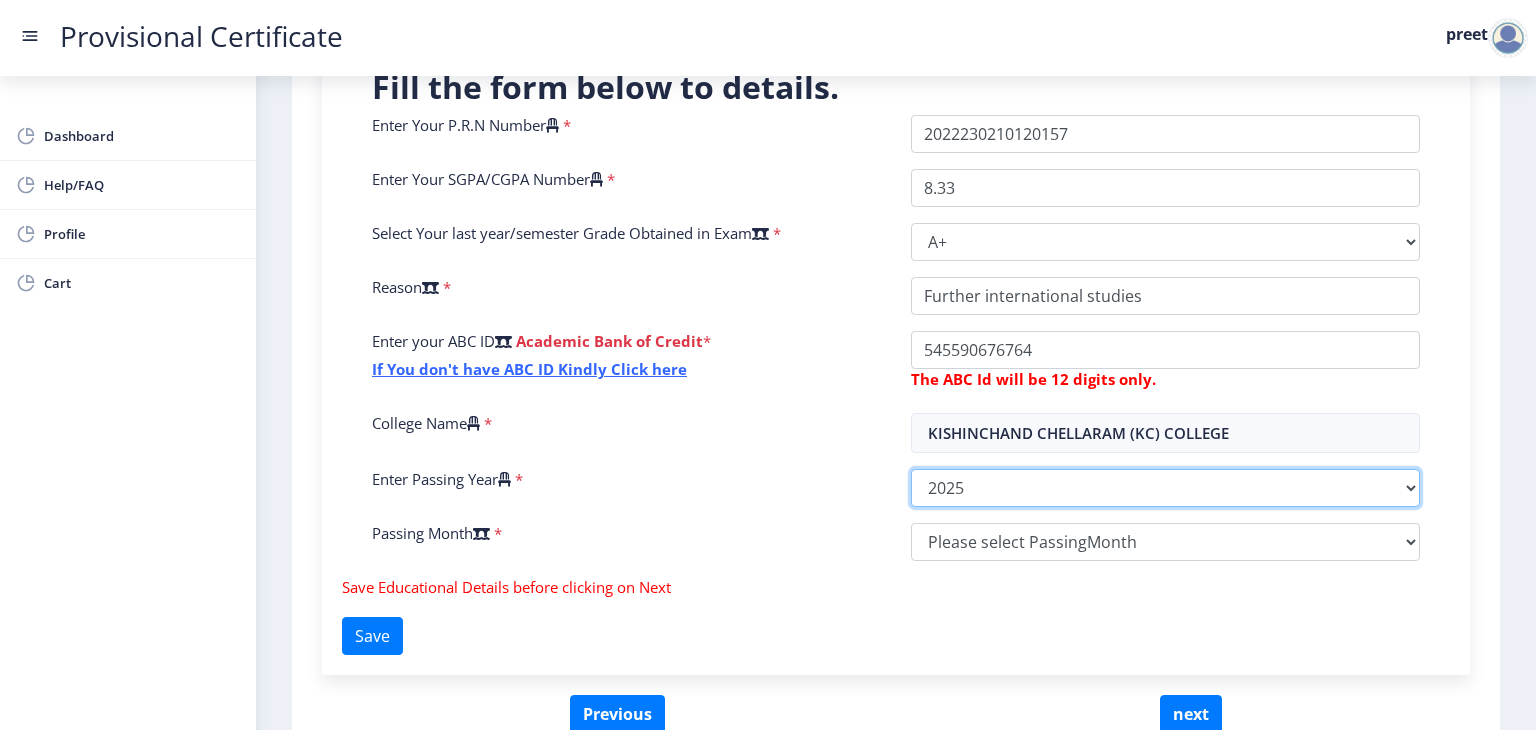 scroll, scrollTop: 592, scrollLeft: 0, axis: vertical 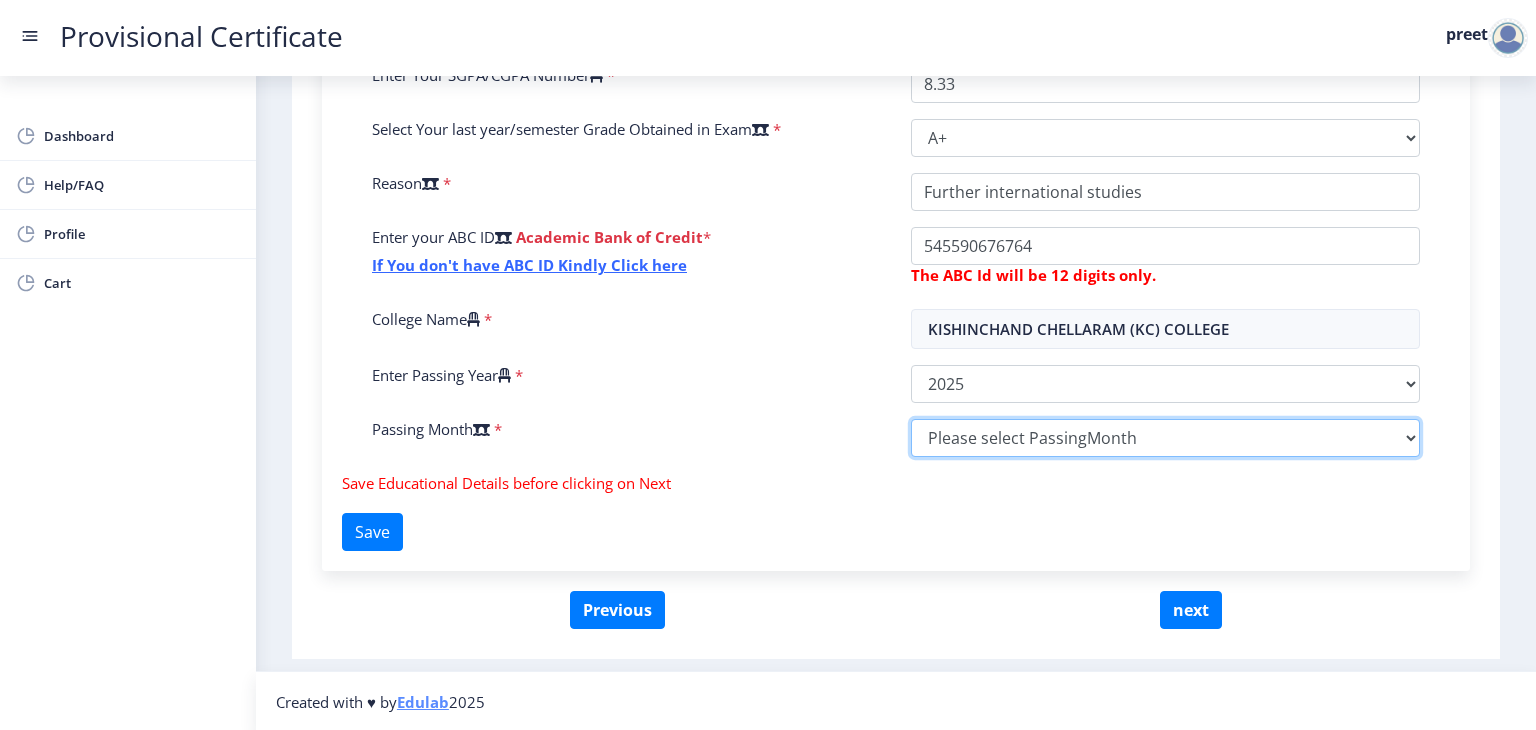 click on "Please select PassingMonth  (01) January (02) February (03) March (04) April (05) May (06) June (07) July (08) August (09) September (10) October (11) November (12) December" at bounding box center [1165, 438] 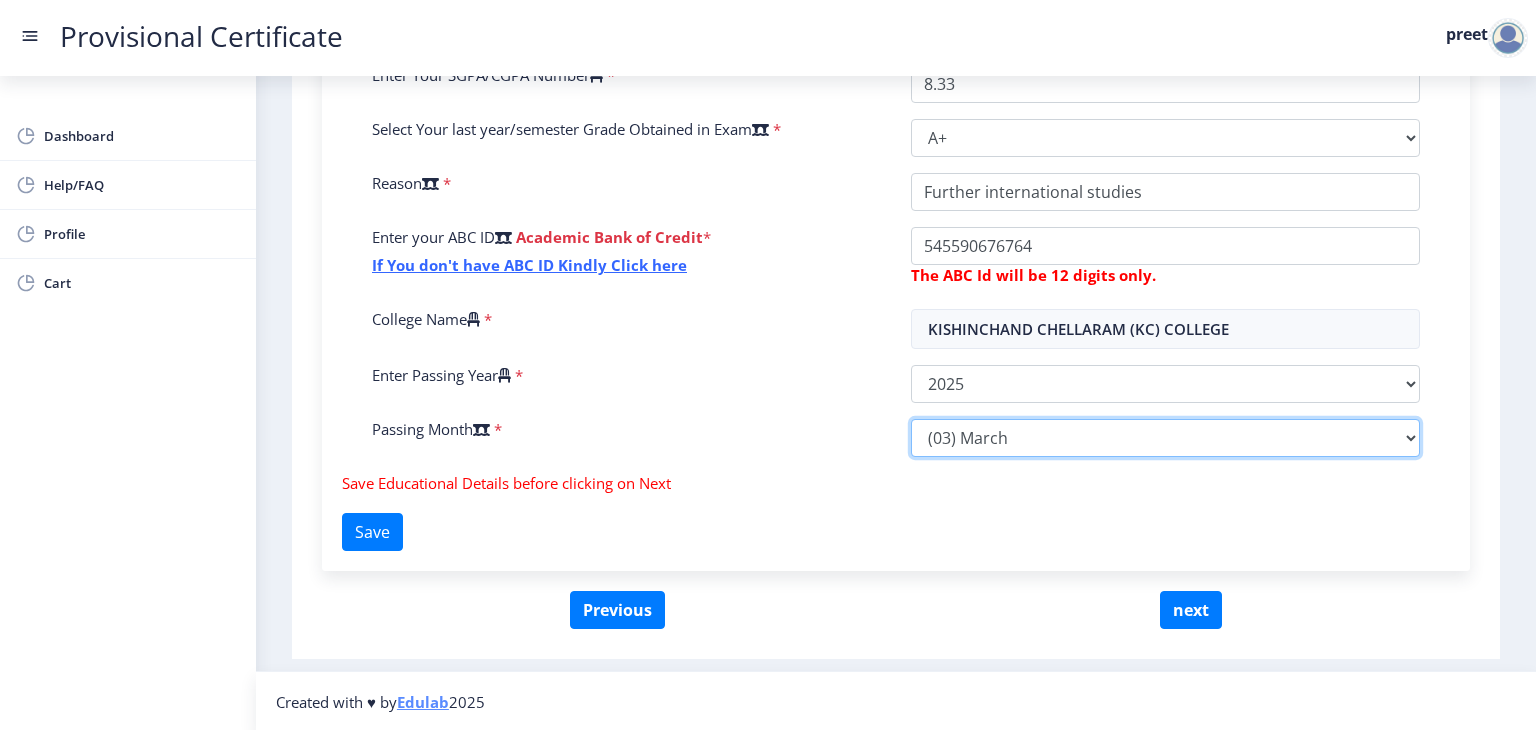 click on "Please select PassingMonth  (01) January (02) February (03) March (04) April (05) May (06) June (07) July (08) August (09) September (10) October (11) November (12) December" at bounding box center (1165, 438) 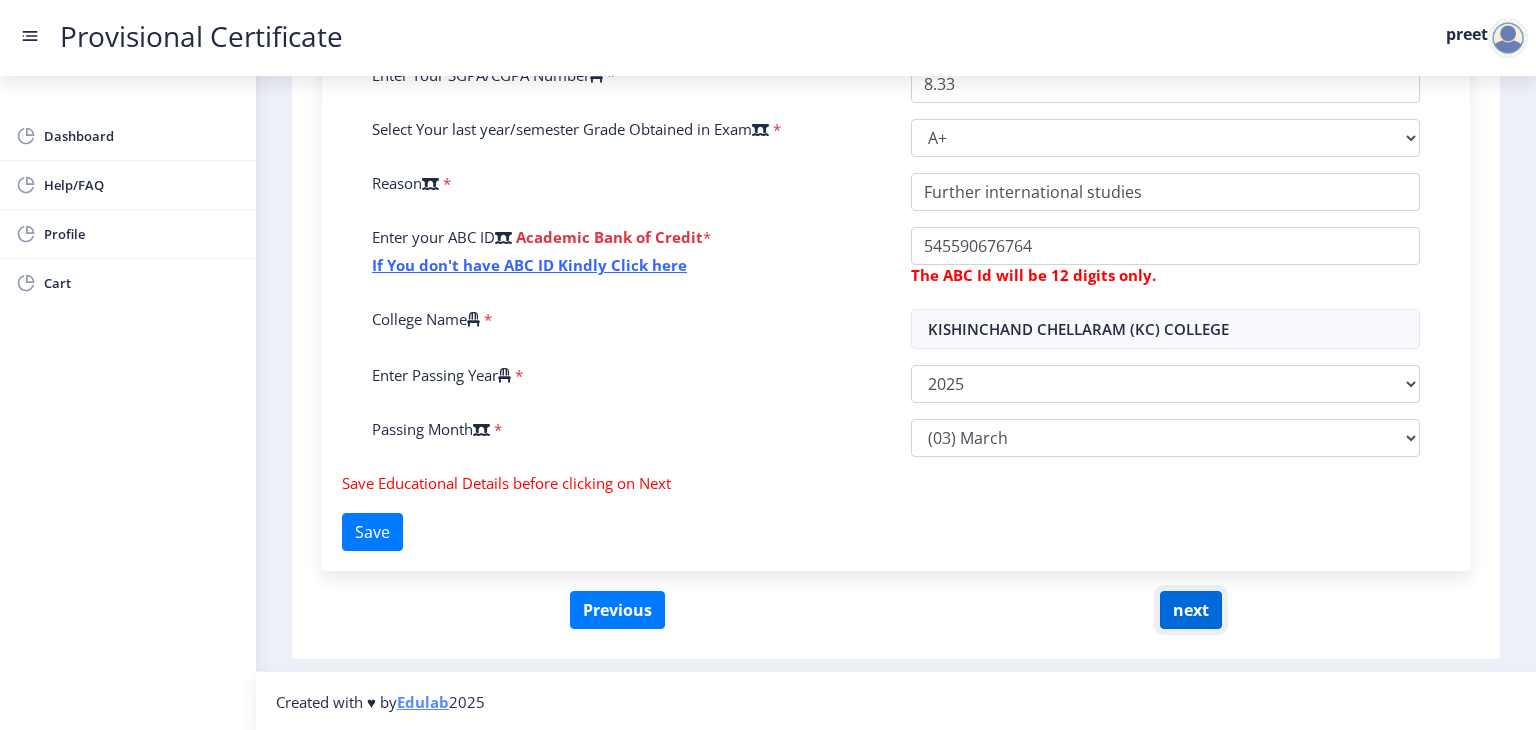 click on "next" 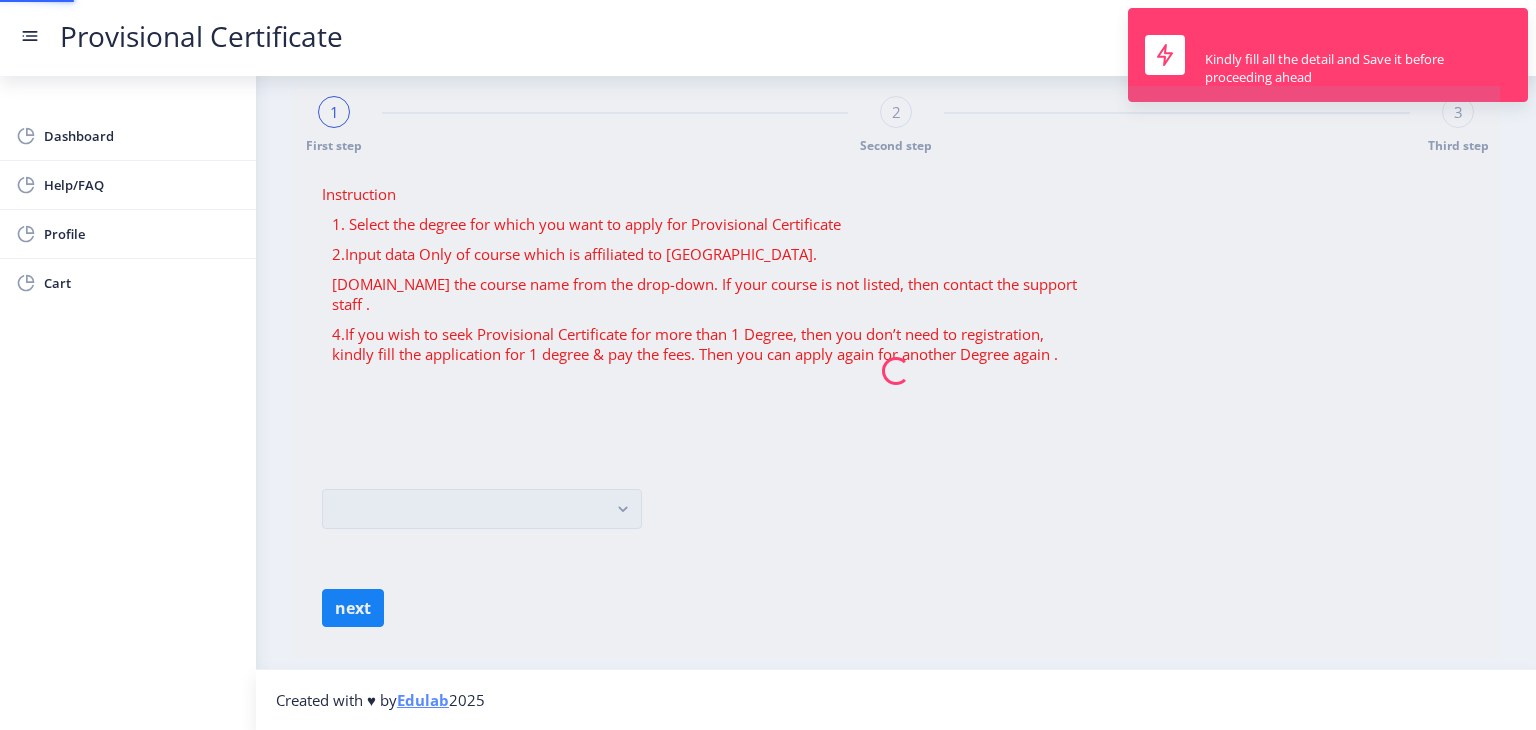 scroll, scrollTop: 0, scrollLeft: 0, axis: both 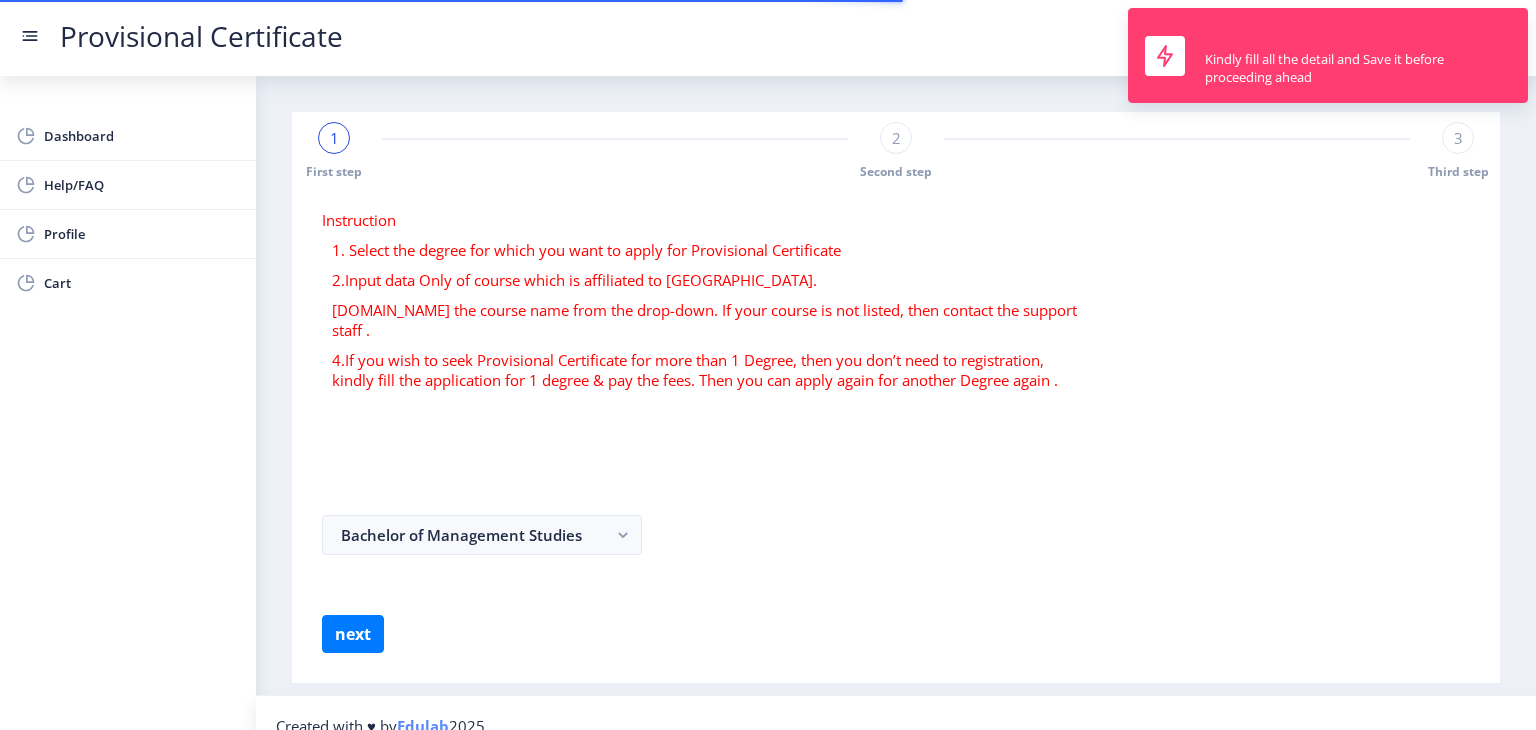 select 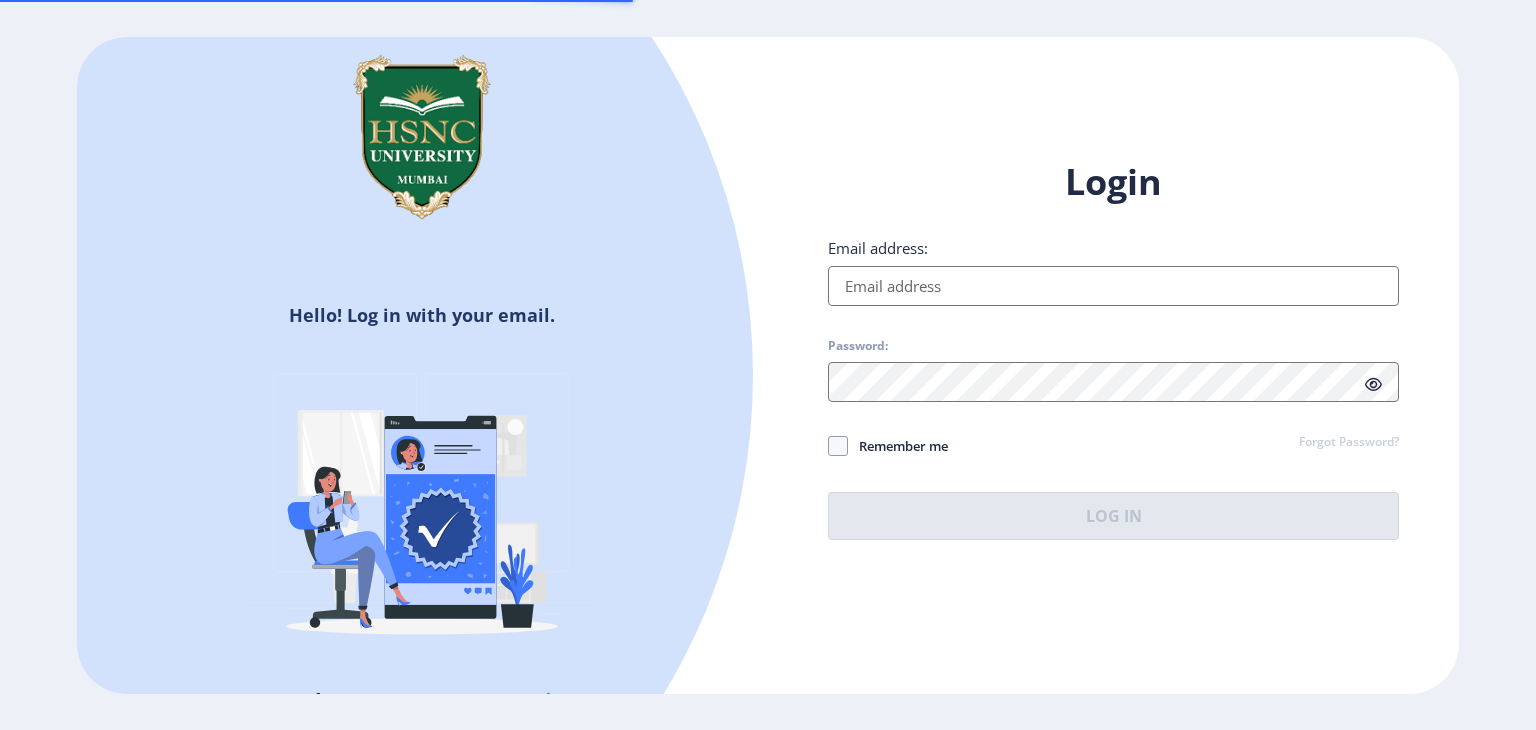 scroll, scrollTop: 0, scrollLeft: 0, axis: both 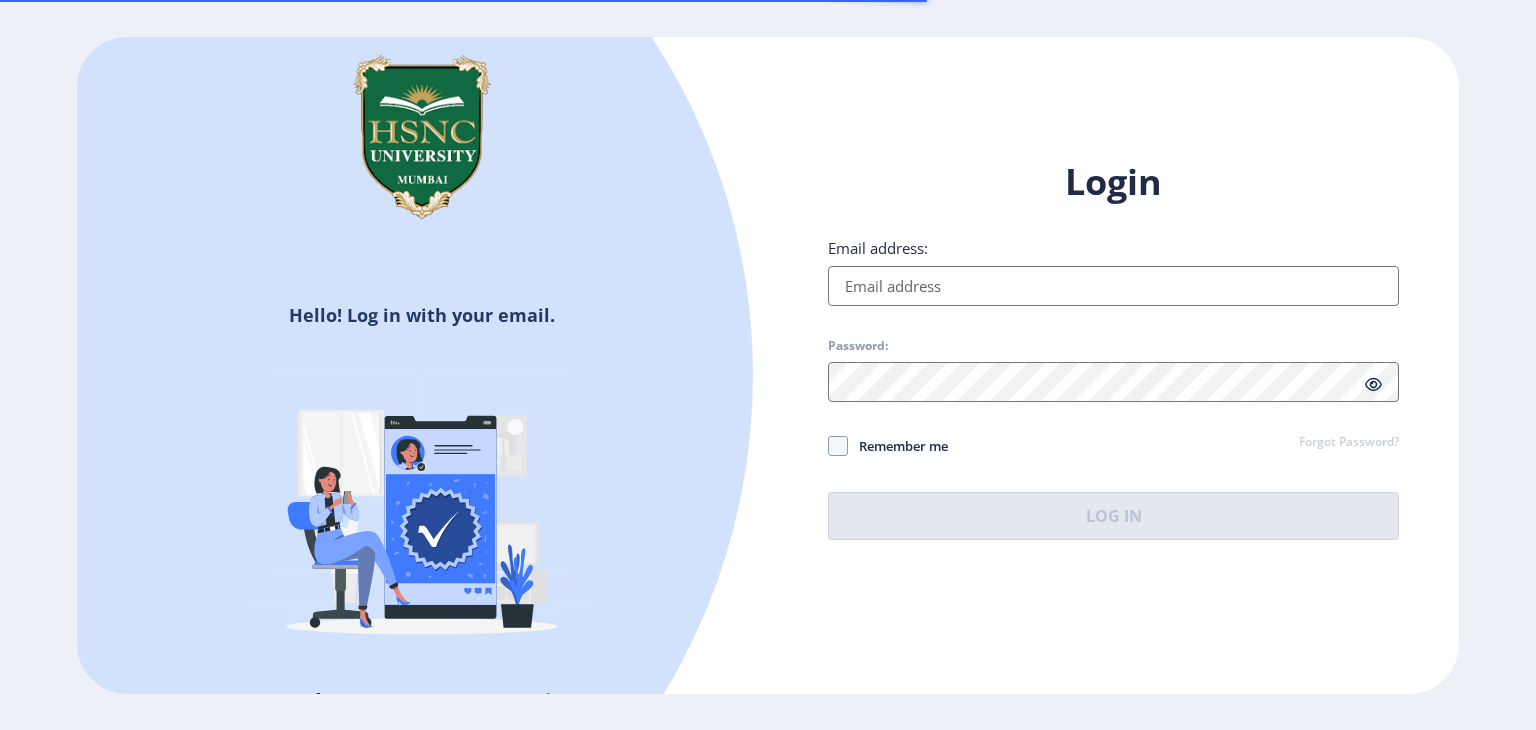 click on "Email address:" at bounding box center [1113, 286] 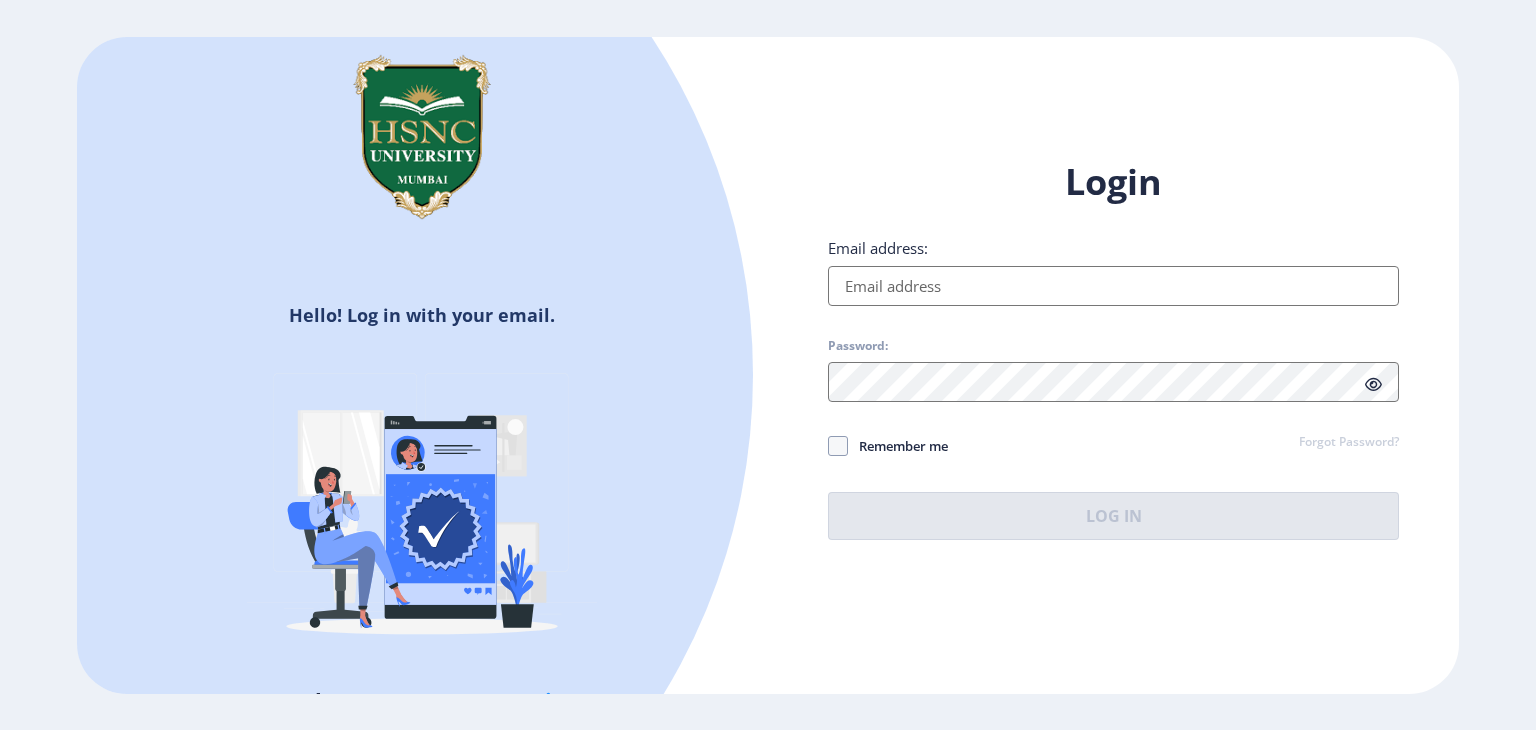 type on "[EMAIL_ADDRESS][DOMAIN_NAME]" 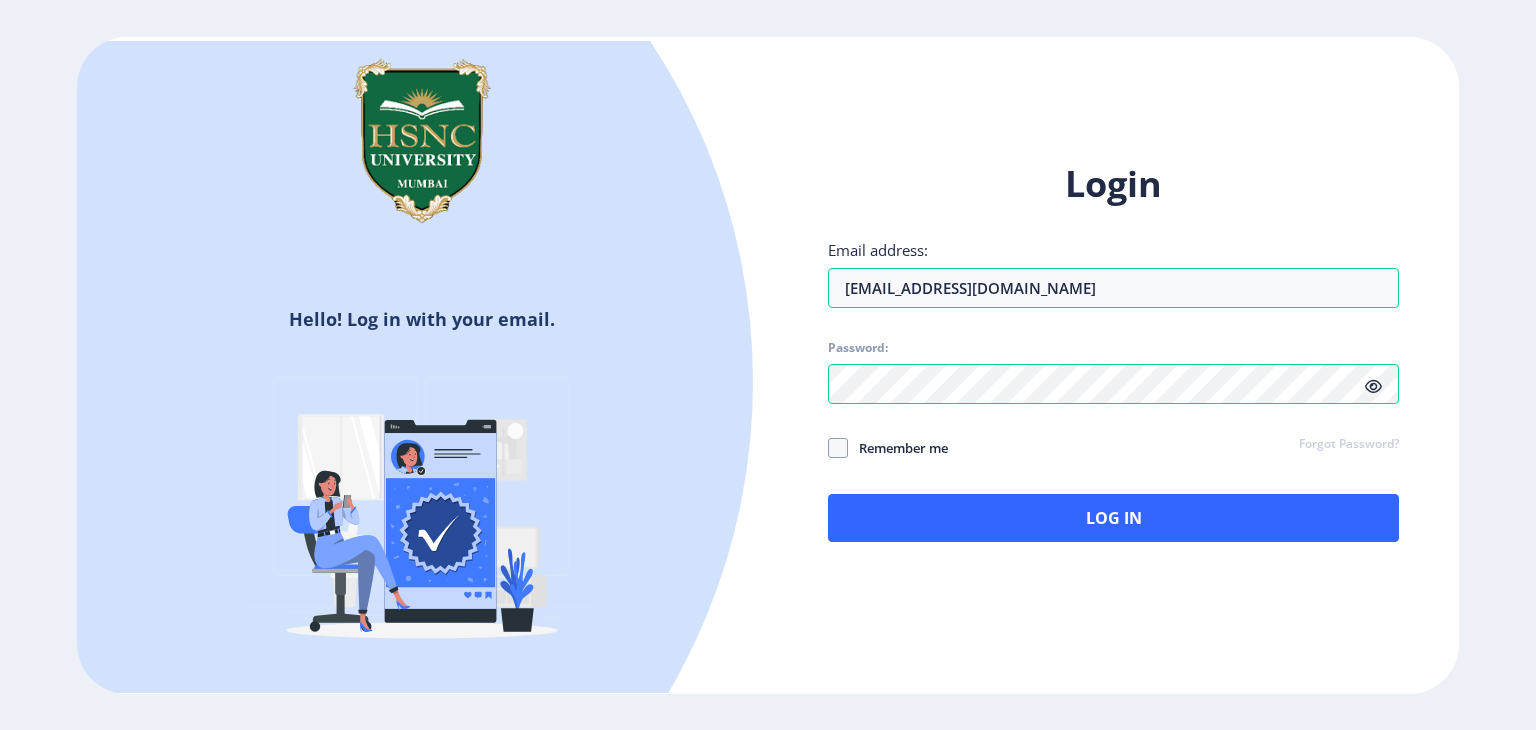 click 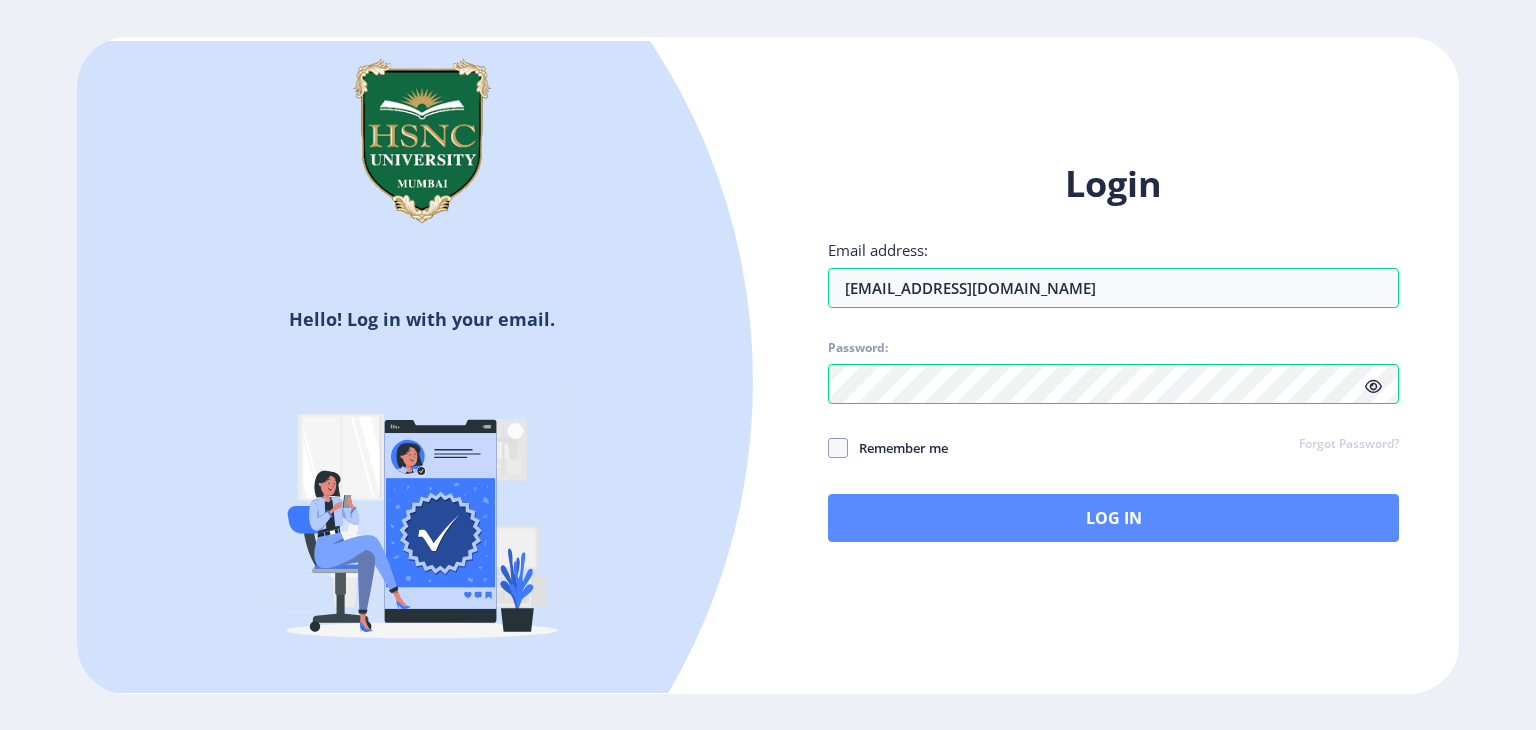 click on "Login Email address: Preetbhanushali369@gmail.com Password: Remember me Forgot Password?  Log In" 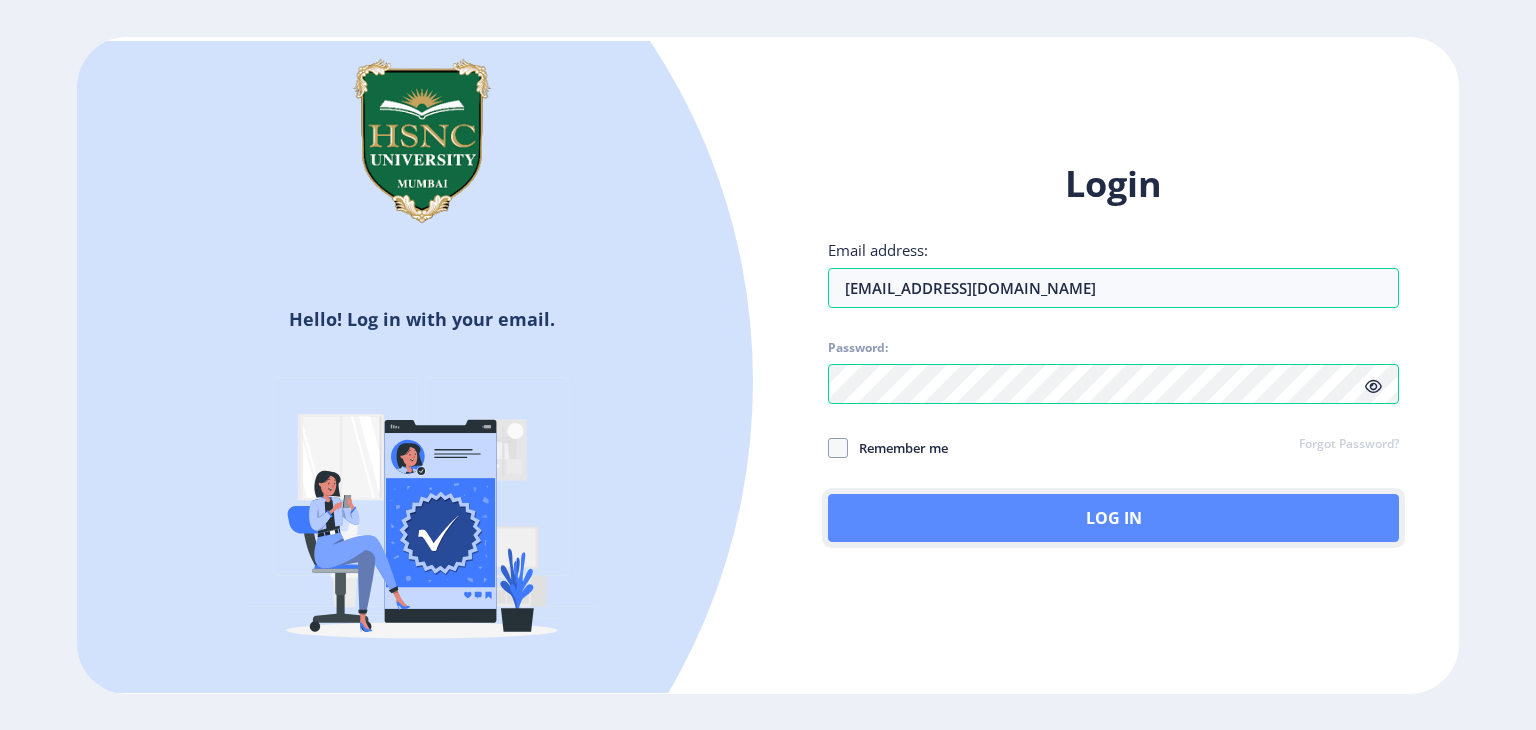 click on "Log In" 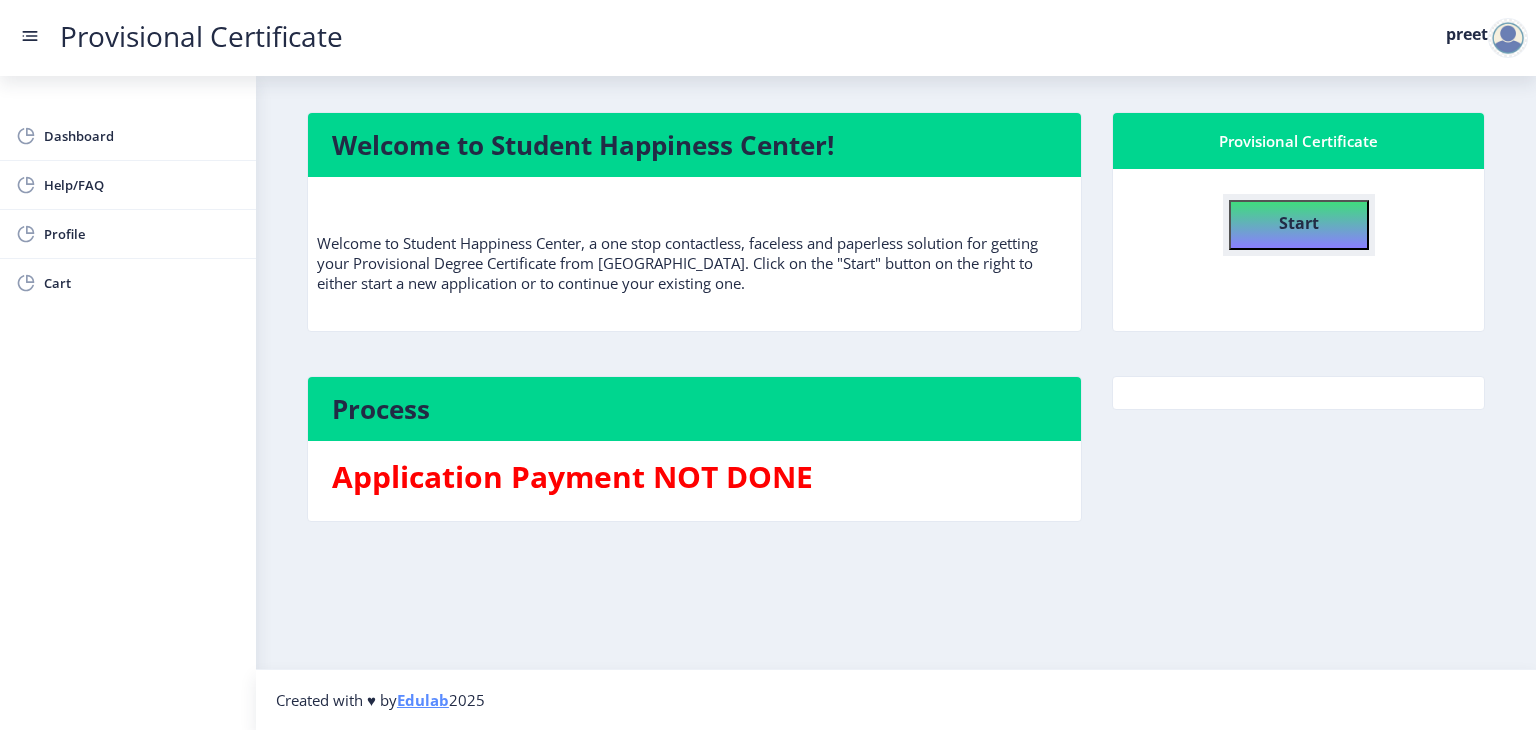 click on "Start" 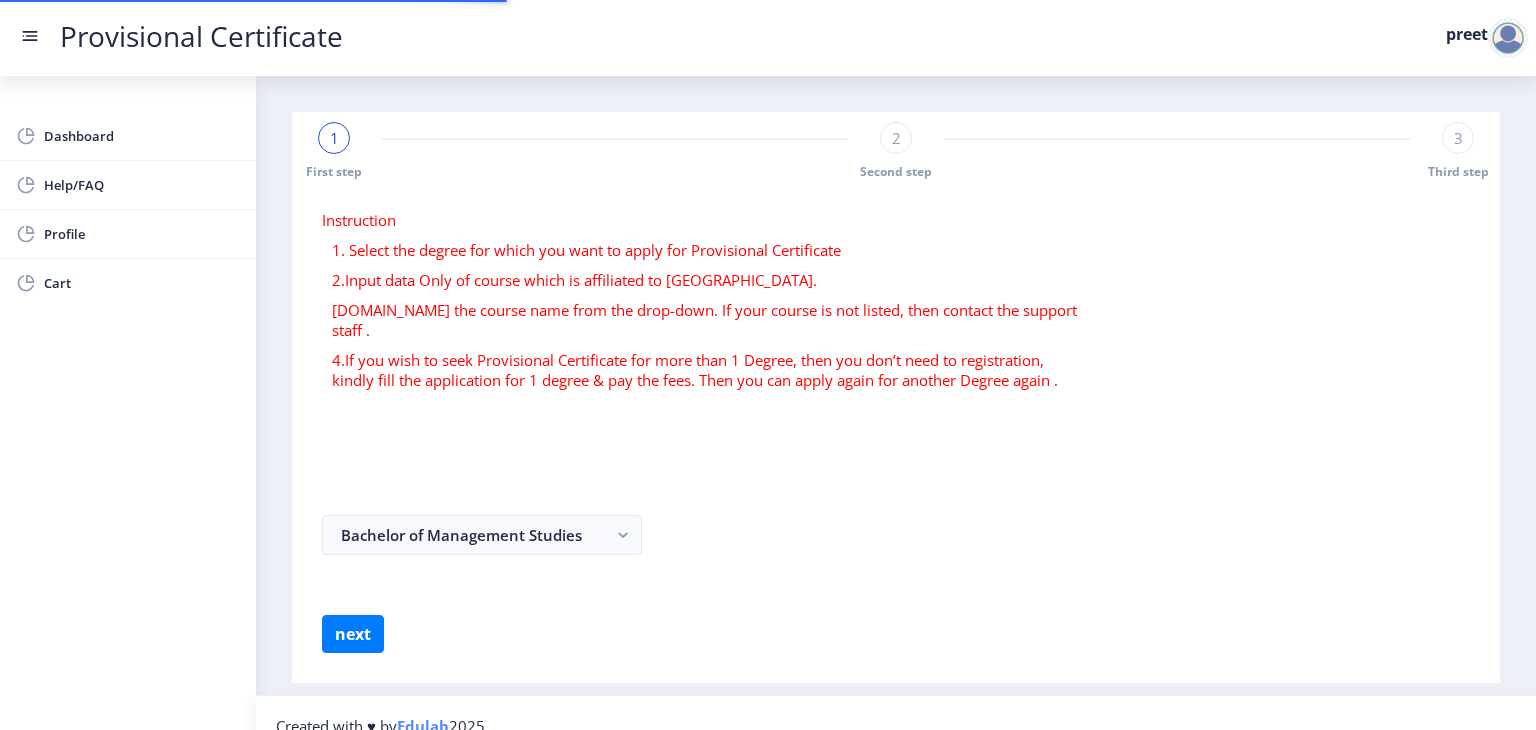 select 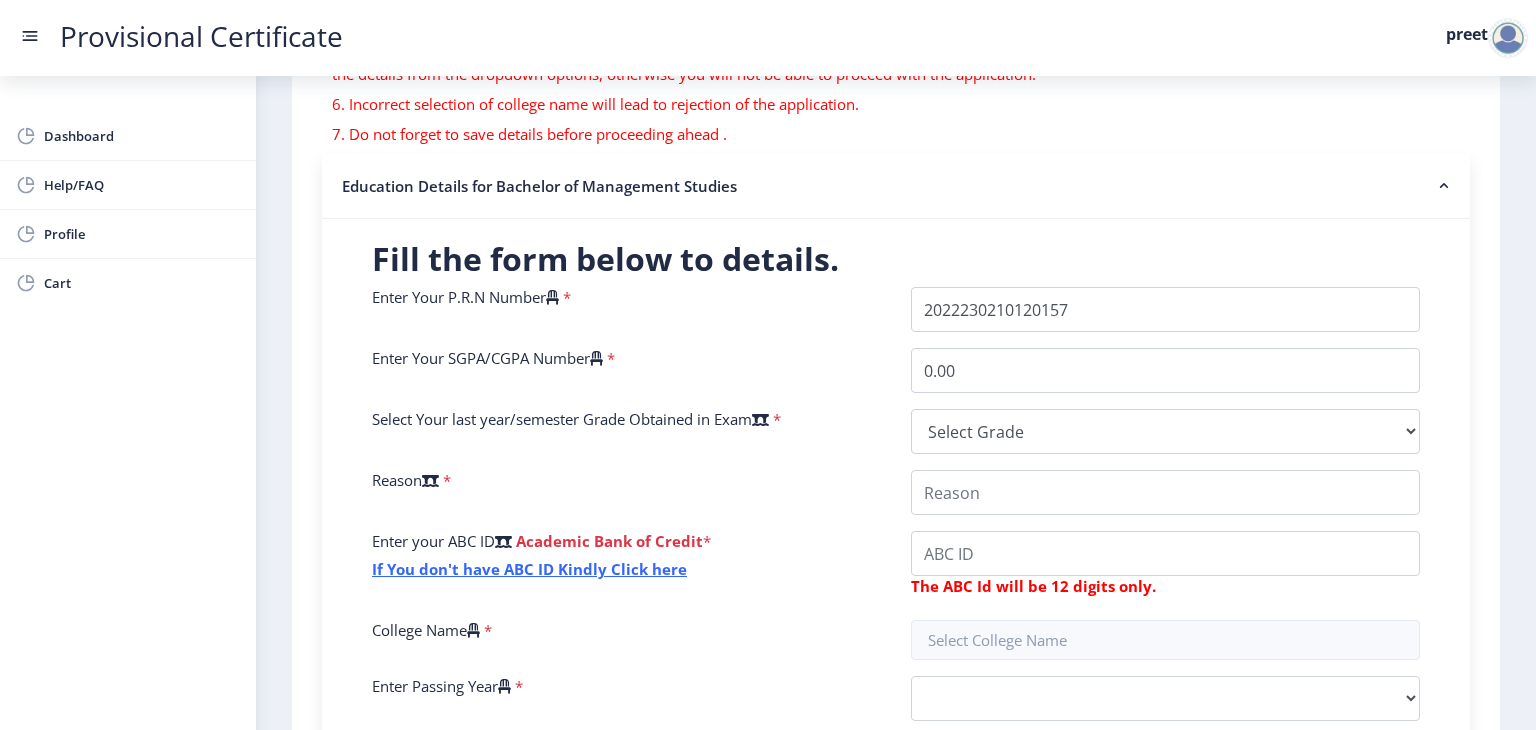 scroll, scrollTop: 320, scrollLeft: 0, axis: vertical 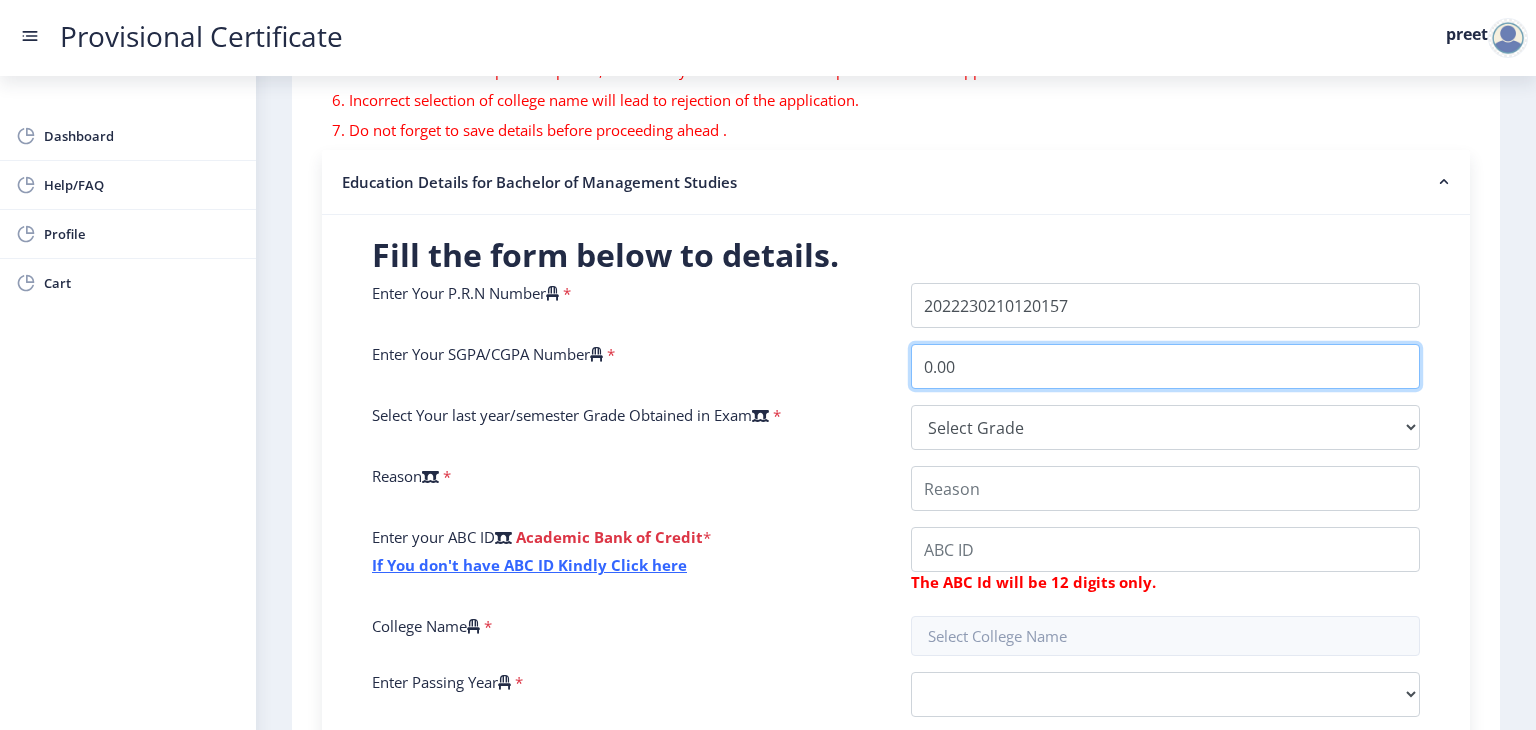 click on "0.00" at bounding box center [1165, 366] 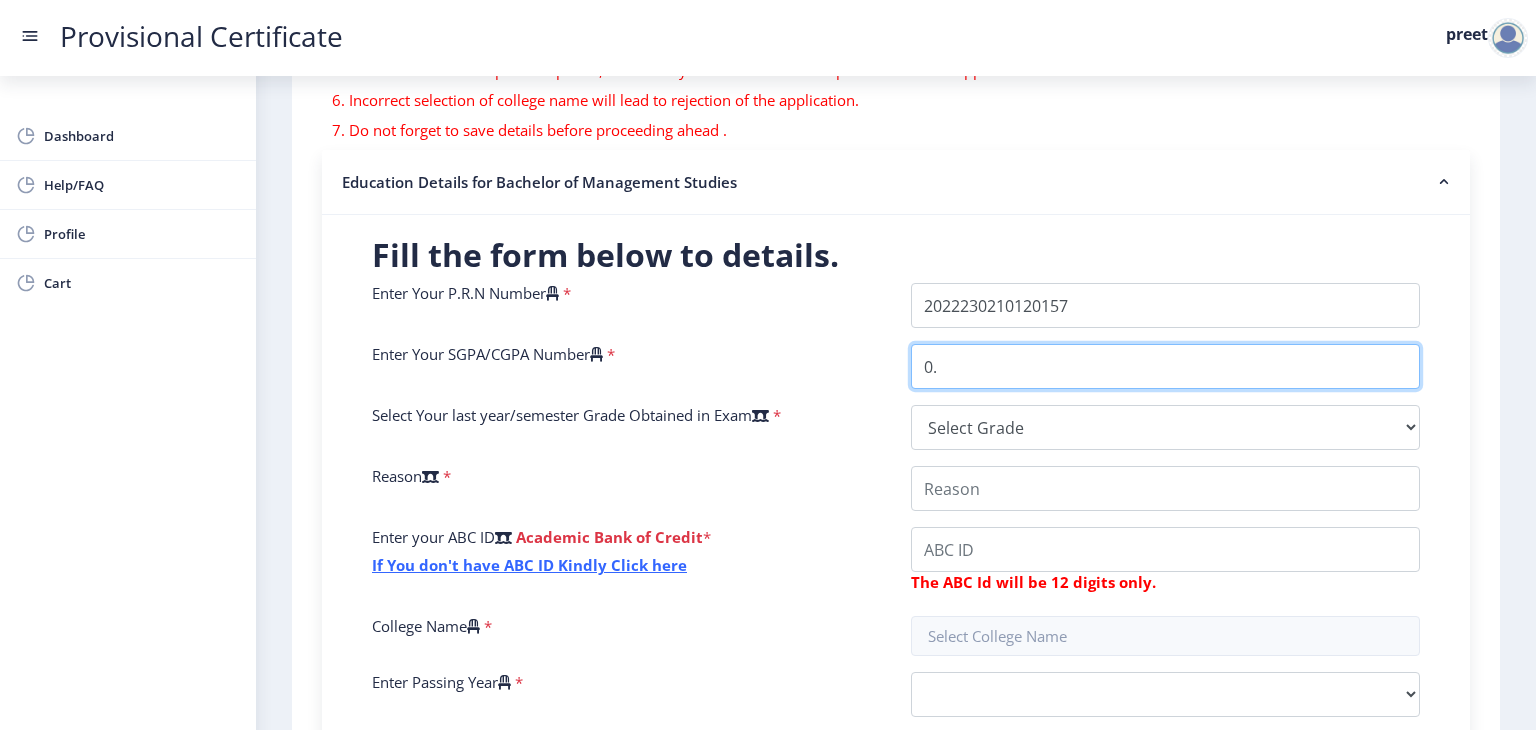 type on "0" 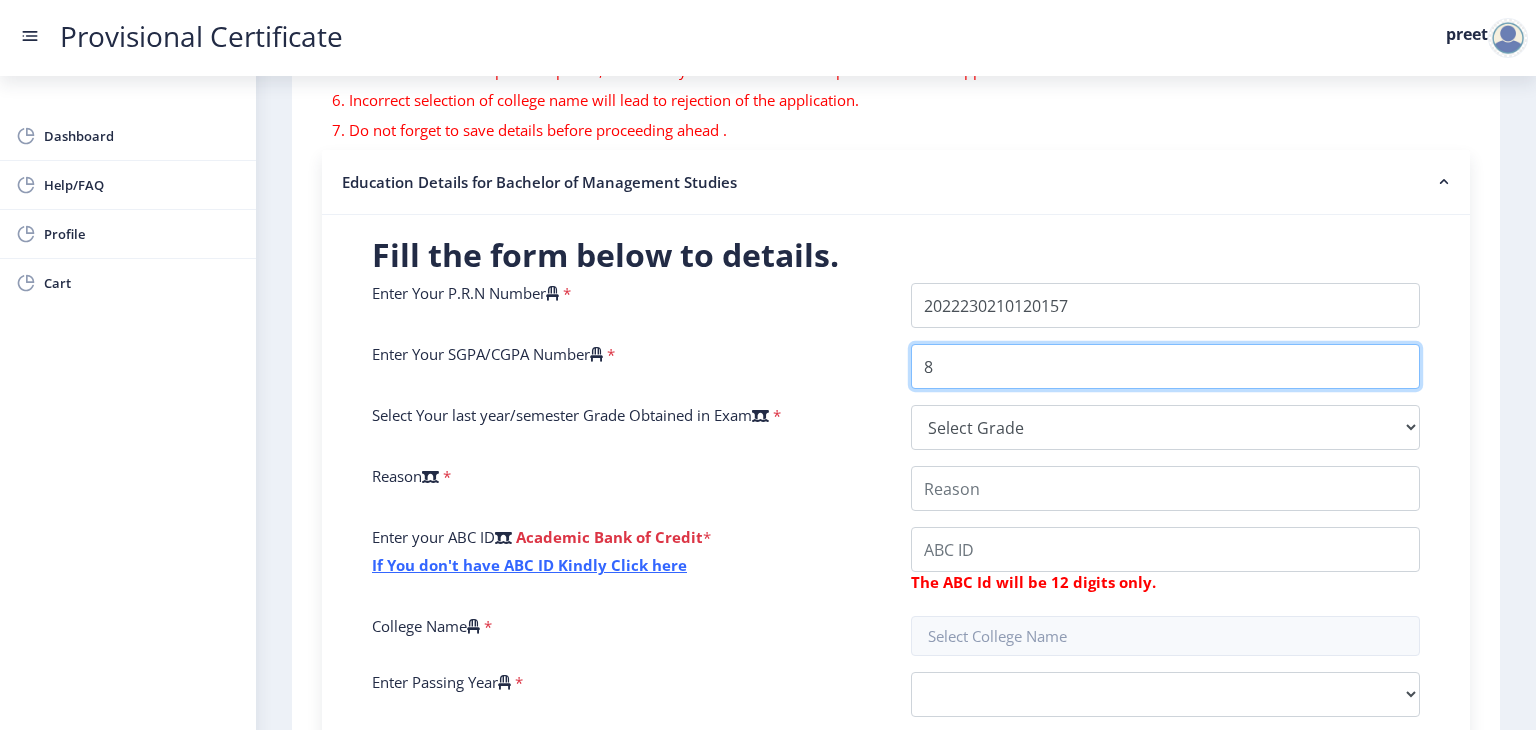 type on "8.33" 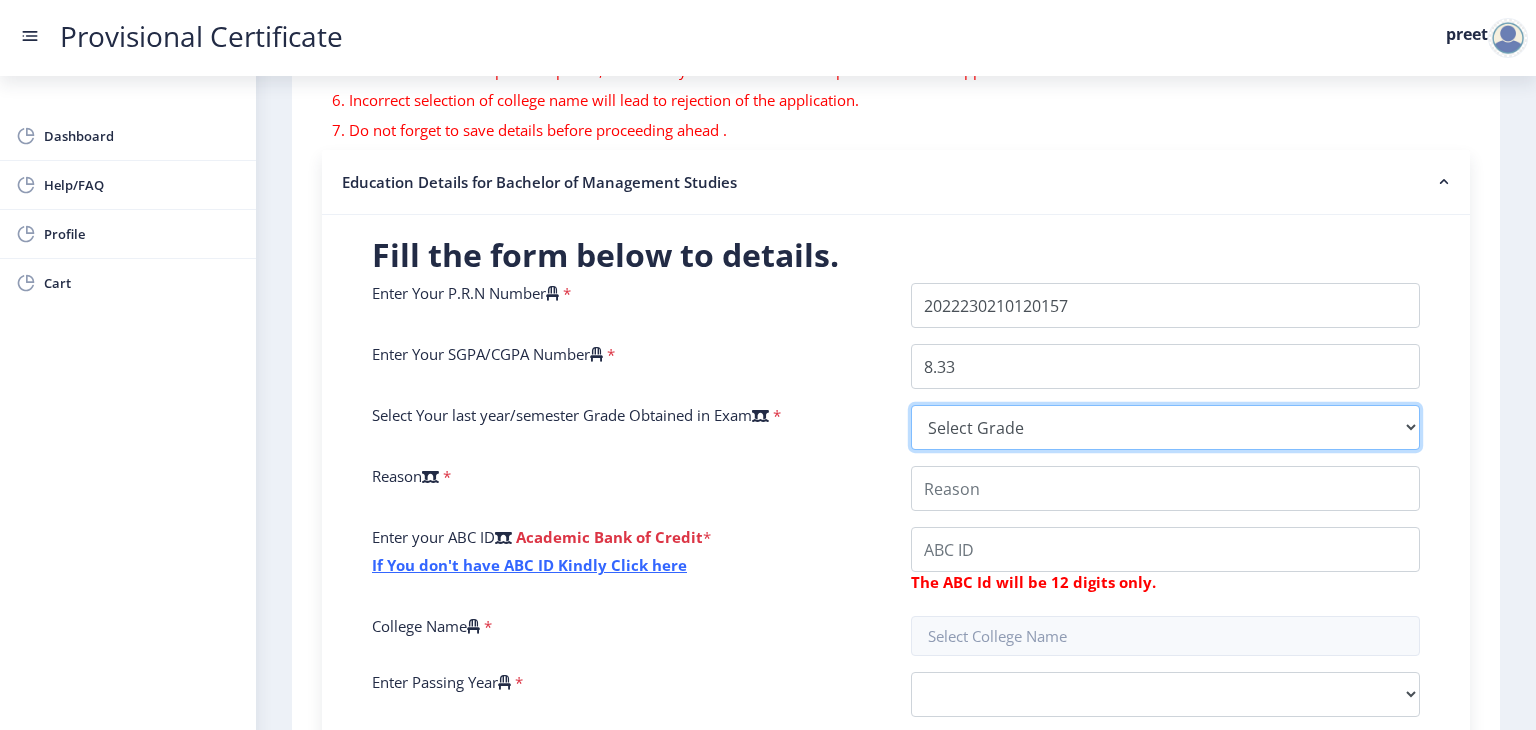 click on "Select Grade  O   A+   A   B+   B   C   D   F(Fail)" at bounding box center (1165, 427) 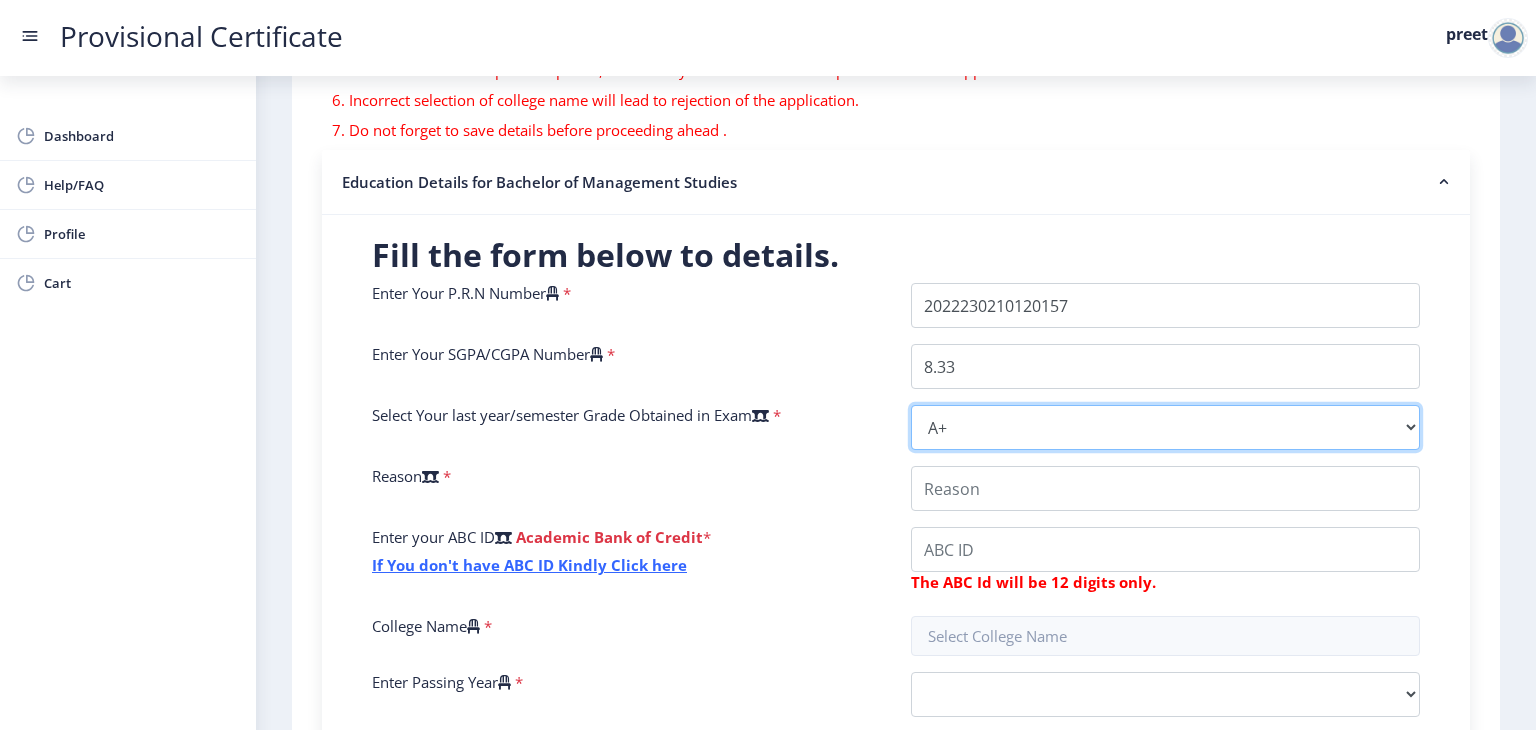 click on "Select Grade  O   A+   A   B+   B   C   D   F(Fail)" at bounding box center (1165, 427) 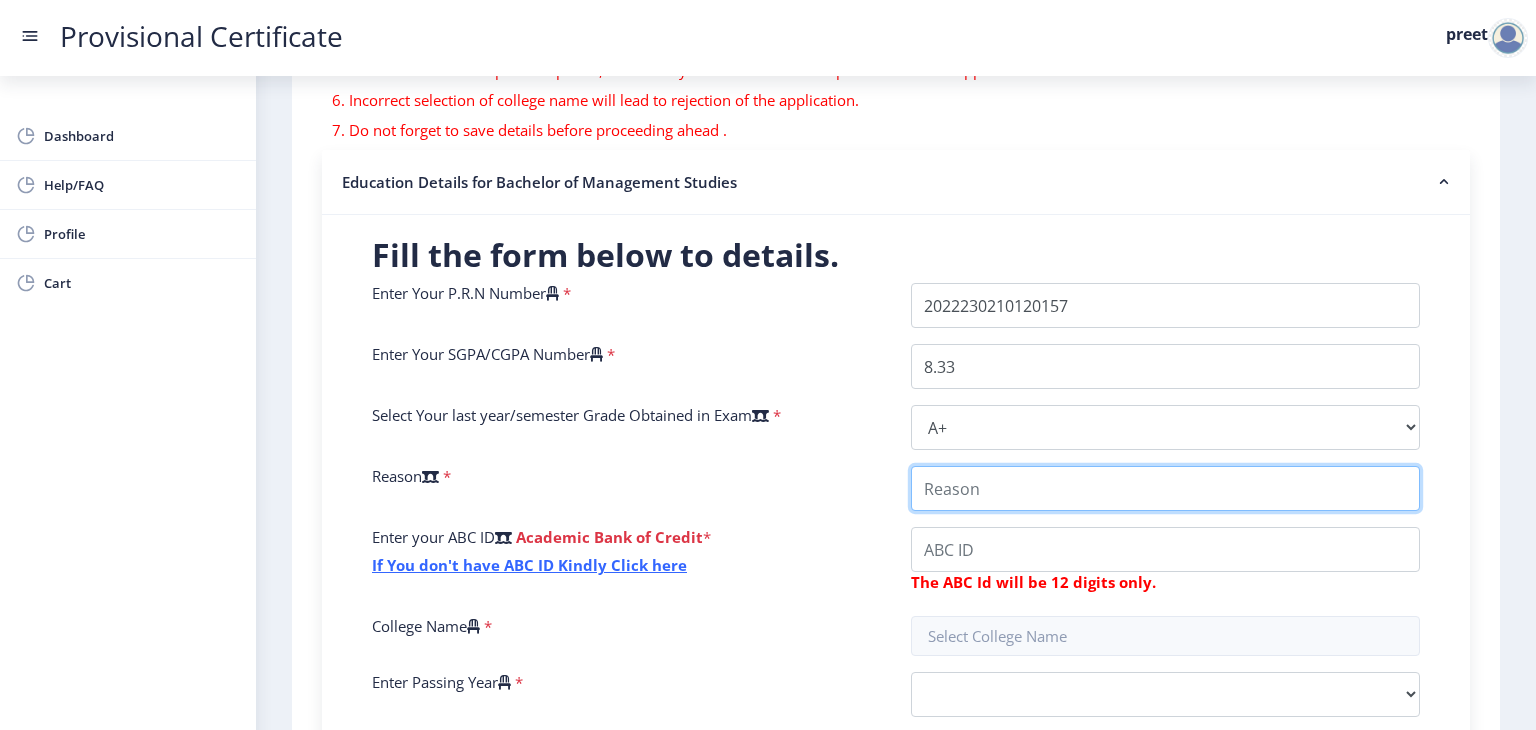click on "College Name" at bounding box center (1165, 488) 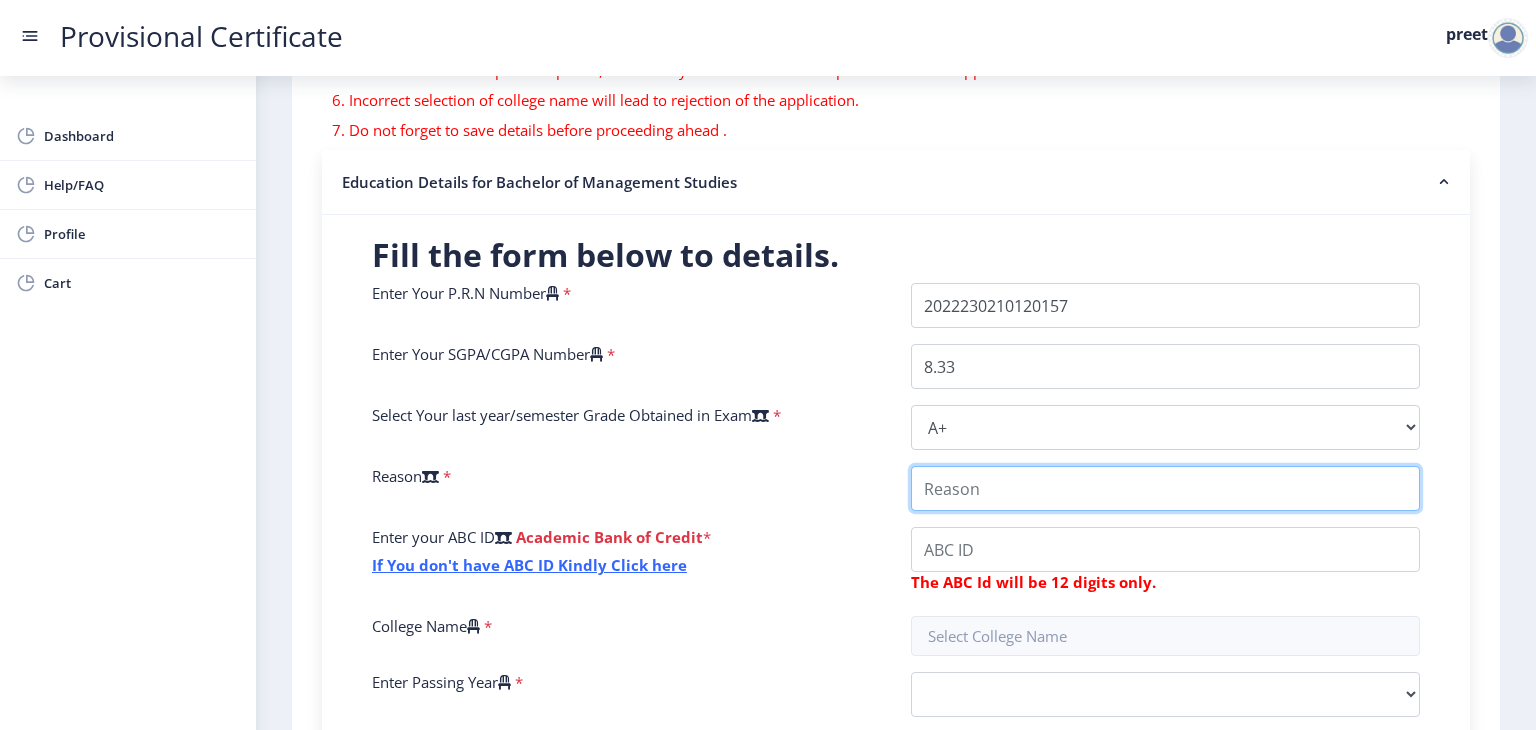 type on "Further international studies" 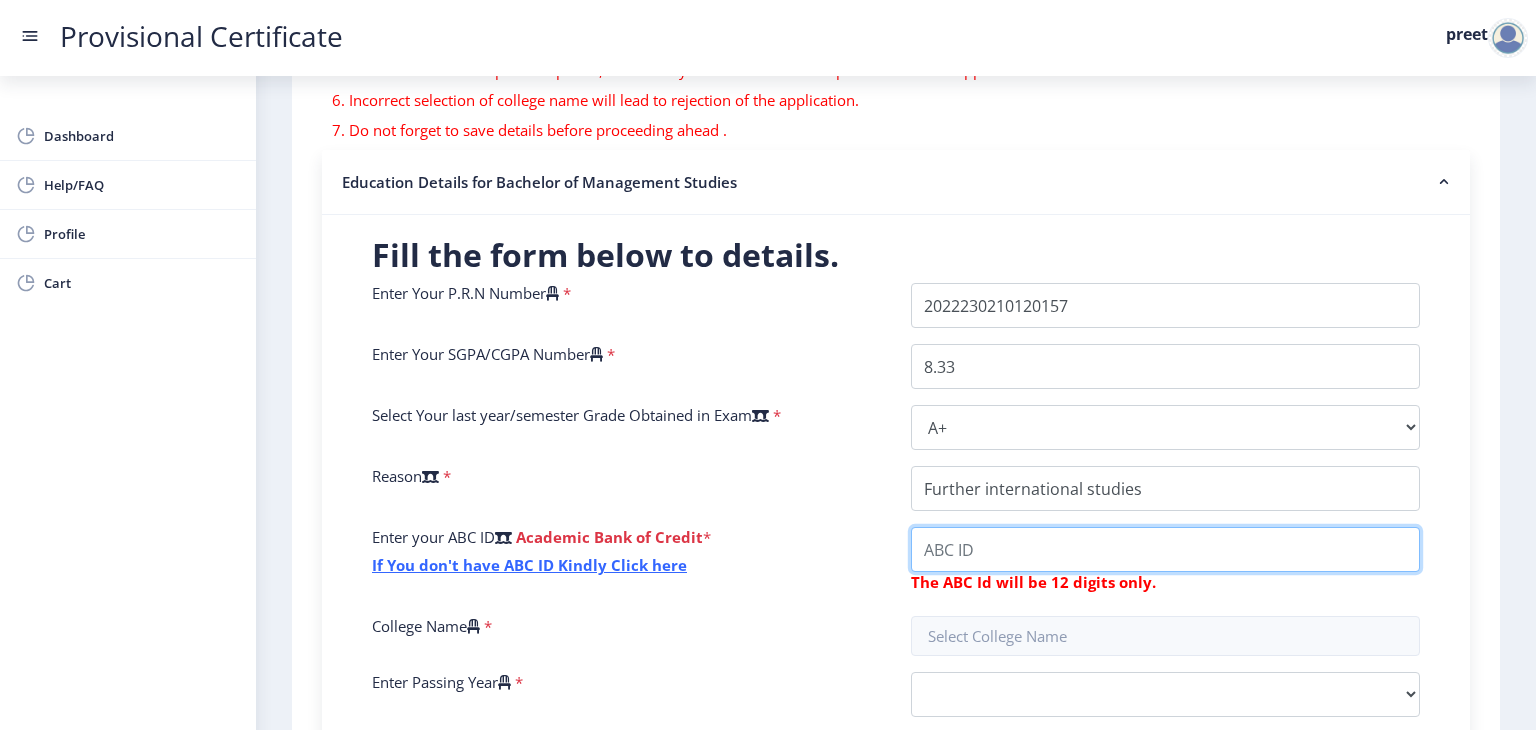 click on "College Name" at bounding box center [1165, 549] 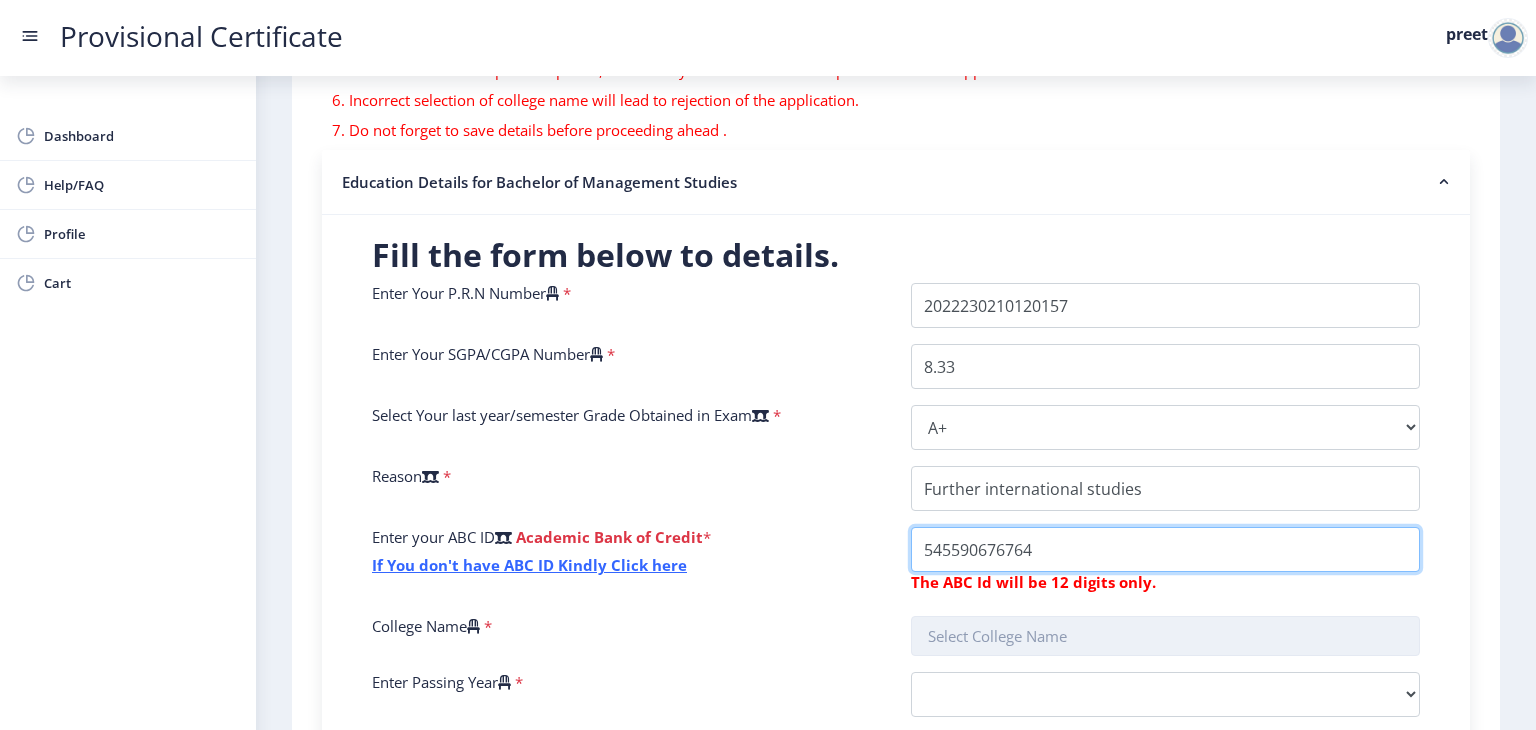 type on "545590676764" 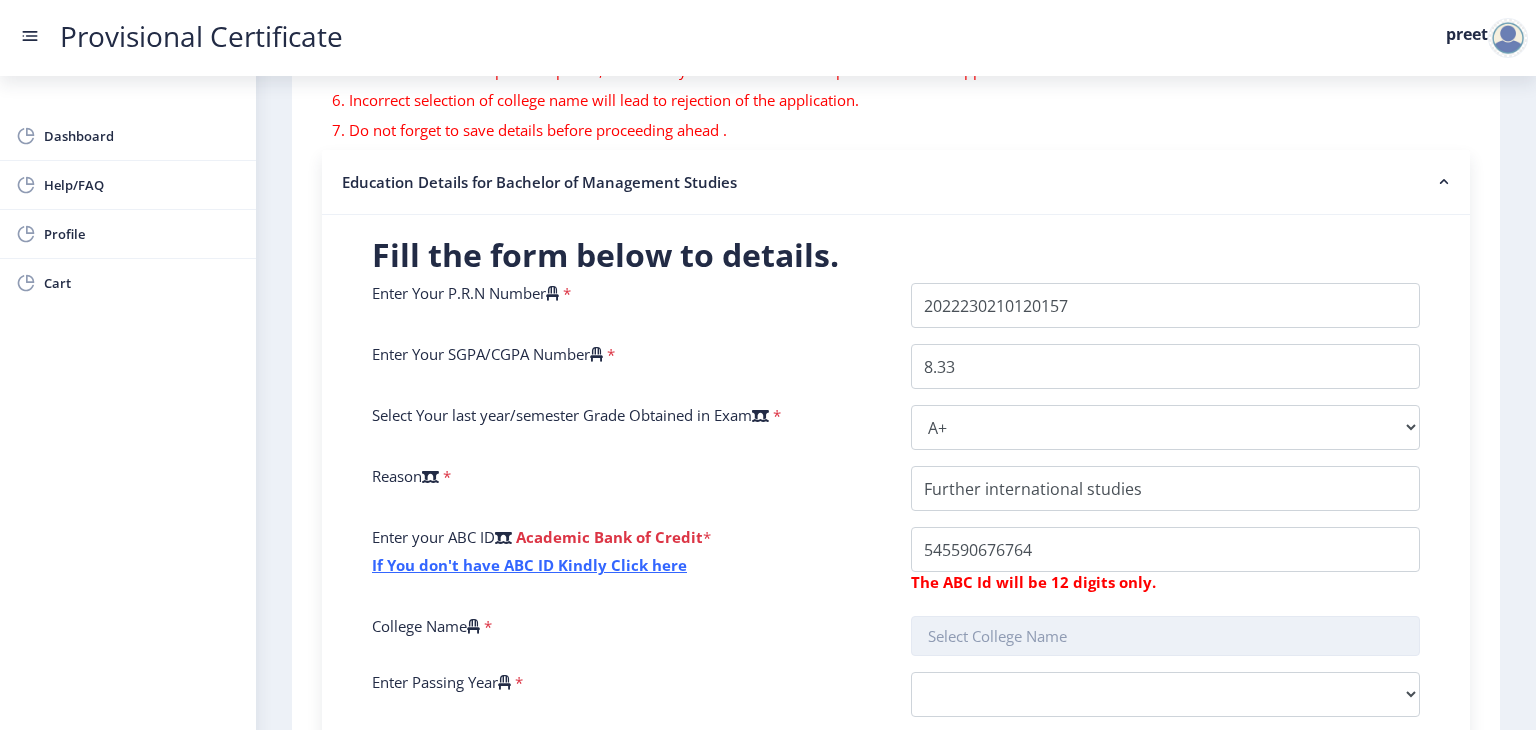 click 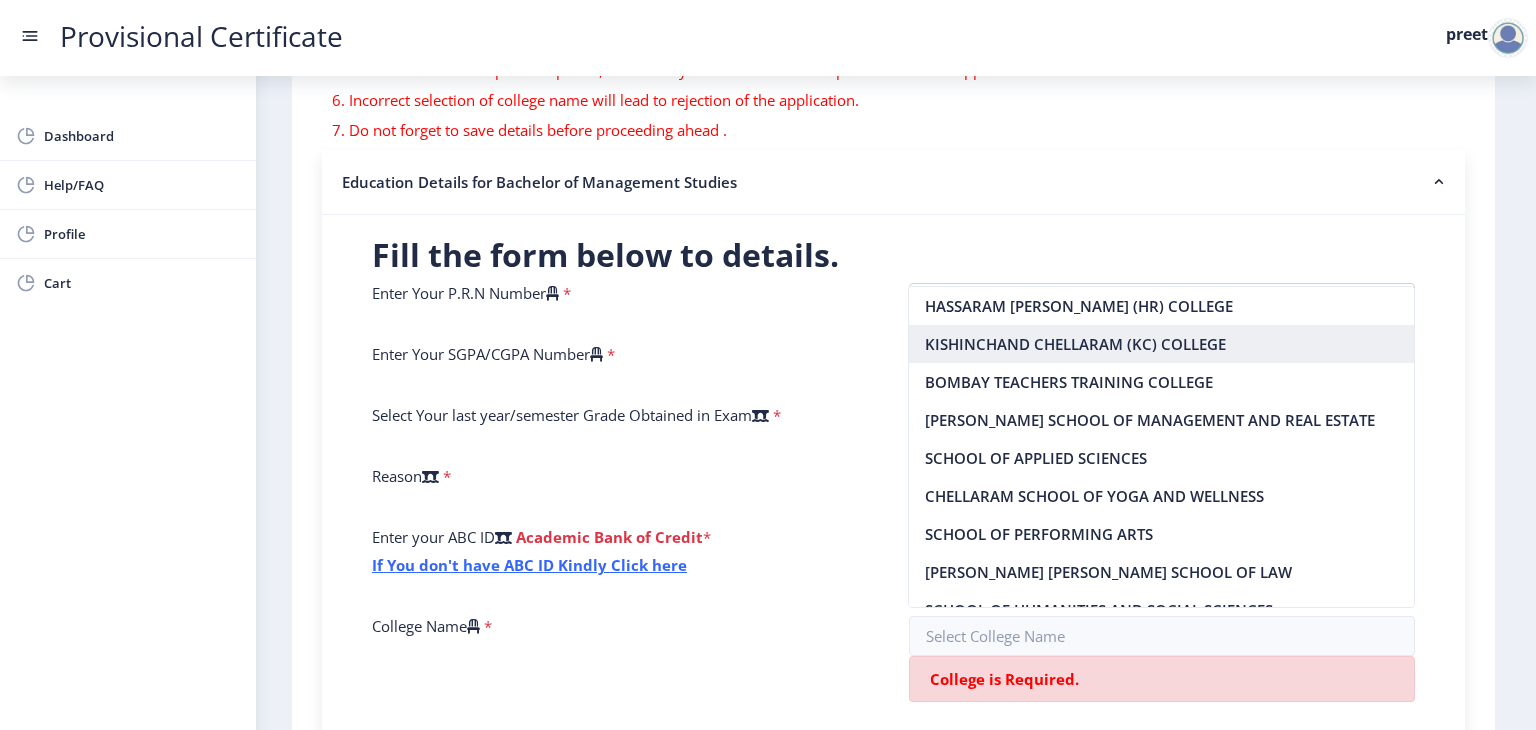 click on "KISHINCHAND CHELLARAM (KC) COLLEGE" at bounding box center [1161, 344] 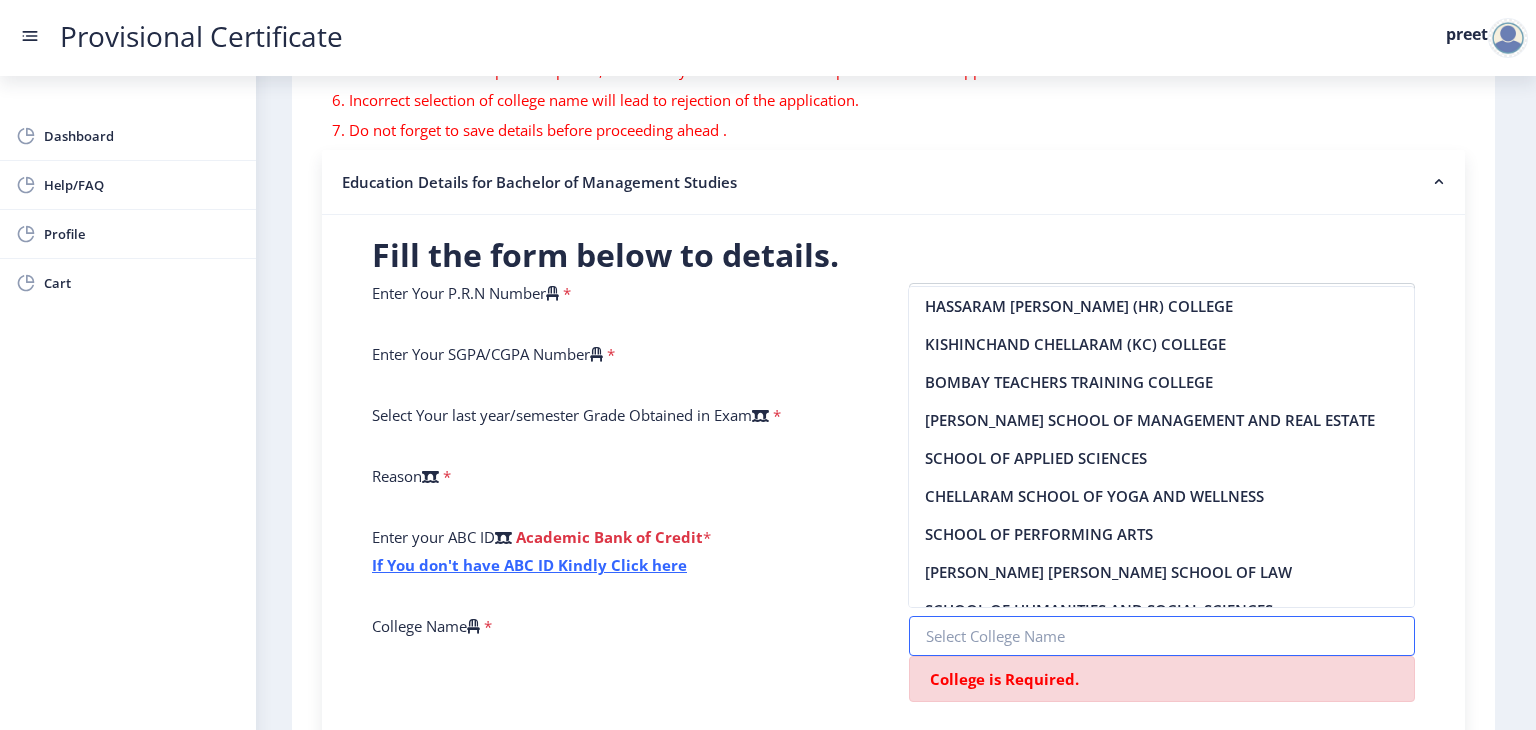 type on "KISHINCHAND CHELLARAM (KC) COLLEGE" 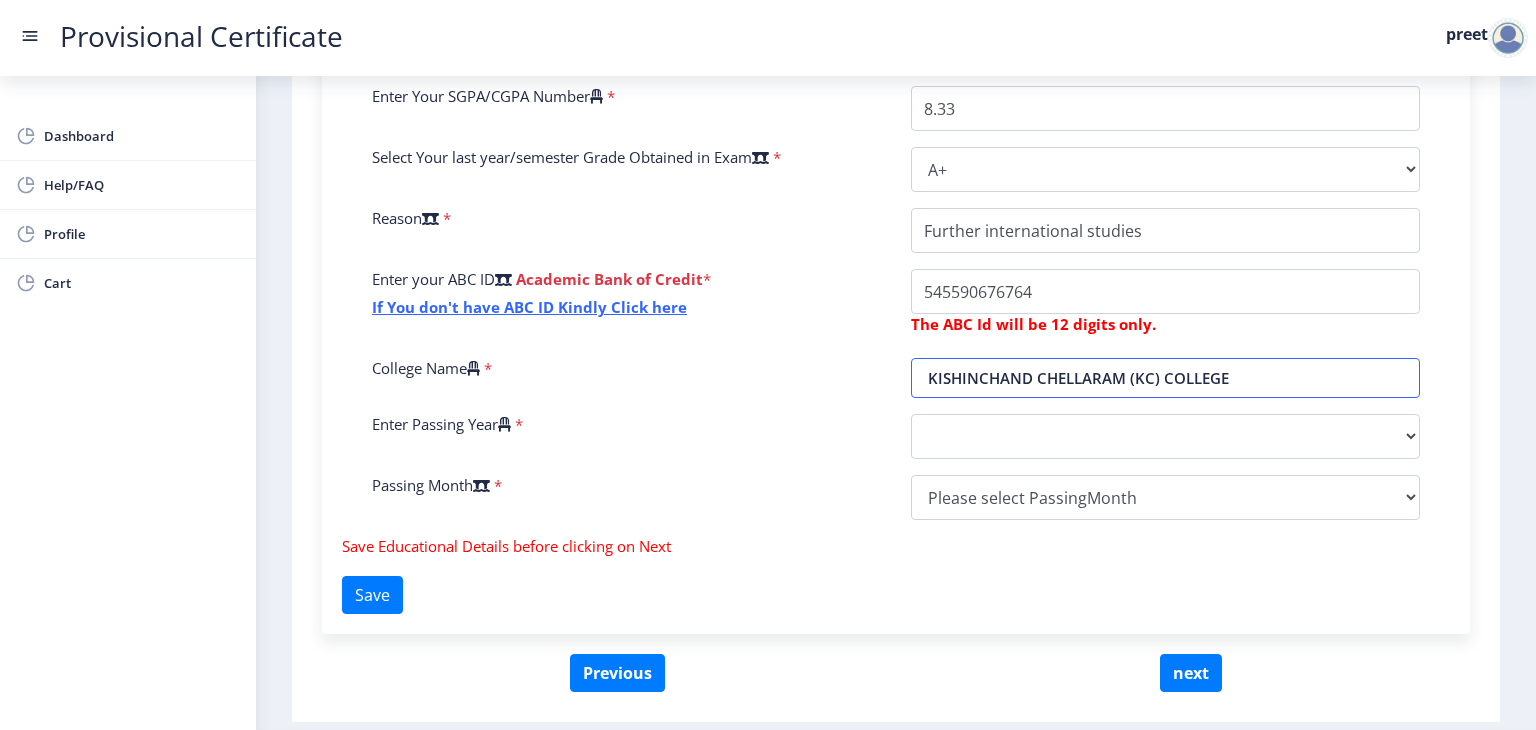 scroll, scrollTop: 641, scrollLeft: 0, axis: vertical 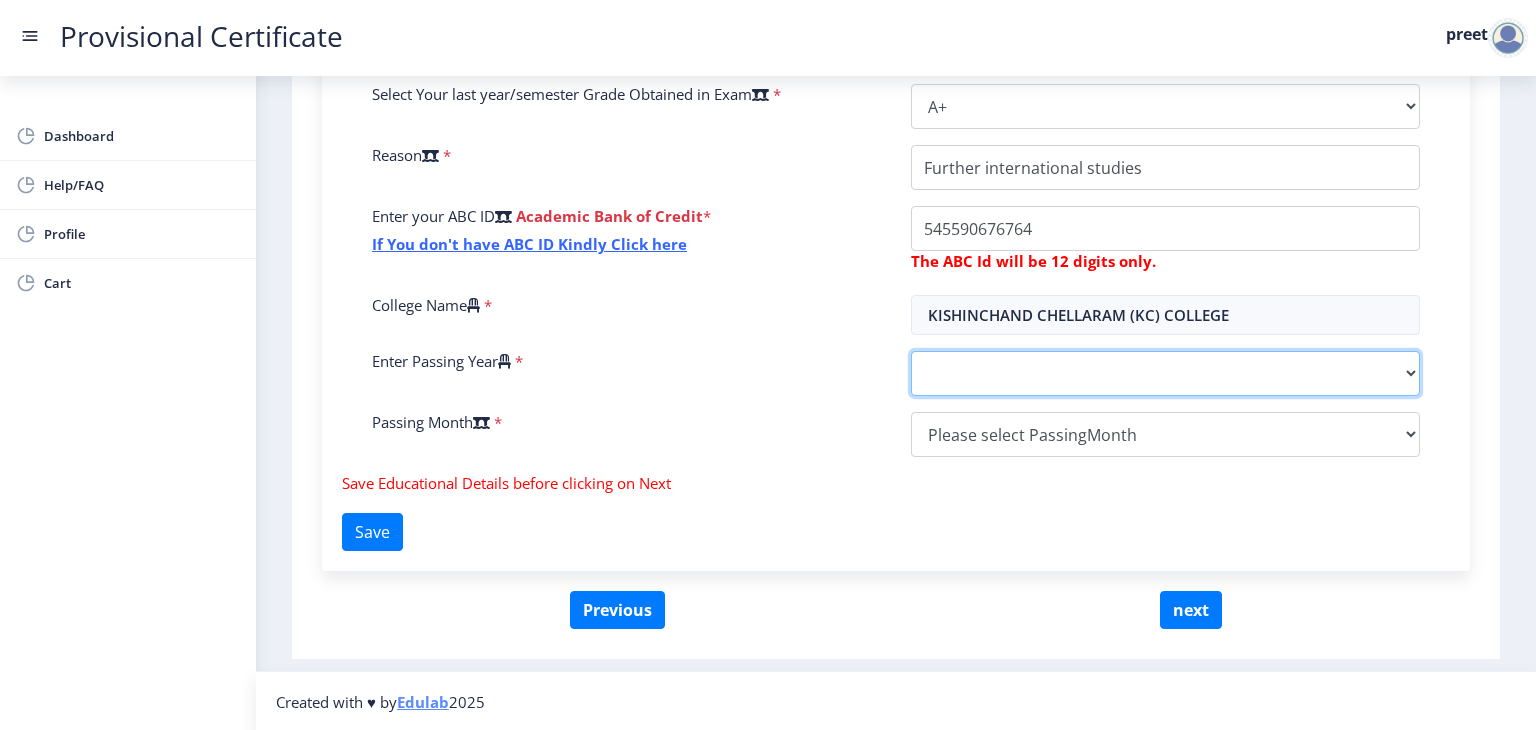 click on "2025   2024   2023   2022   2021   2020   2019   2018   2017   2016   2015   2014   2013   2012   2011   2010   2009   2008   2007   2006   2005   2004   2003   2002   2001   2000   1999   1998   1997   1996   1995   1994   1993   1992   1991   1990   1989   1988   1987   1986   1985   1984   1983   1982   1981   1980   1979   1978   1977   1976   1975   1974   1973   1972   1971   1970   1969   1968   1967" 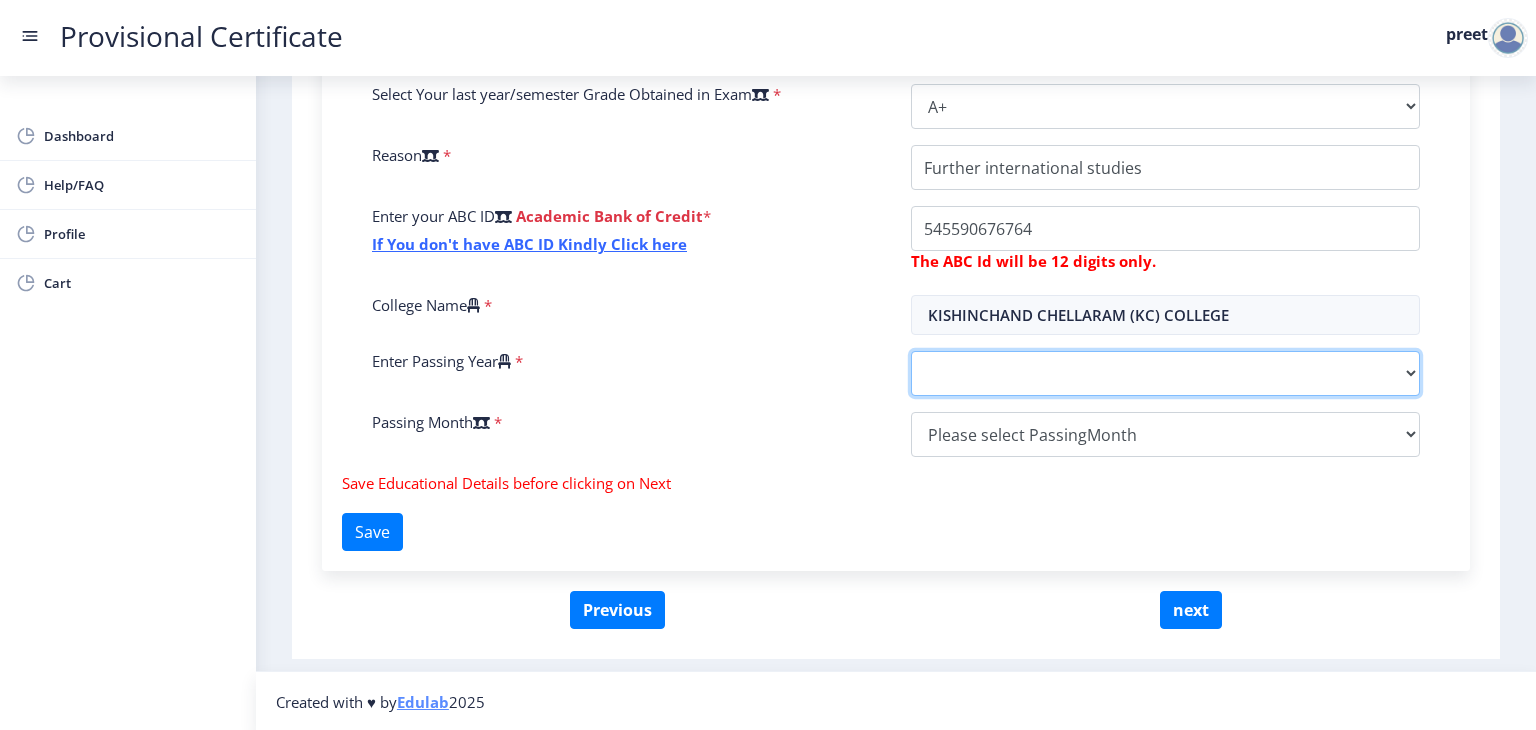 select on "2025" 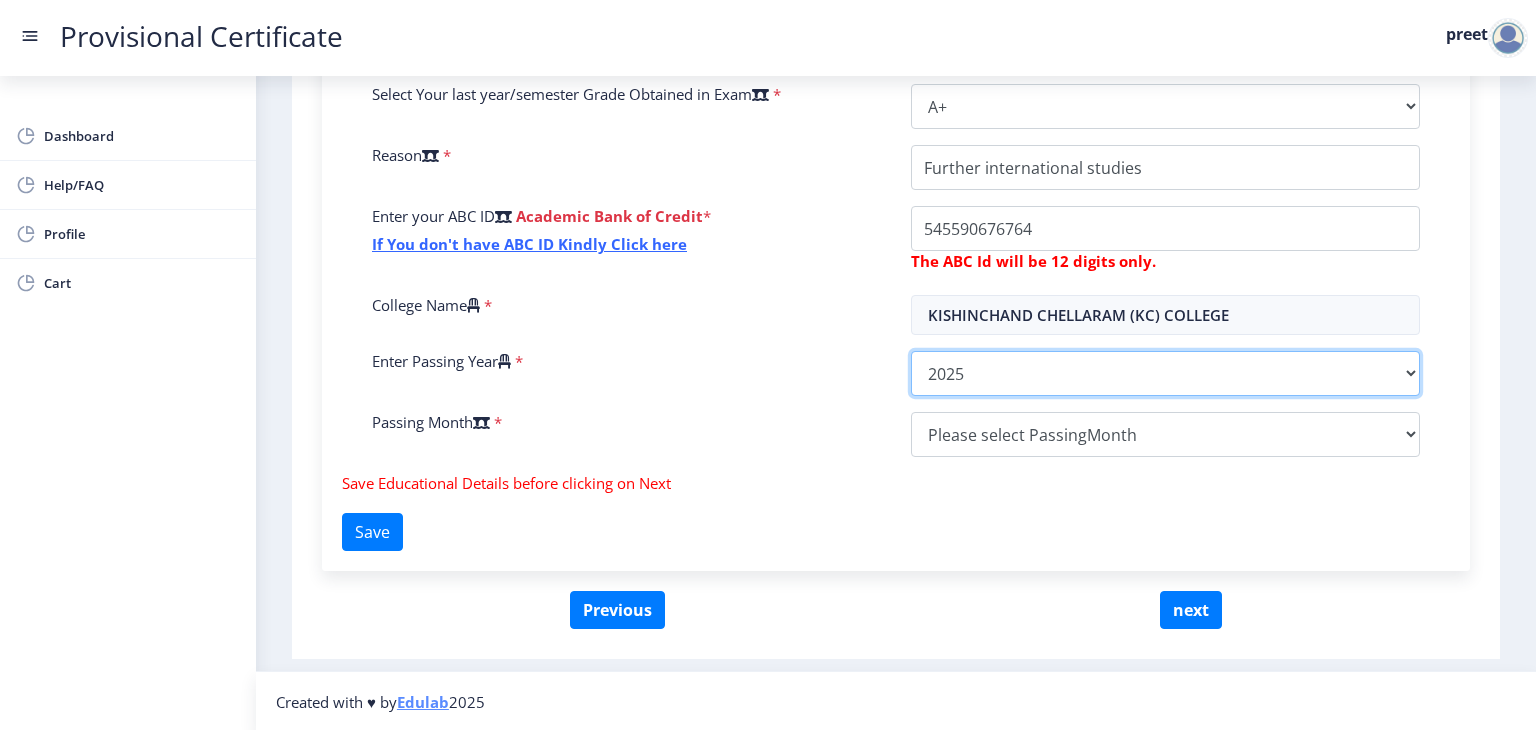 click on "2025   2024   2023   2022   2021   2020   2019   2018   2017   2016   2015   2014   2013   2012   2011   2010   2009   2008   2007   2006   2005   2004   2003   2002   2001   2000   1999   1998   1997   1996   1995   1994   1993   1992   1991   1990   1989   1988   1987   1986   1985   1984   1983   1982   1981   1980   1979   1978   1977   1976   1975   1974   1973   1972   1971   1970   1969   1968   1967" 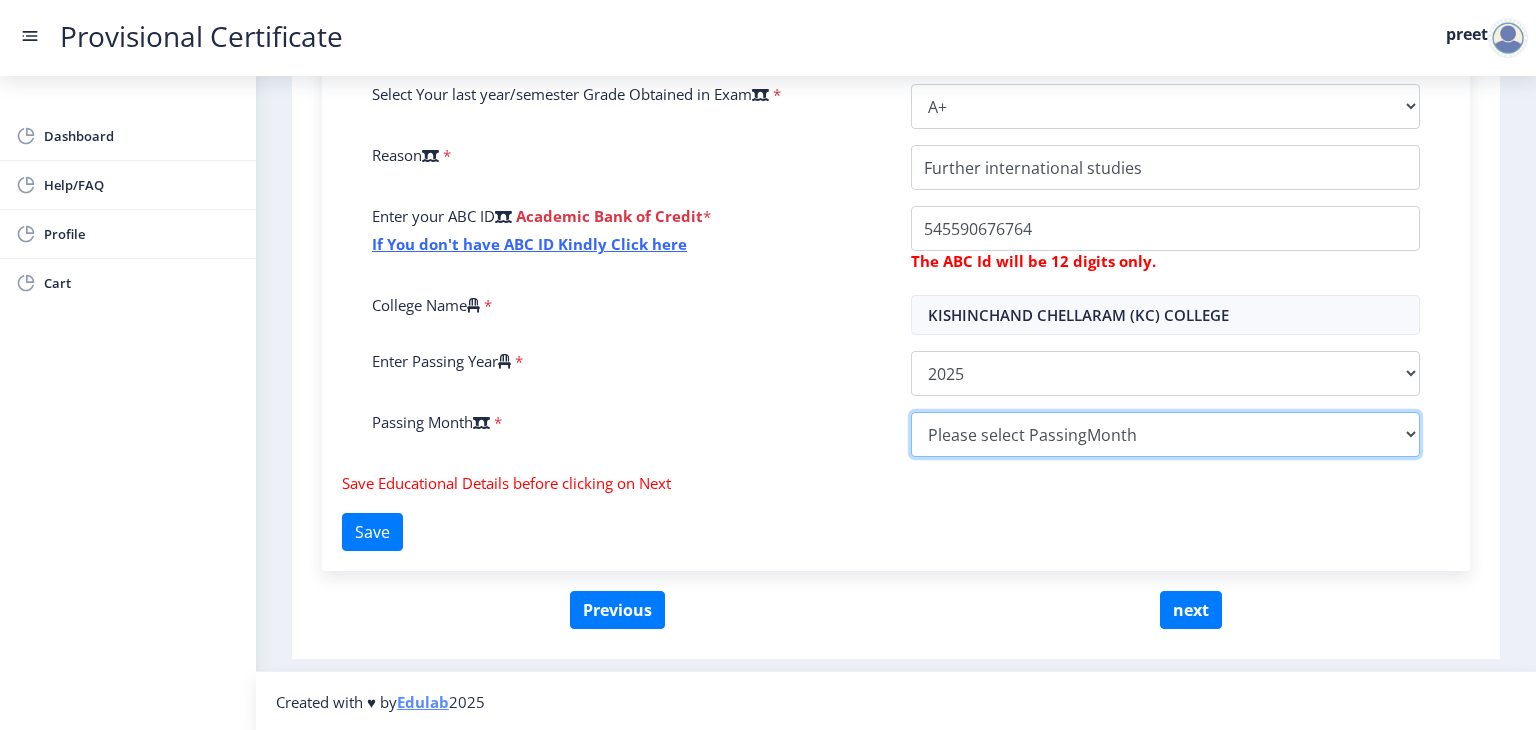 click on "Please select PassingMonth  (01) January (02) February (03) March (04) April (05) May (06) June (07) July (08) August (09) September (10) October (11) November (12) December" at bounding box center (1165, 434) 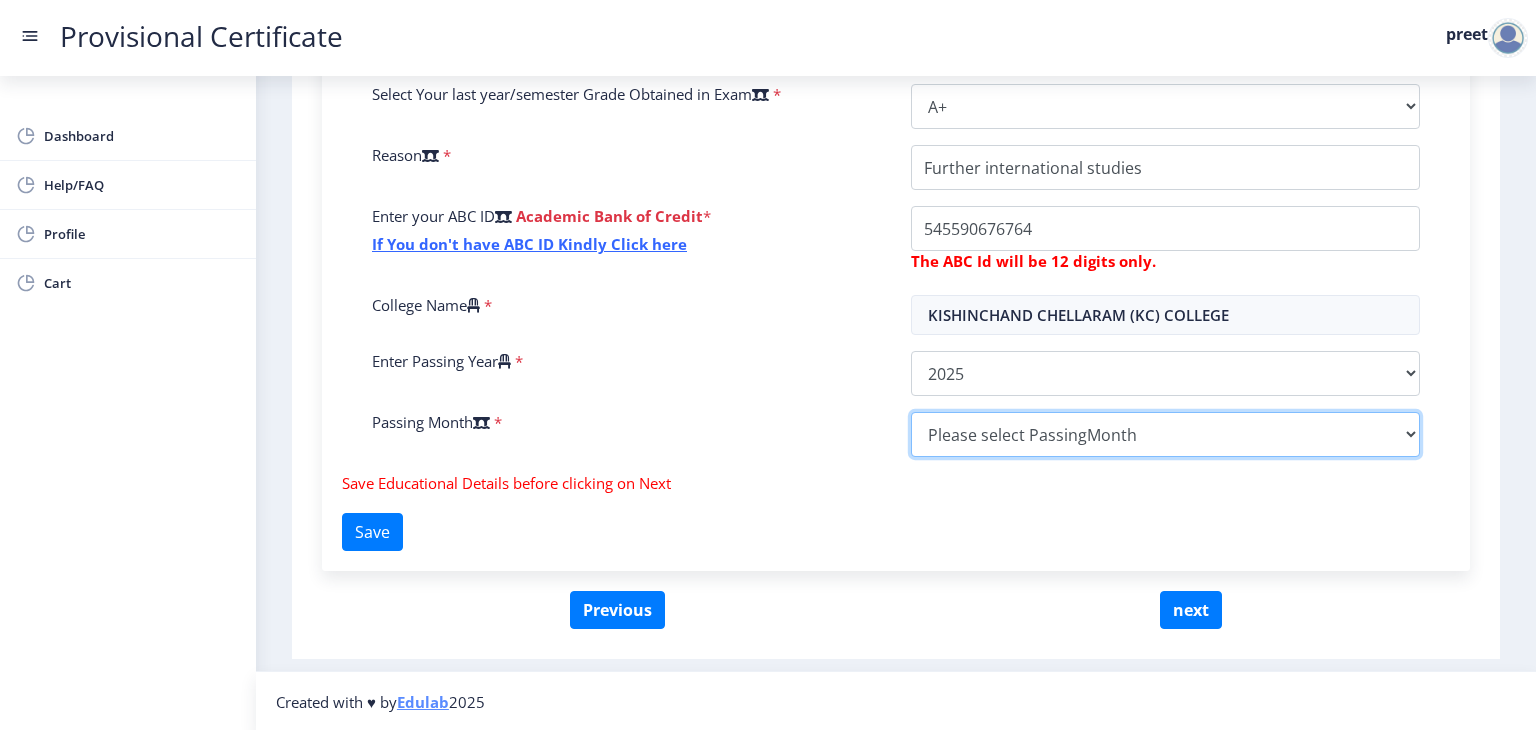 select on "March" 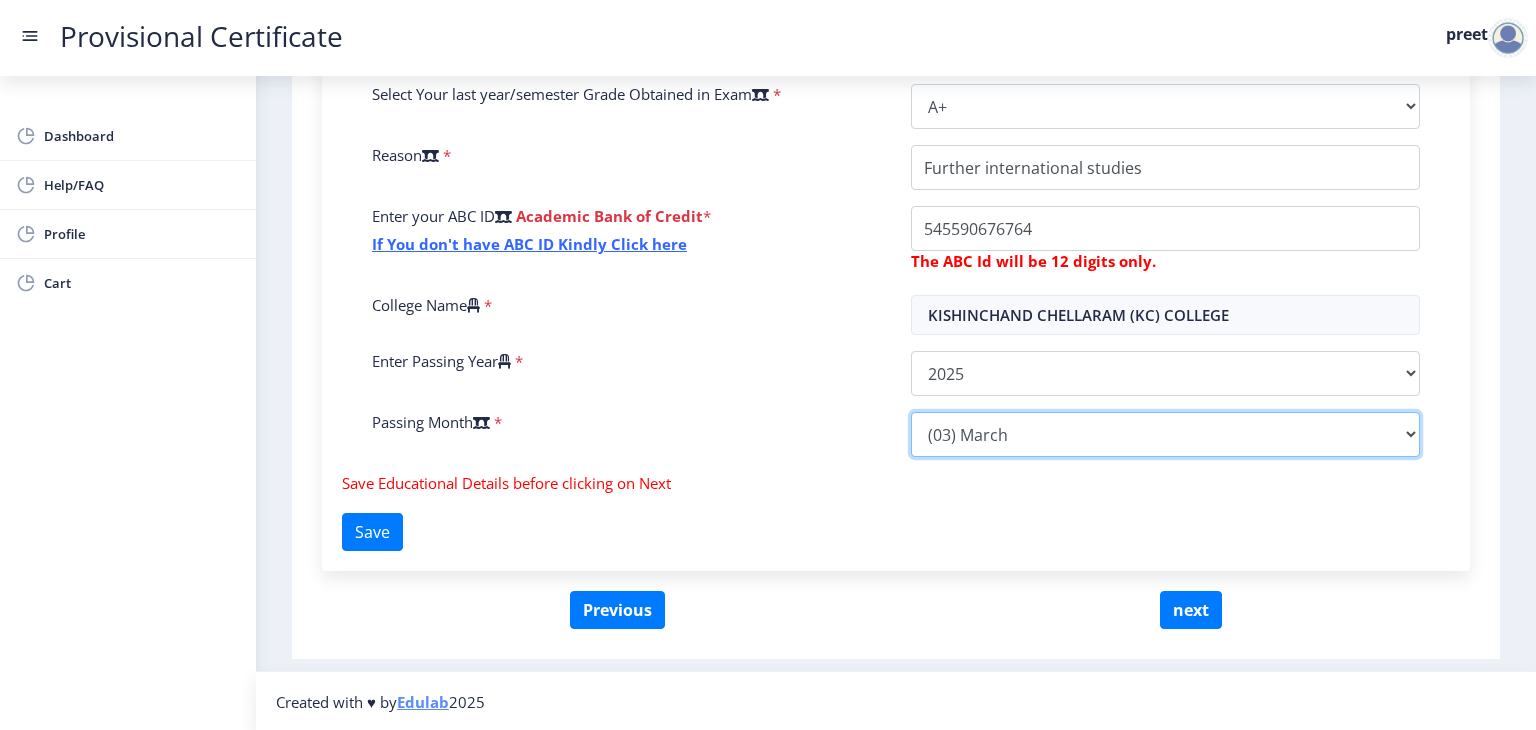 click on "Please select PassingMonth  (01) January (02) February (03) March (04) April (05) May (06) June (07) July (08) August (09) September (10) October (11) November (12) December" at bounding box center [1165, 434] 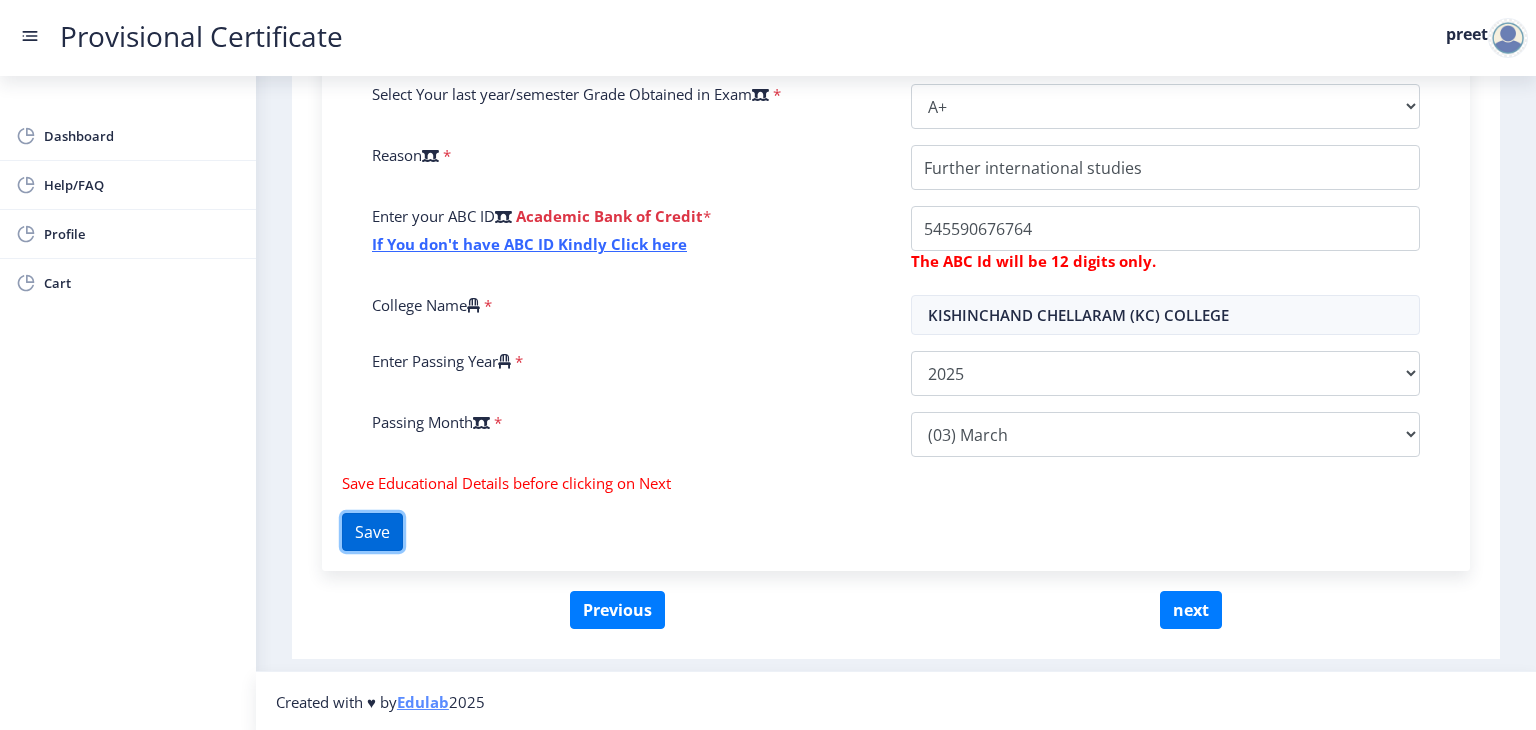 click on "Save" 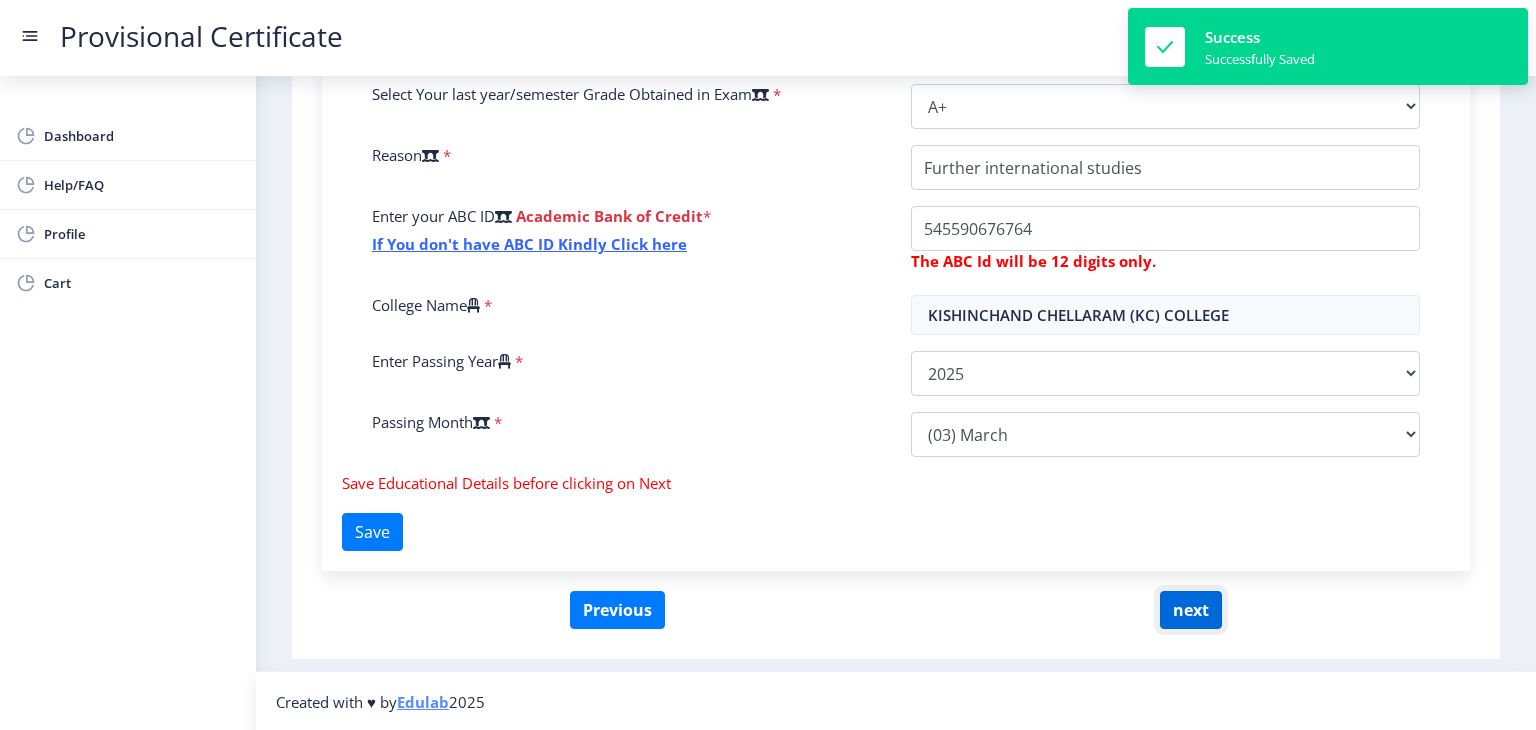 click on "next" 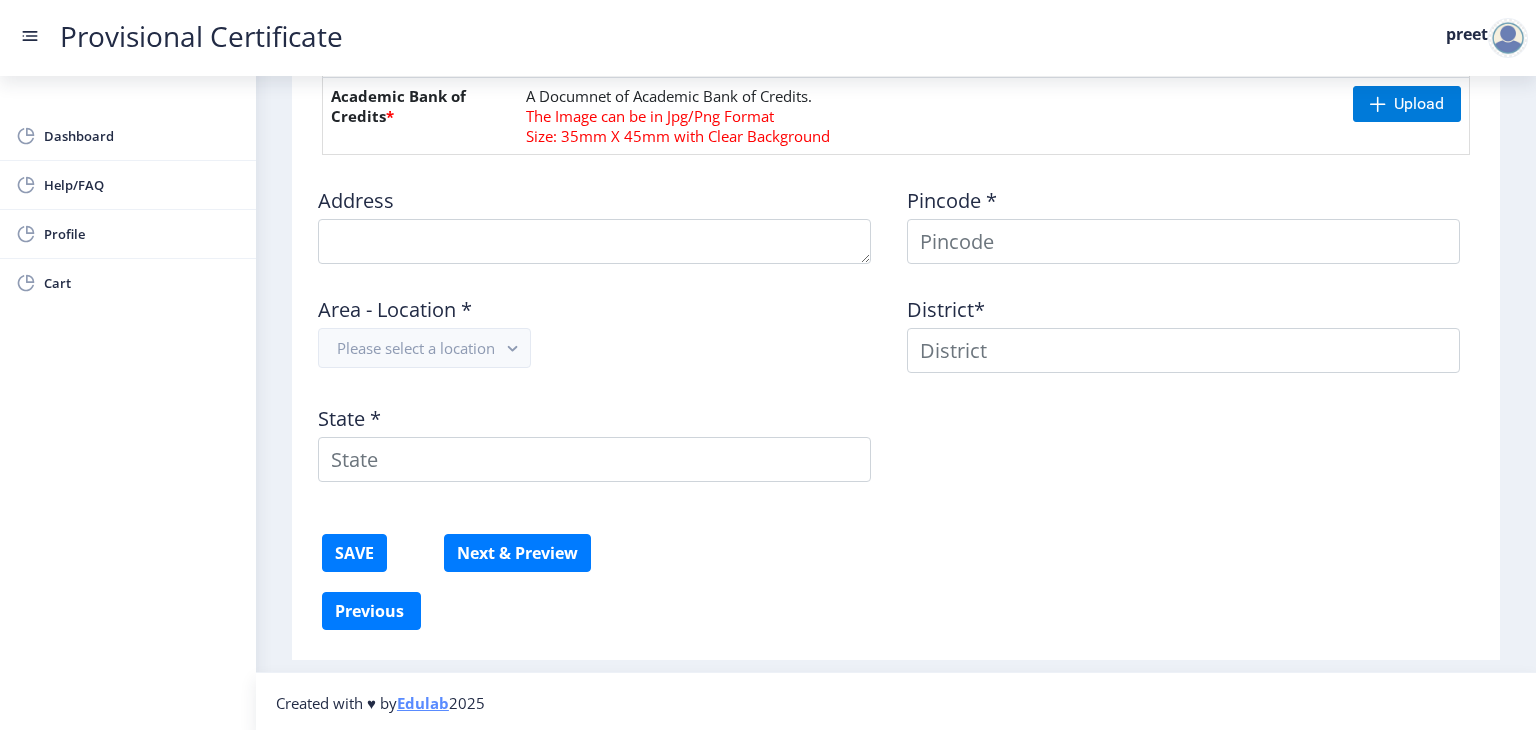 scroll, scrollTop: 0, scrollLeft: 0, axis: both 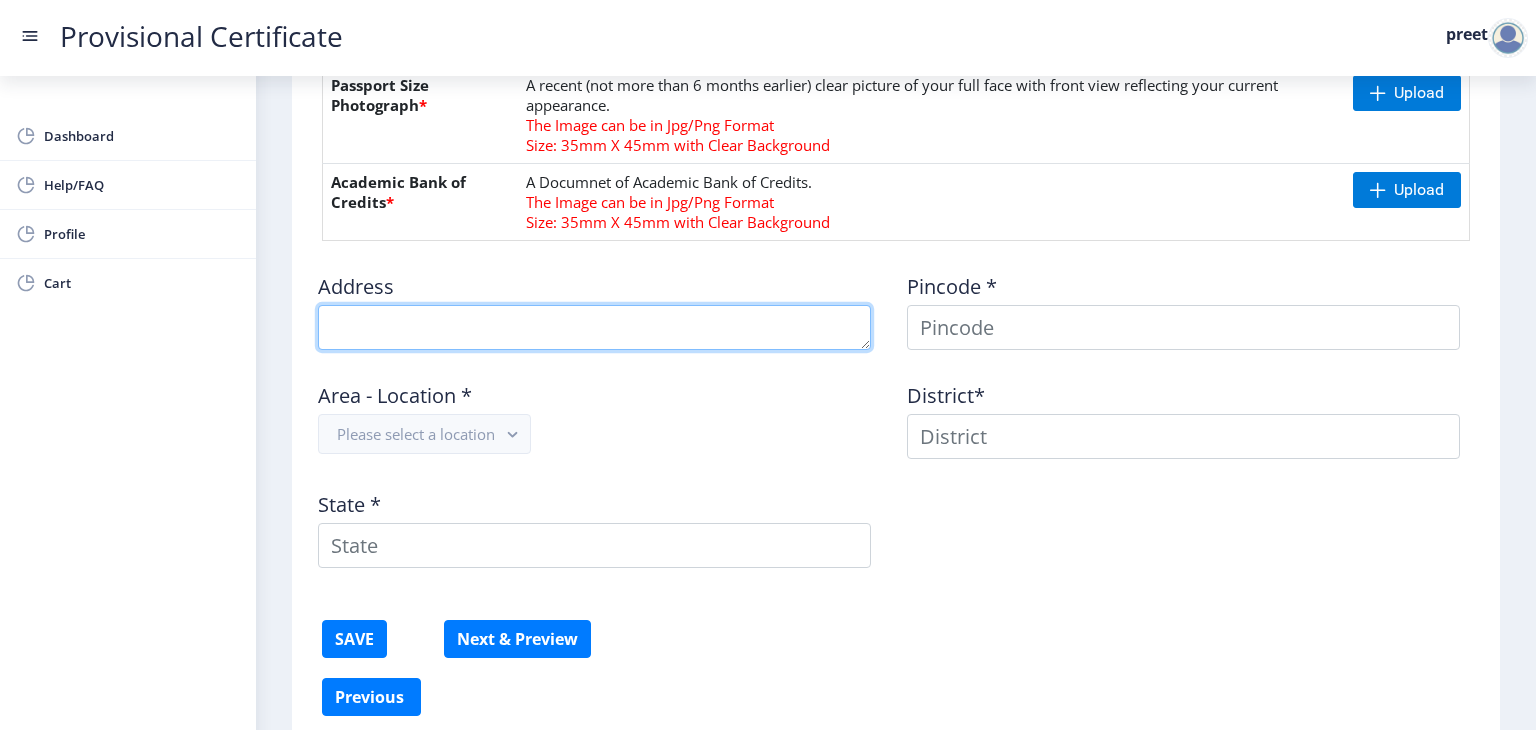 click at bounding box center [594, 327] 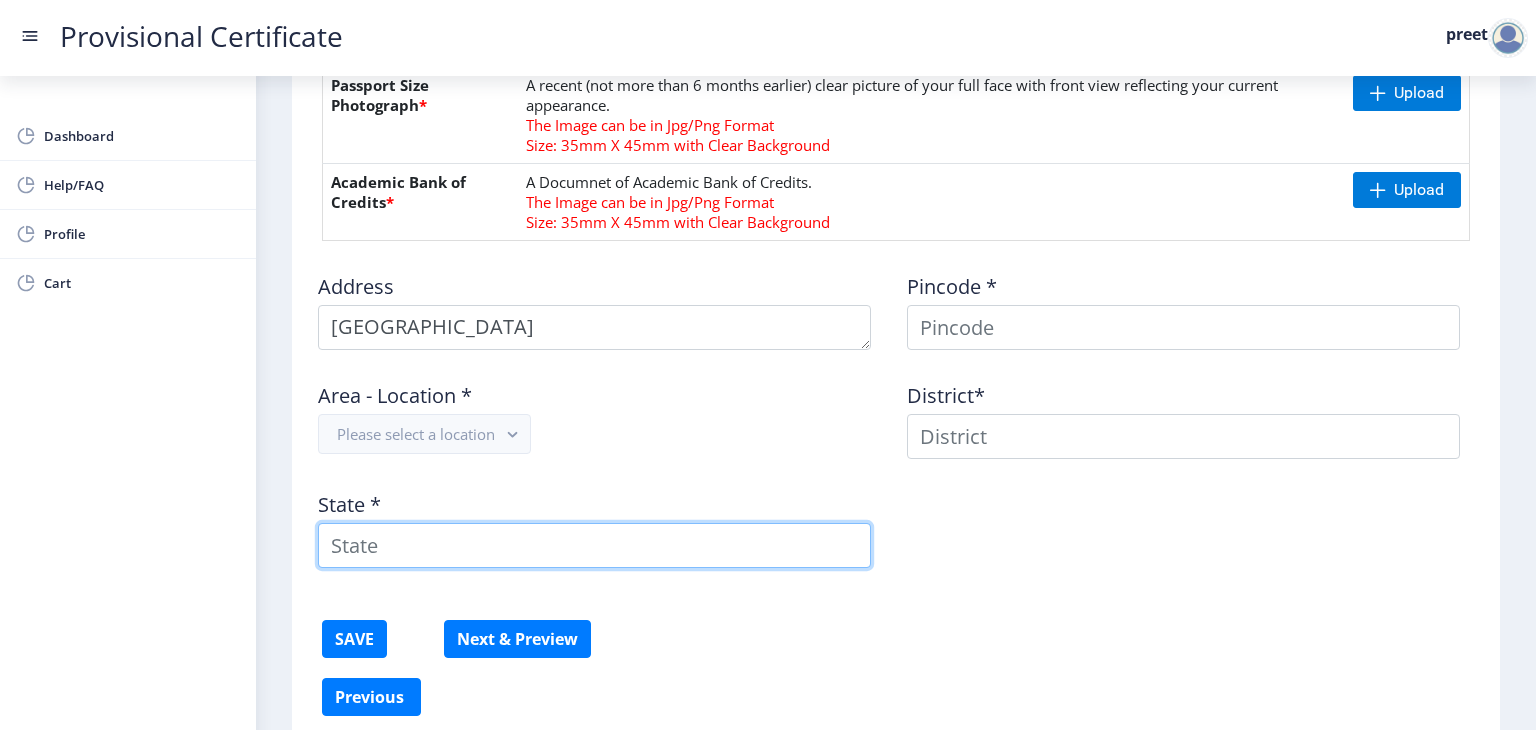 type on "Maharashtra" 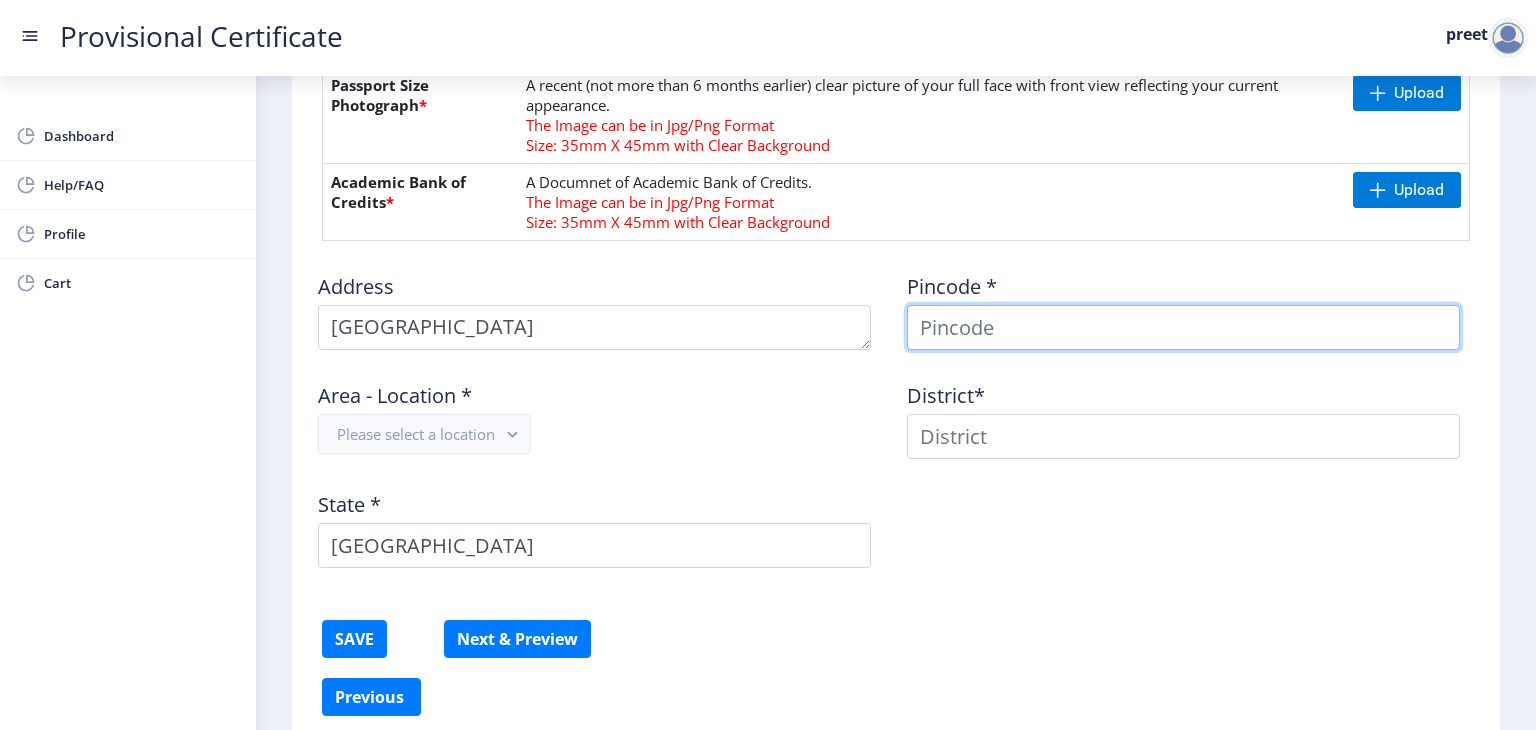 click at bounding box center [1183, 327] 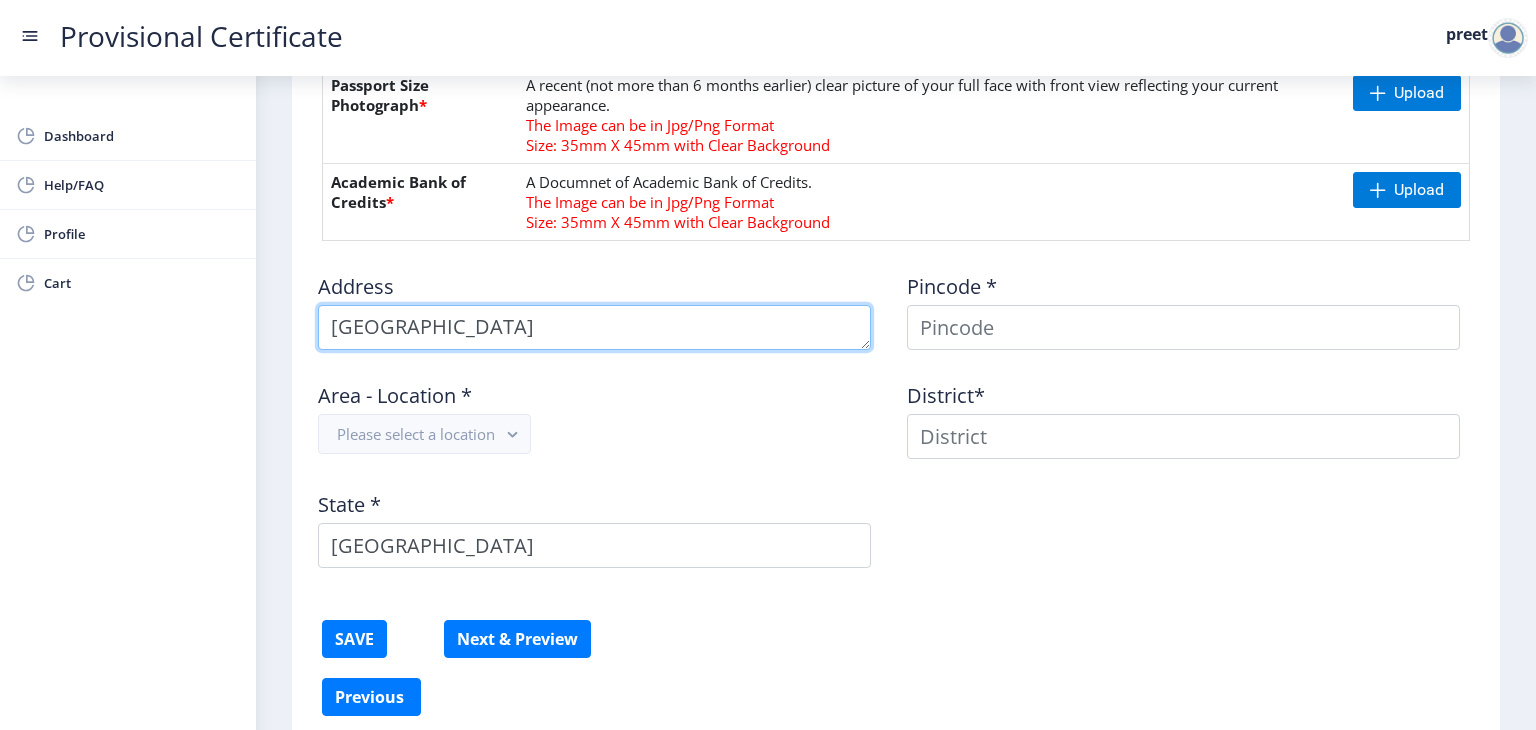 click at bounding box center (594, 327) 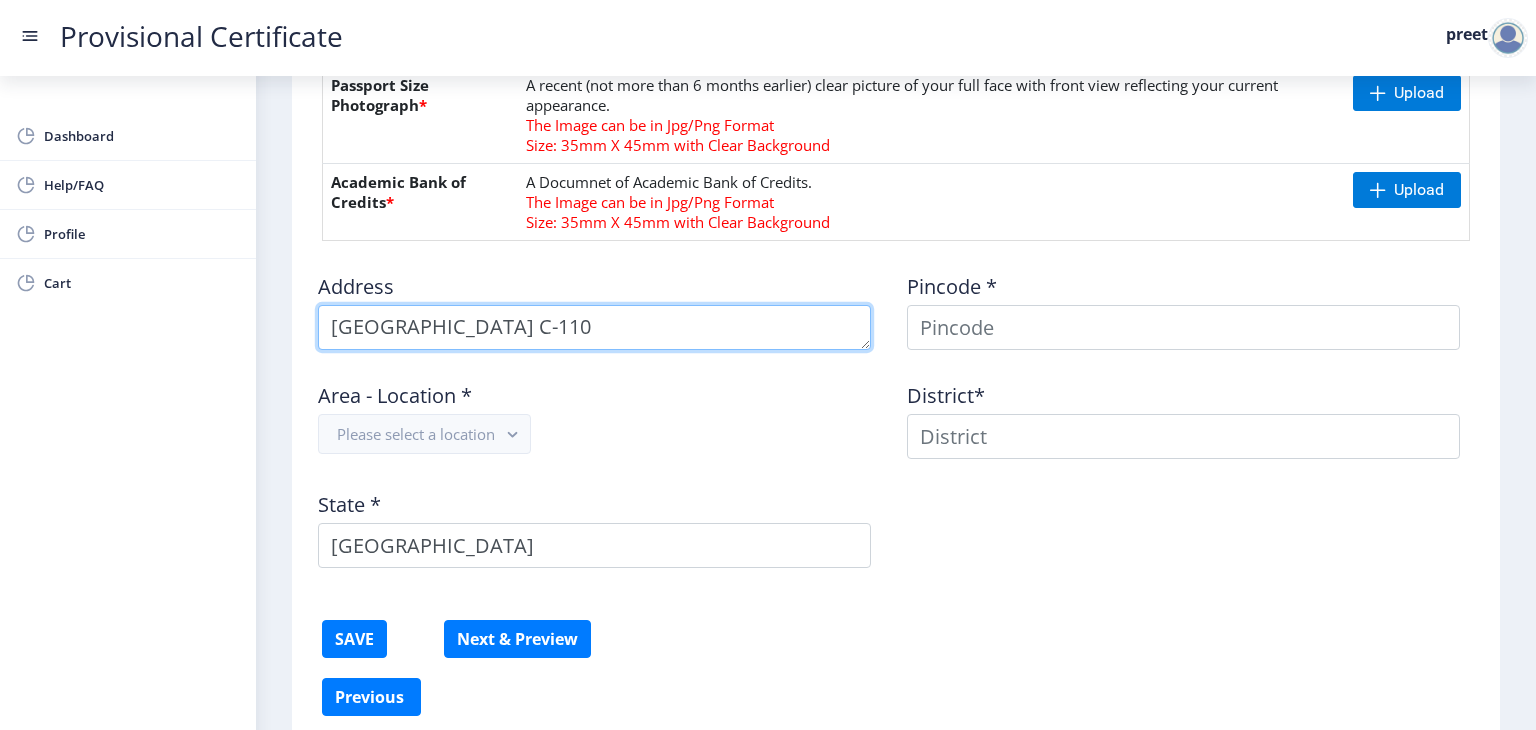 type on "E2 Highway Park C-110" 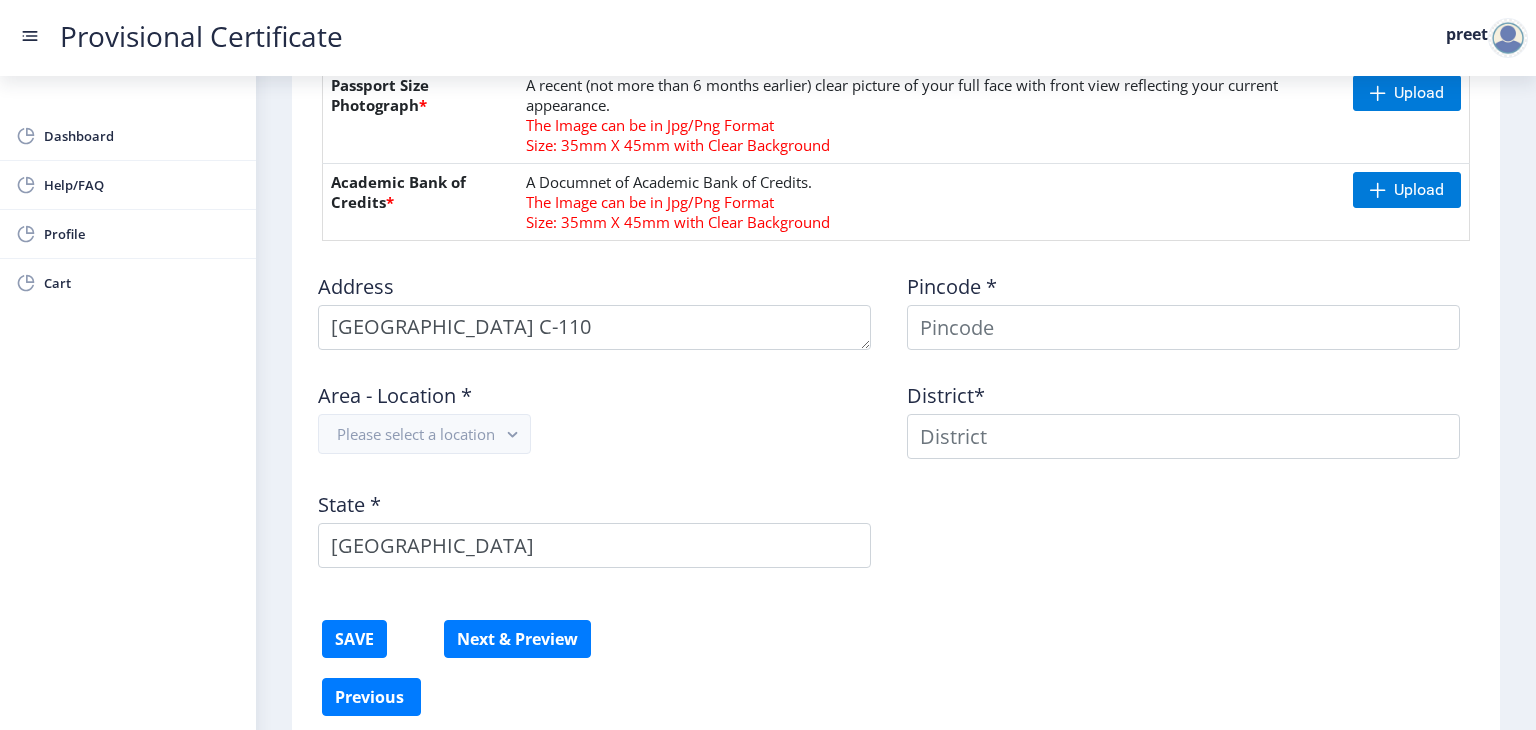 click on "Area - Location *  Please select a location" 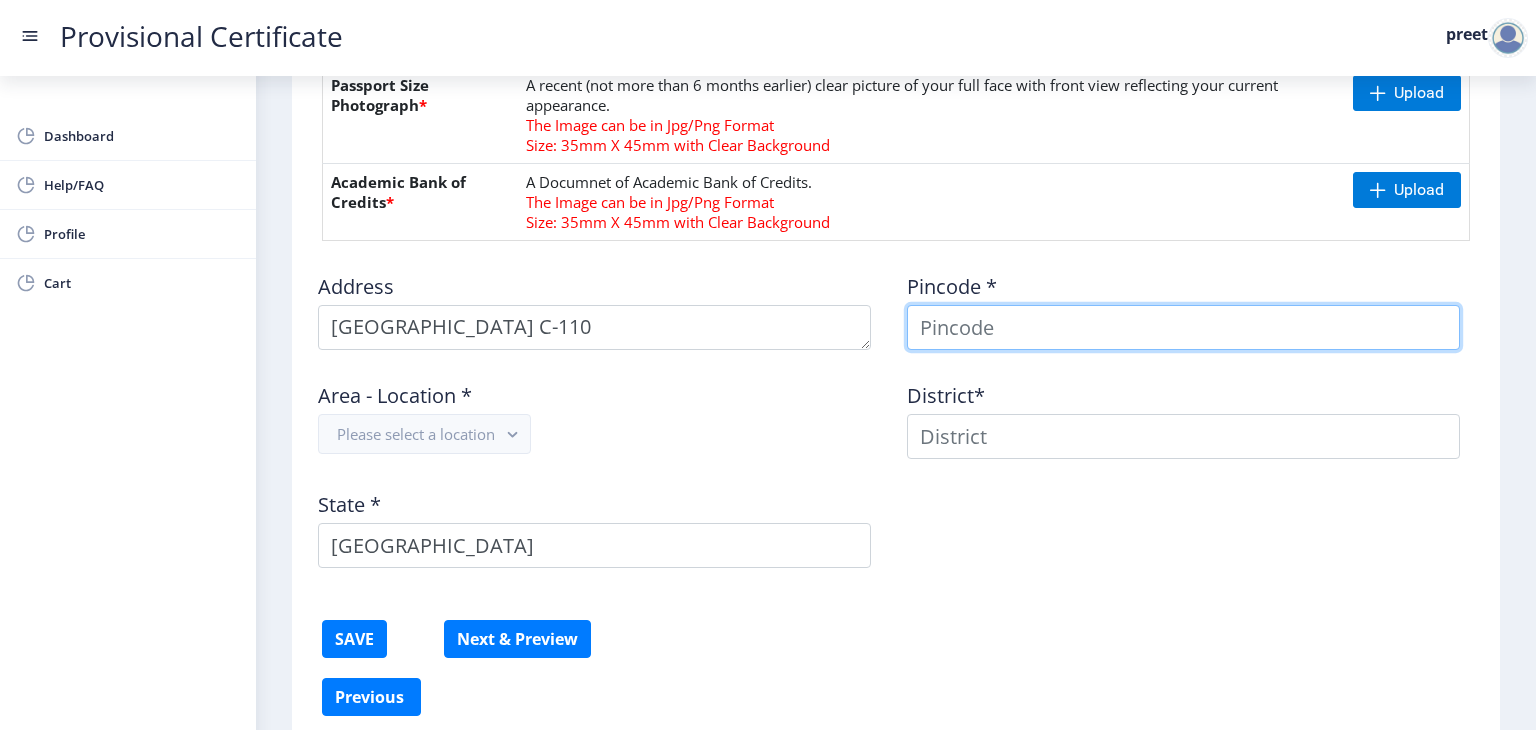 click at bounding box center (1183, 327) 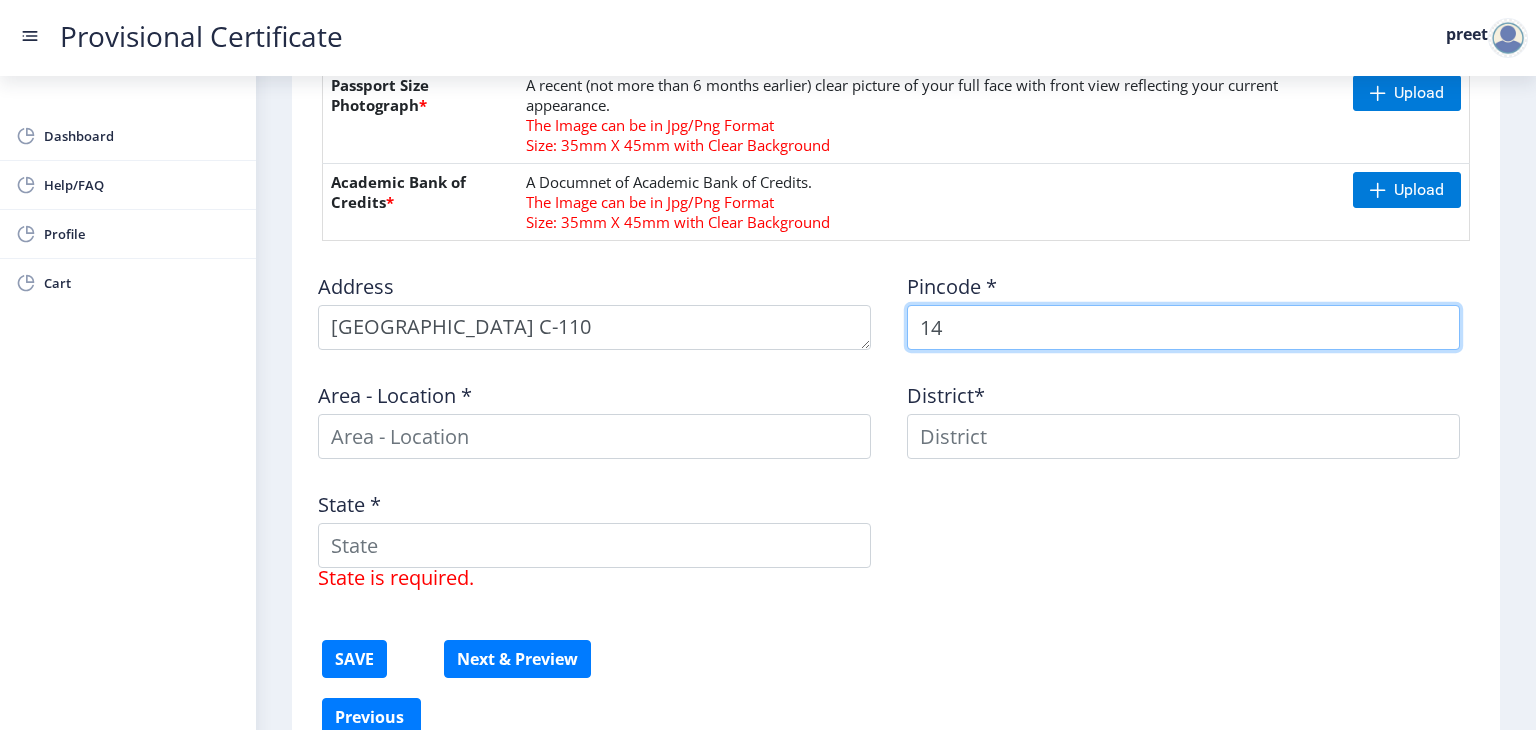 type on "1" 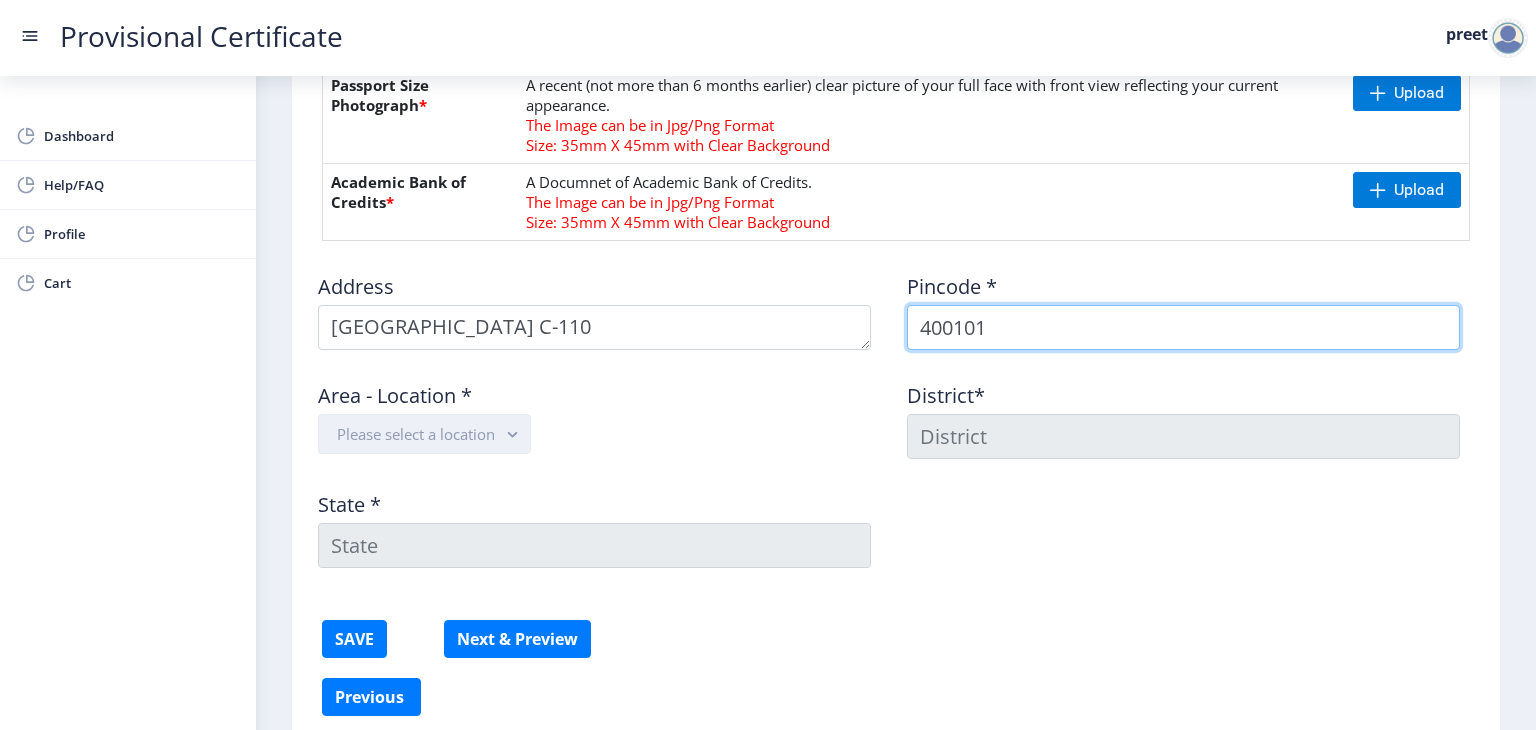 type on "400101" 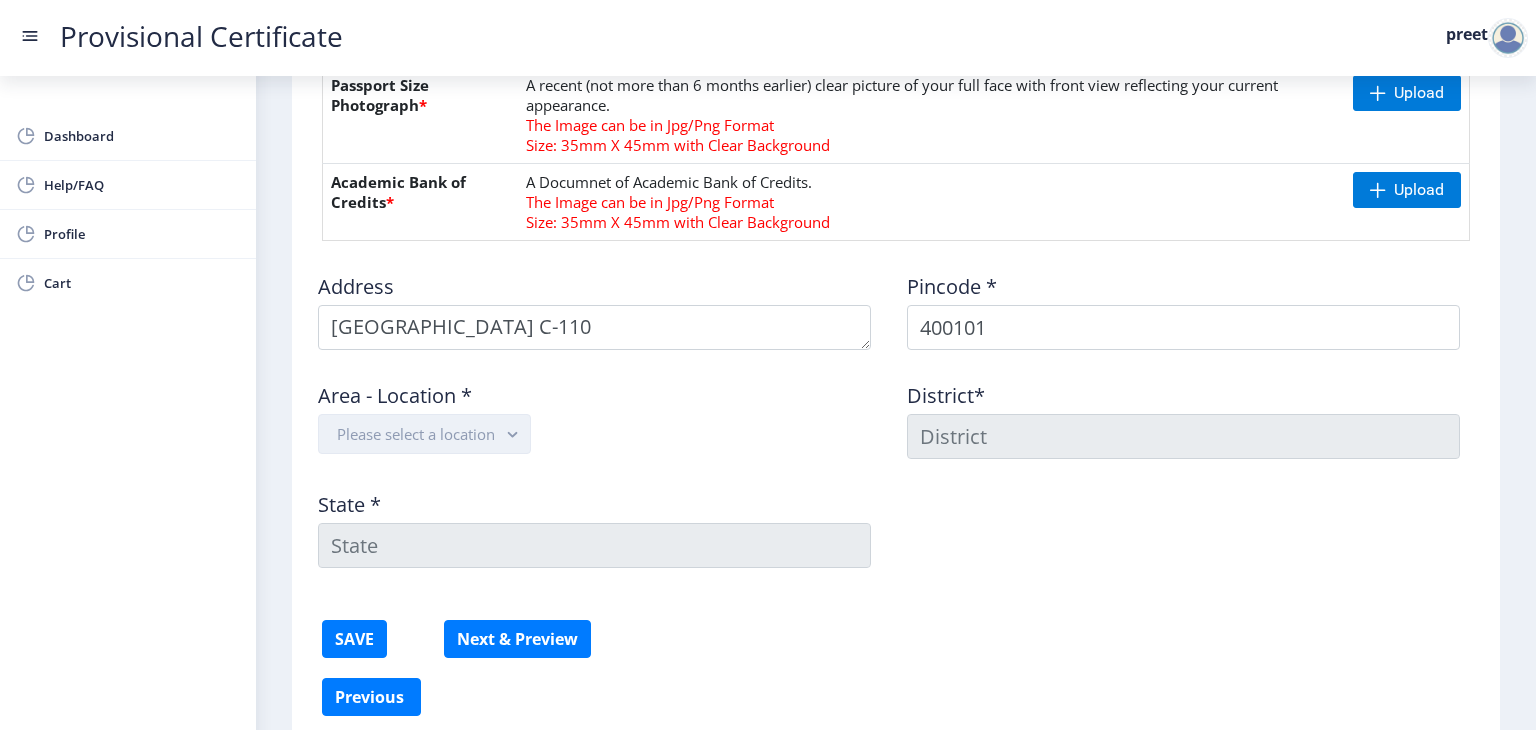 click 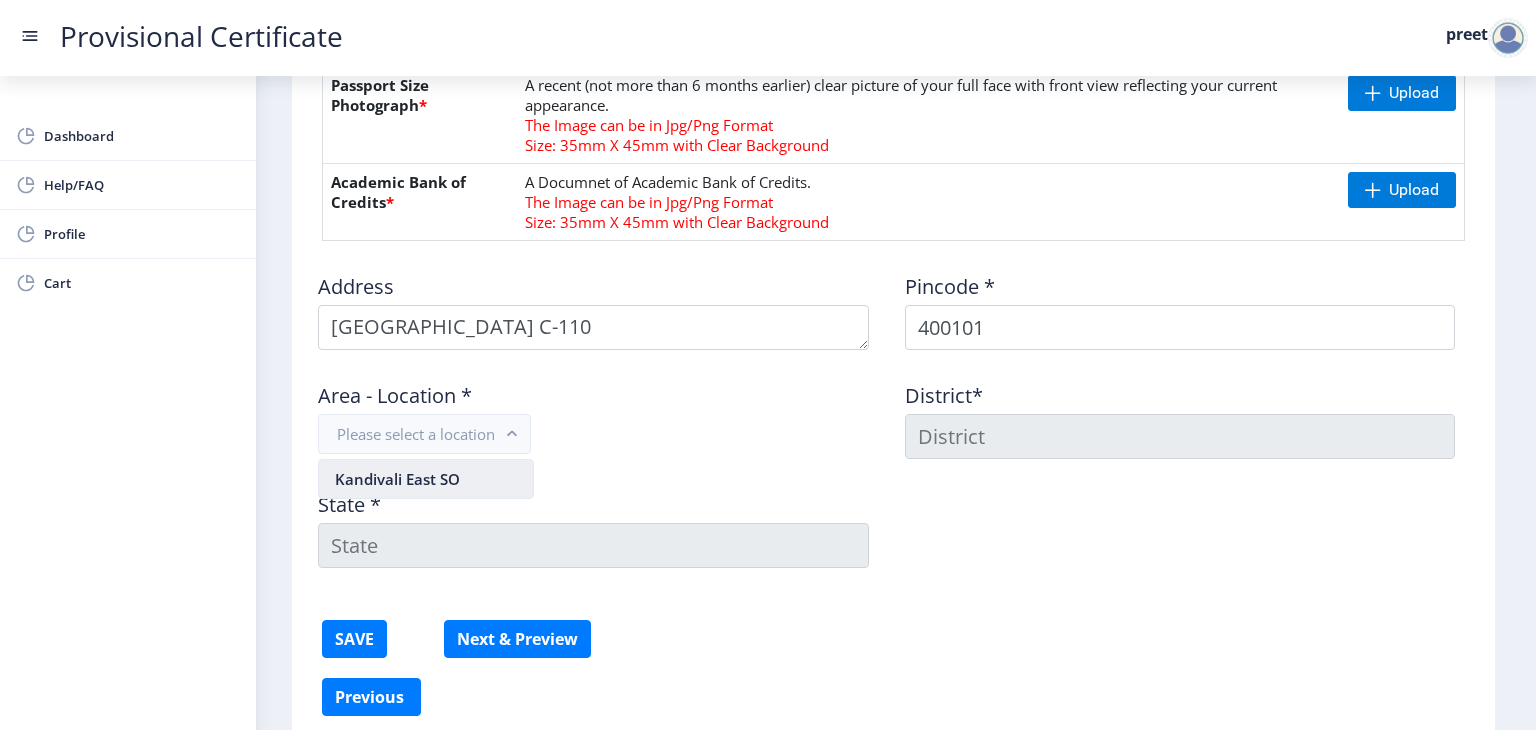 click on "Kandivali East SO" at bounding box center (426, 479) 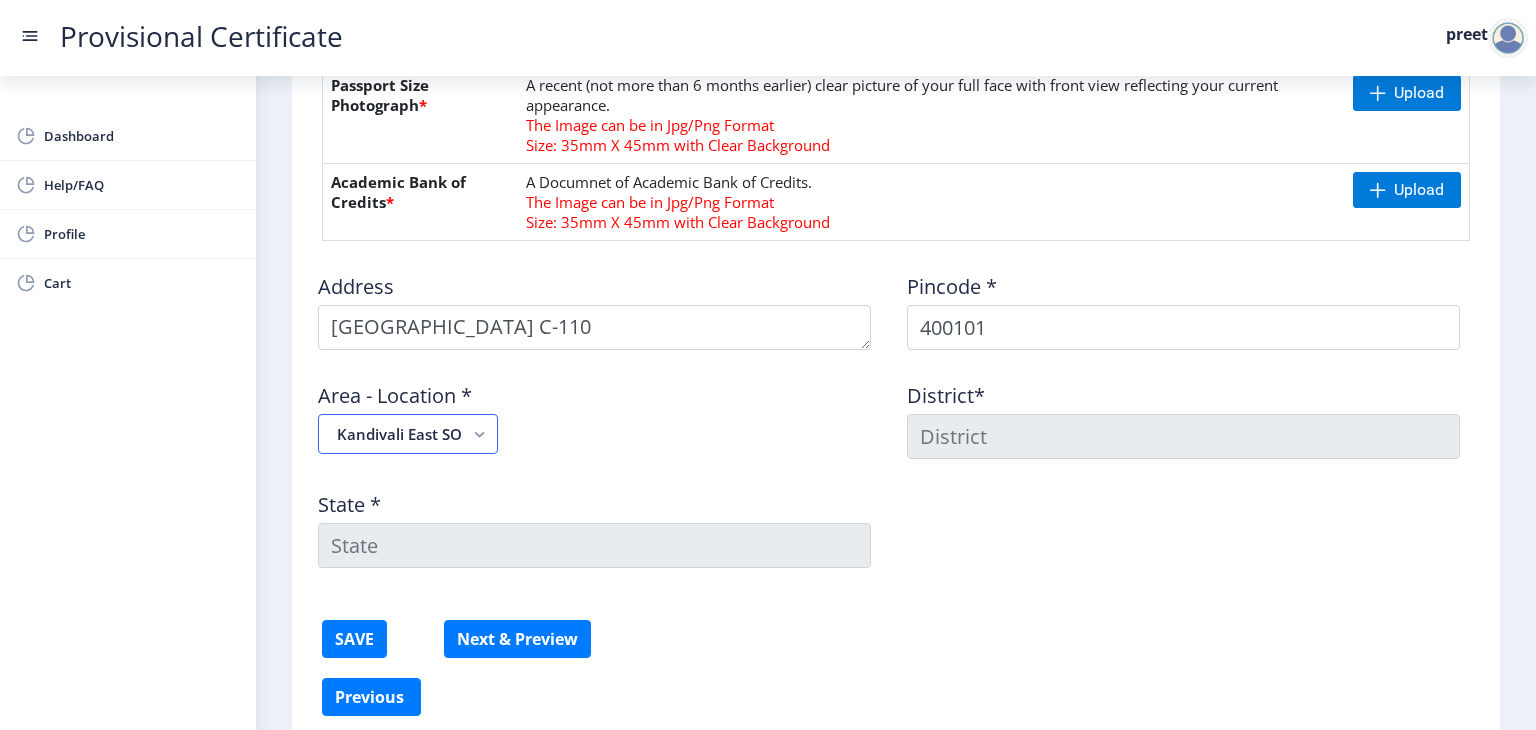 type on "MUMBAI SUBURBAN" 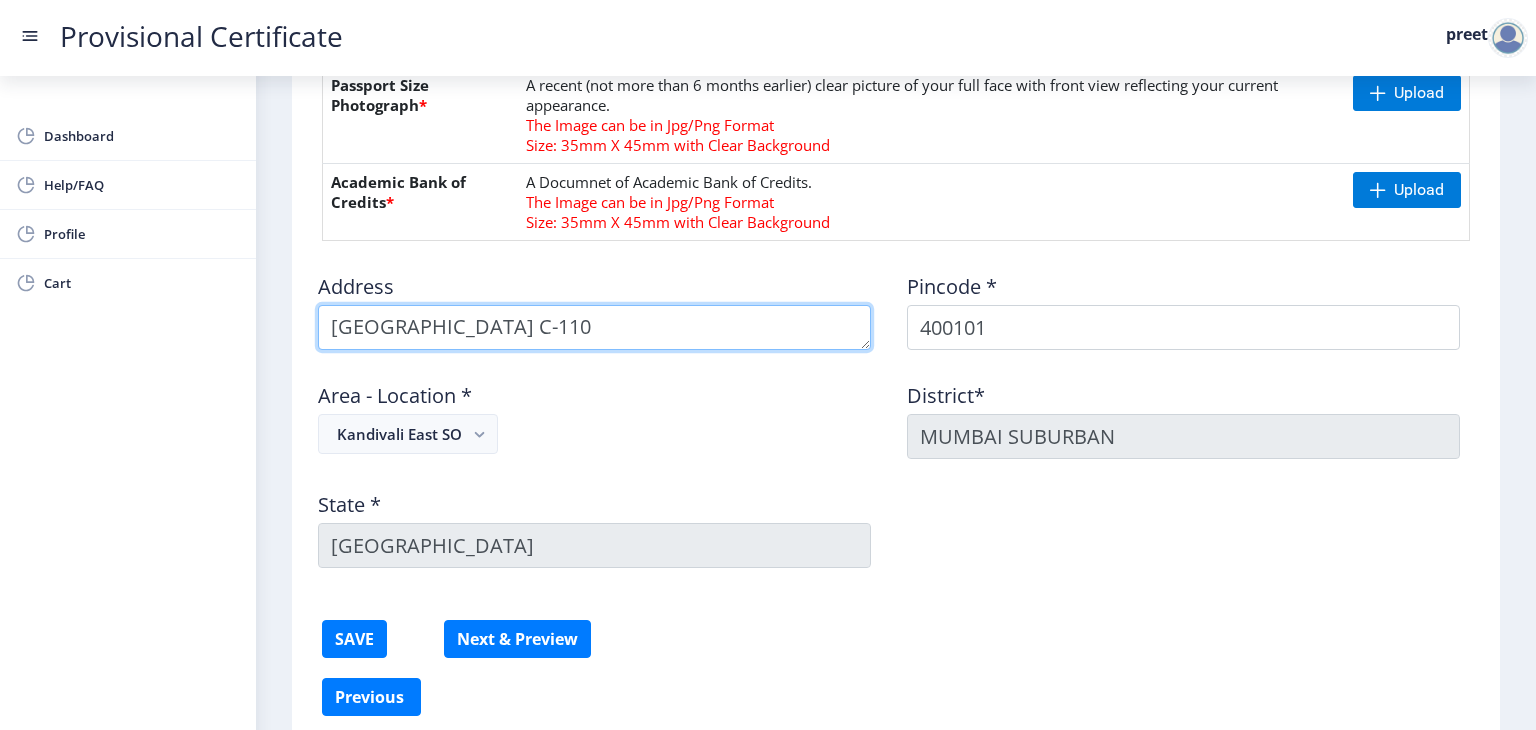 click at bounding box center [594, 327] 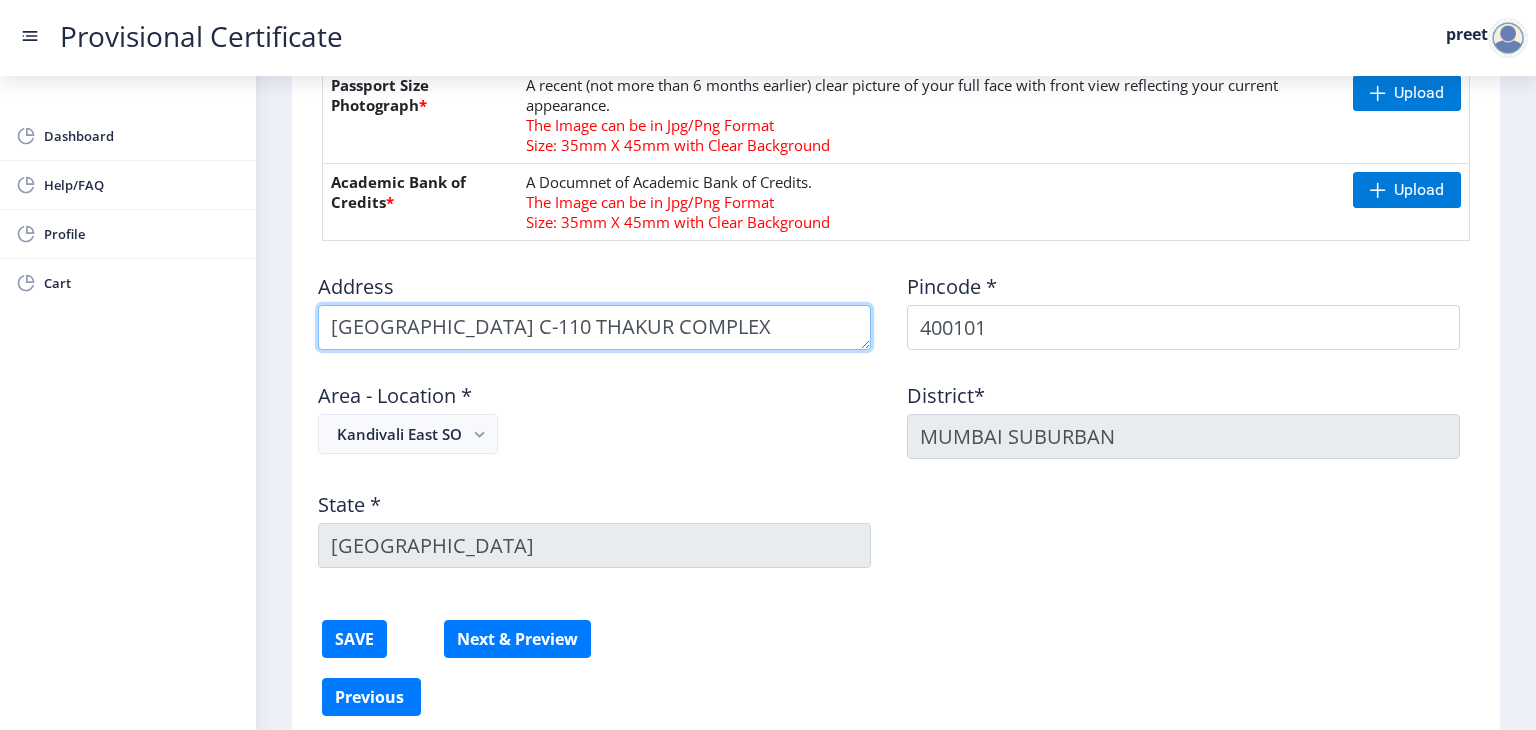 scroll, scrollTop: 0, scrollLeft: 0, axis: both 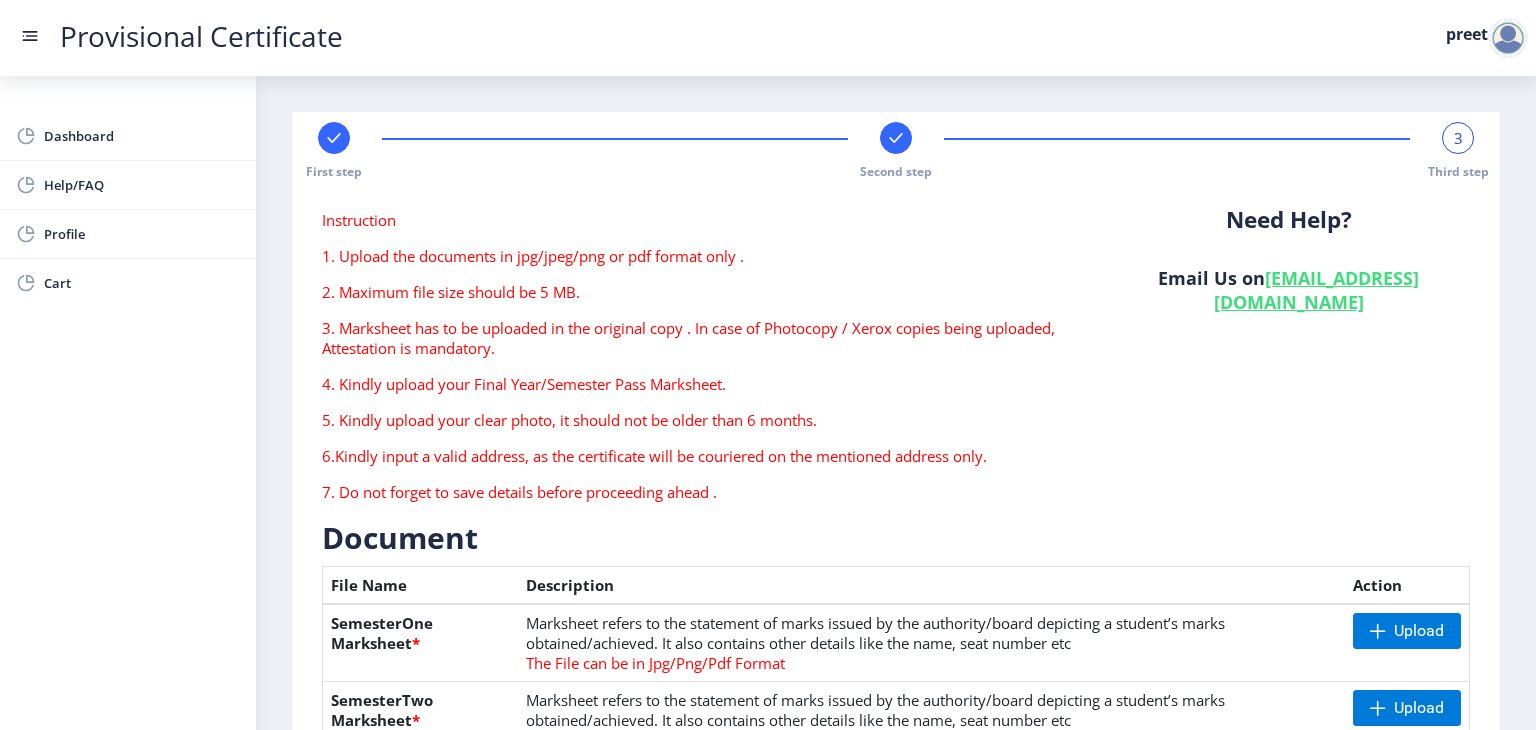type on "E2 Highway Park C-110 THAKUR COMPLEX" 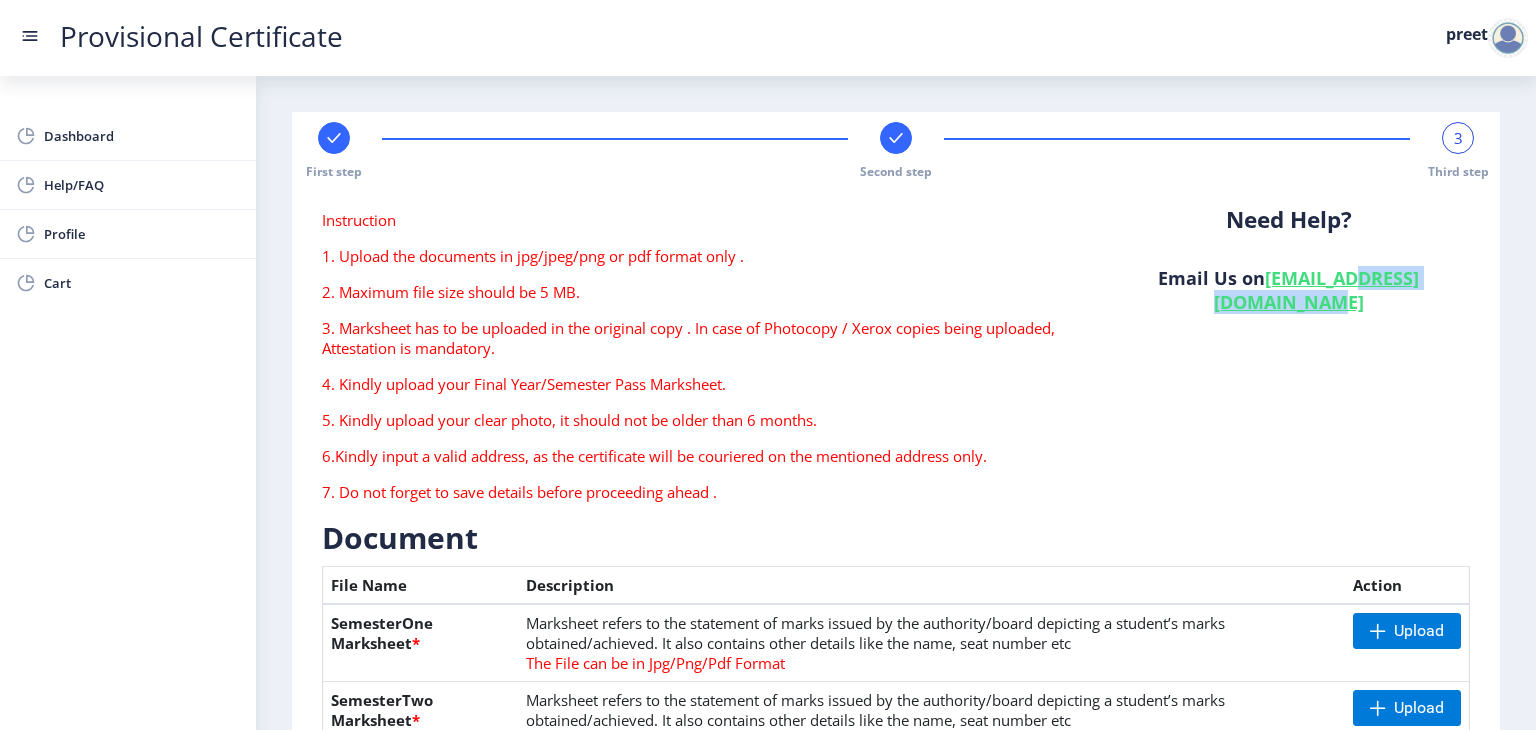 drag, startPoint x: 1307, startPoint y: 308, endPoint x: 1526, endPoint y: 341, distance: 221.47235 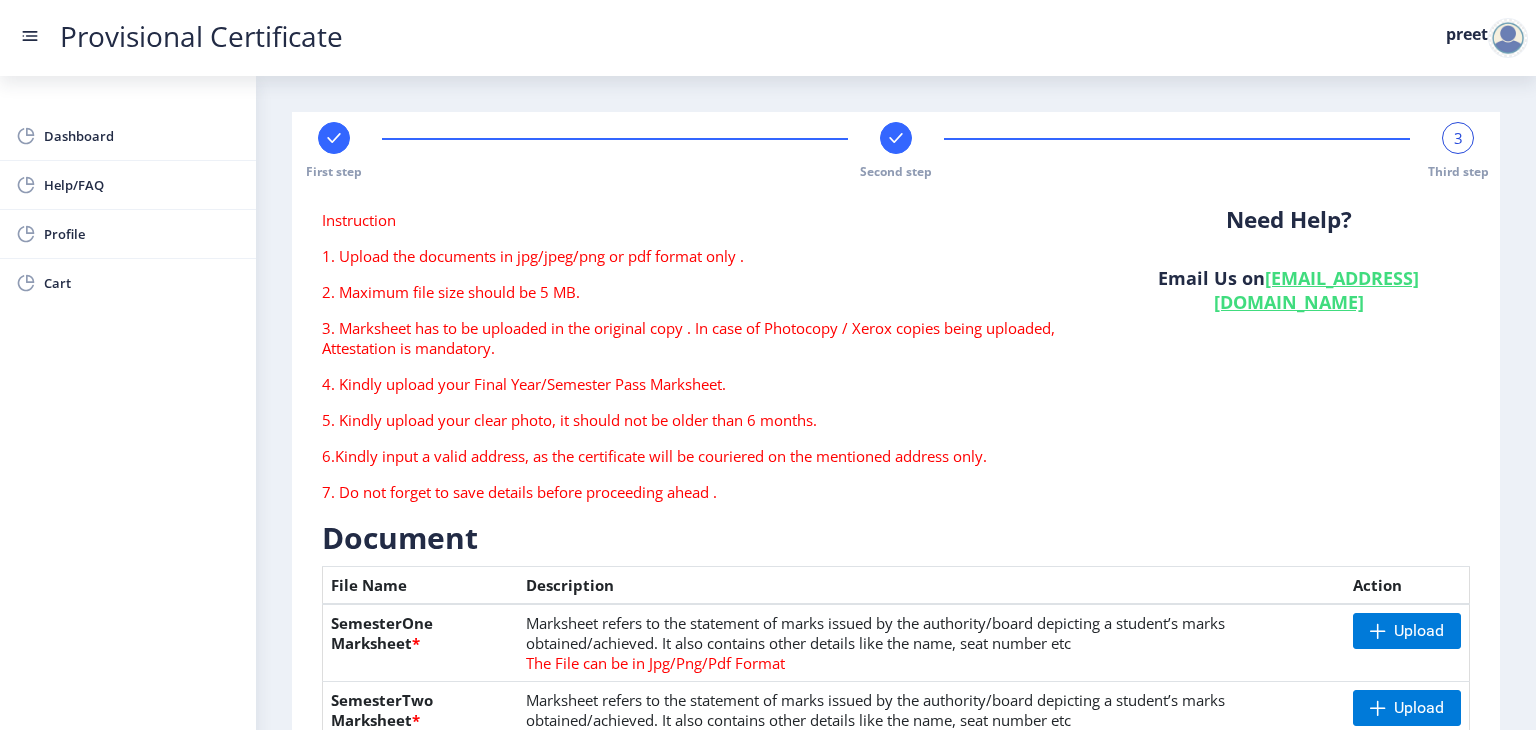 drag, startPoint x: 1502, startPoint y: 354, endPoint x: 1522, endPoint y: 270, distance: 86.34813 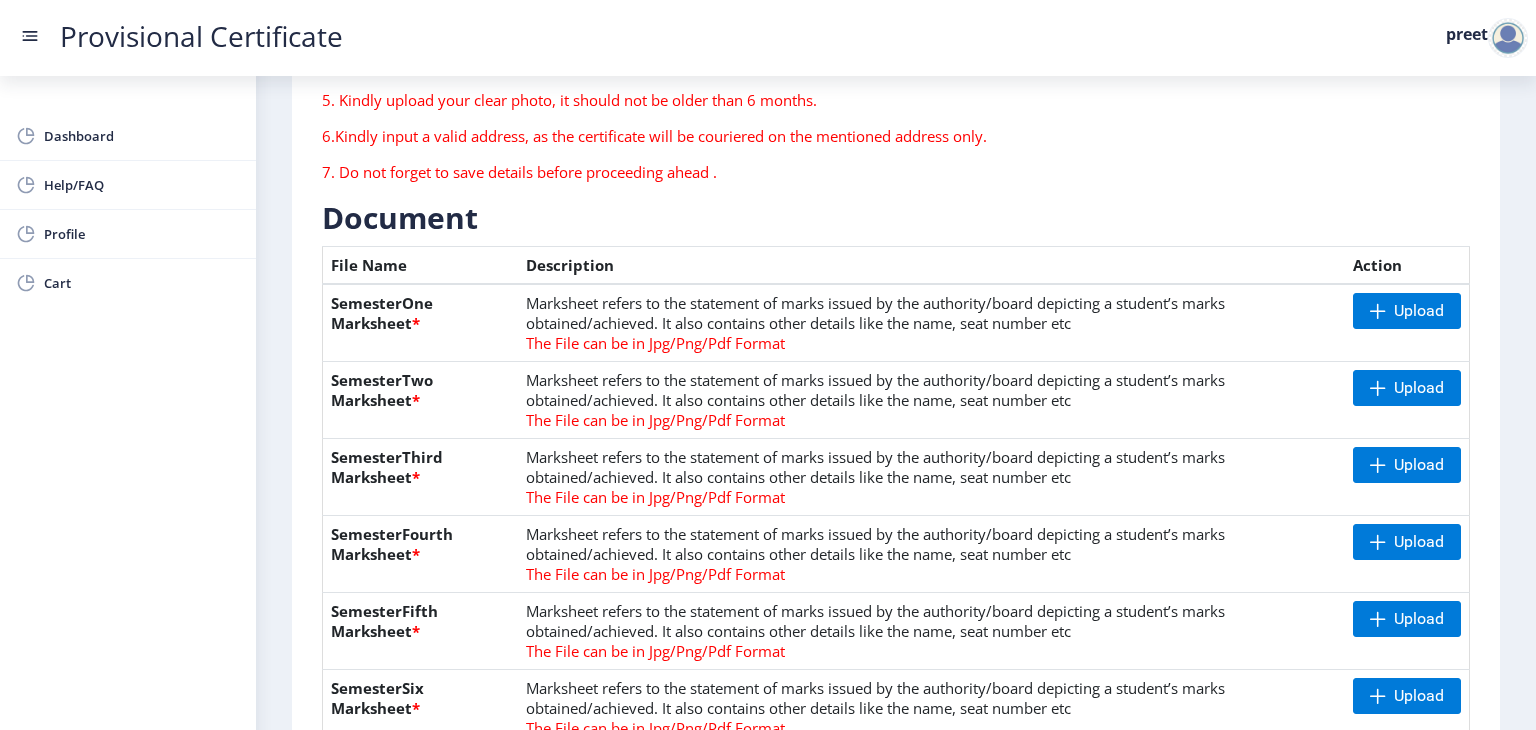 scroll, scrollTop: 360, scrollLeft: 0, axis: vertical 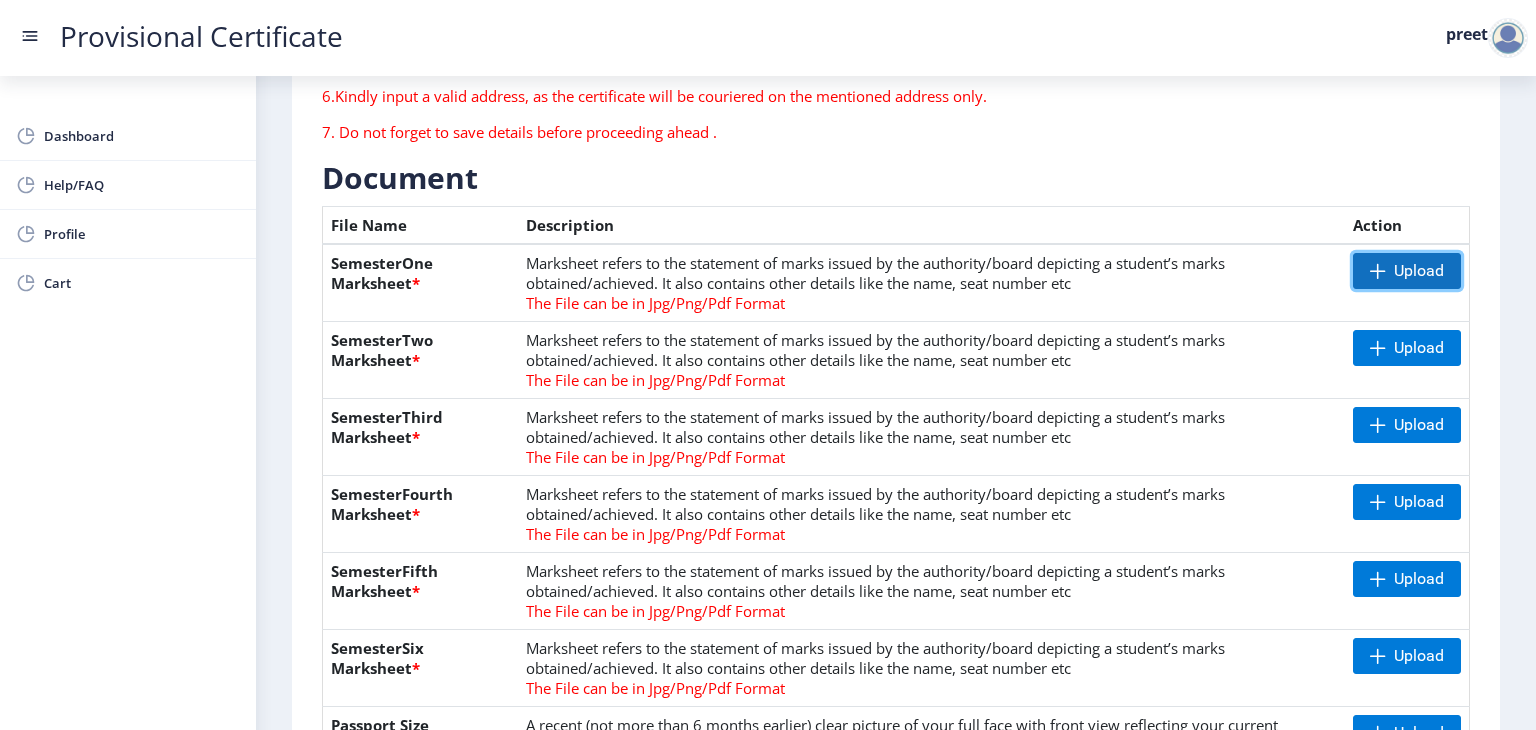click 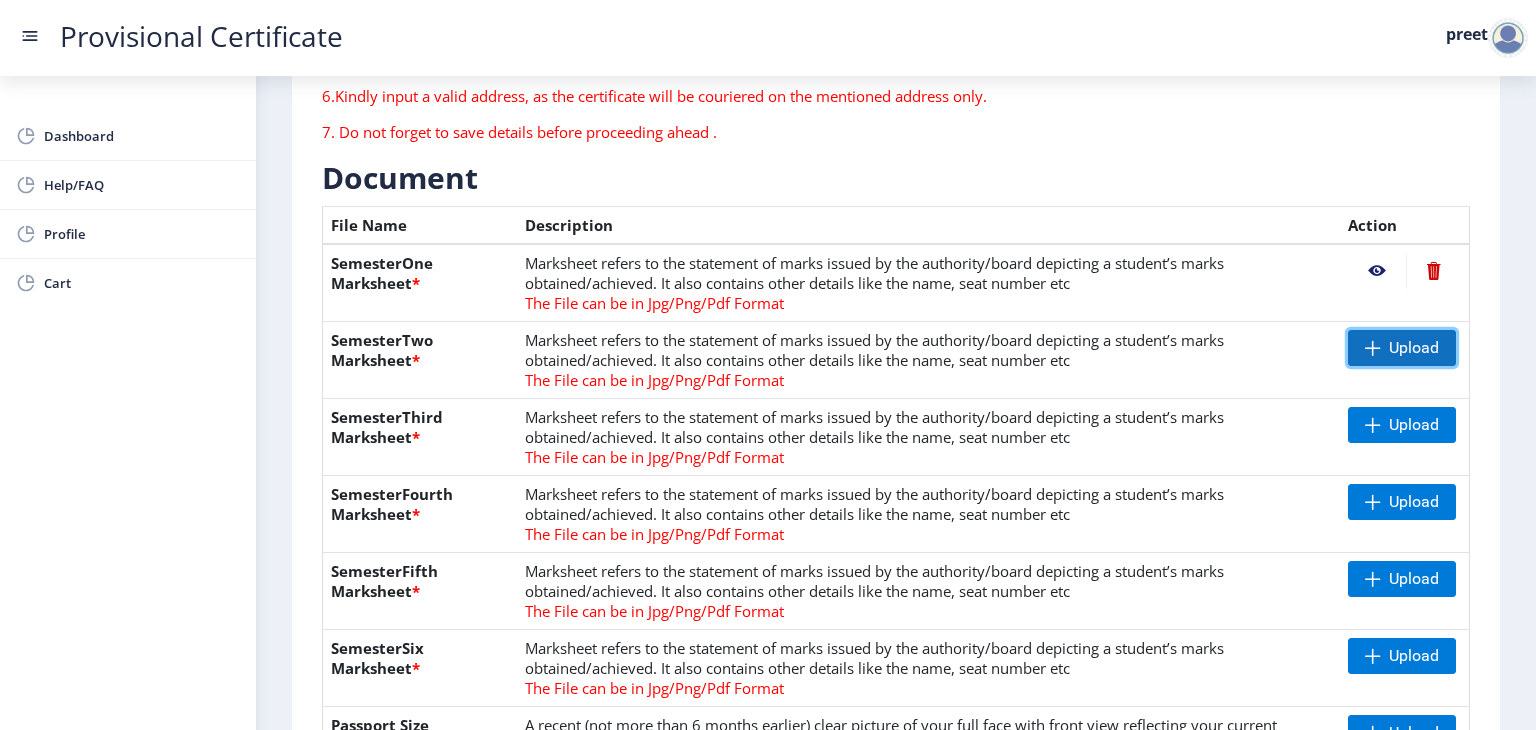 click on "Upload" 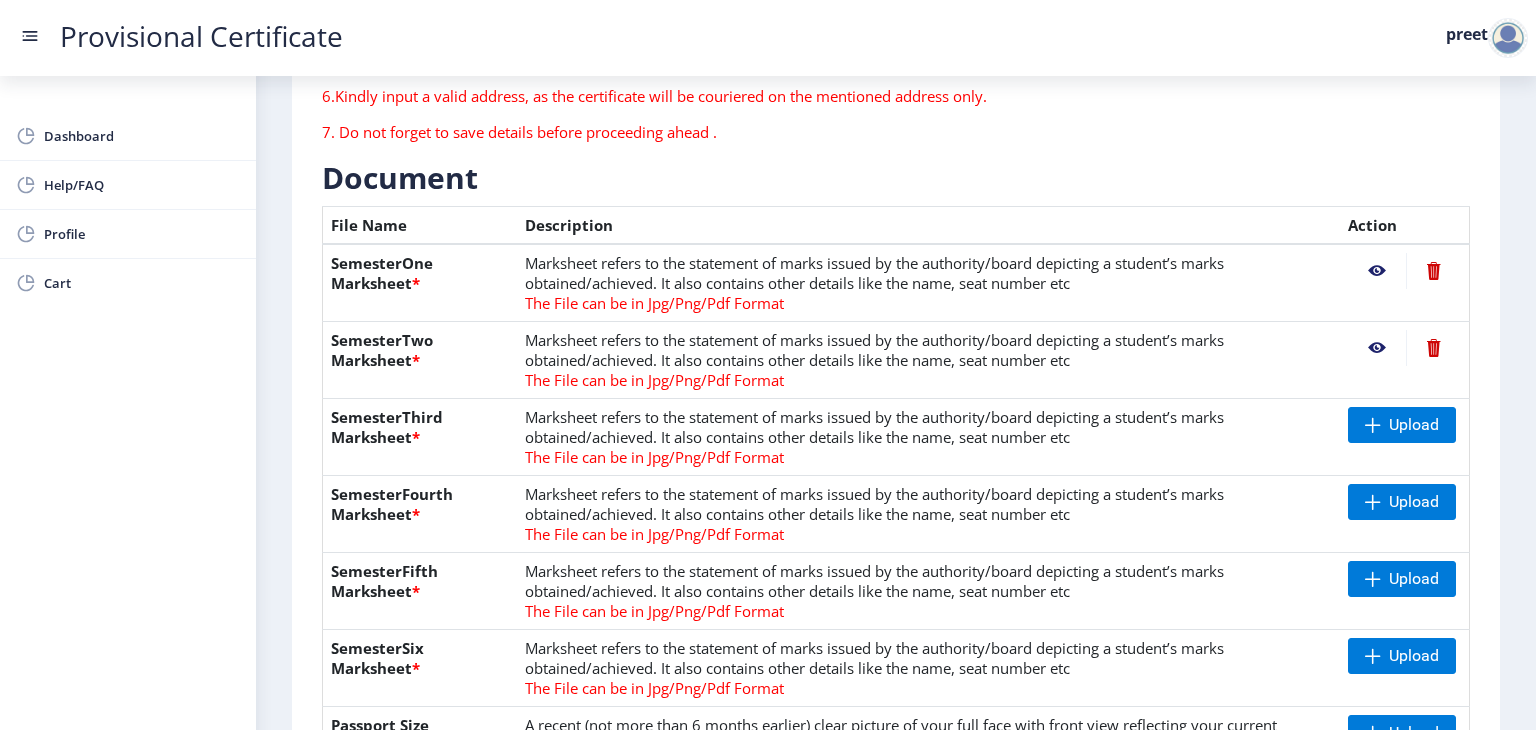 click on "Upload" 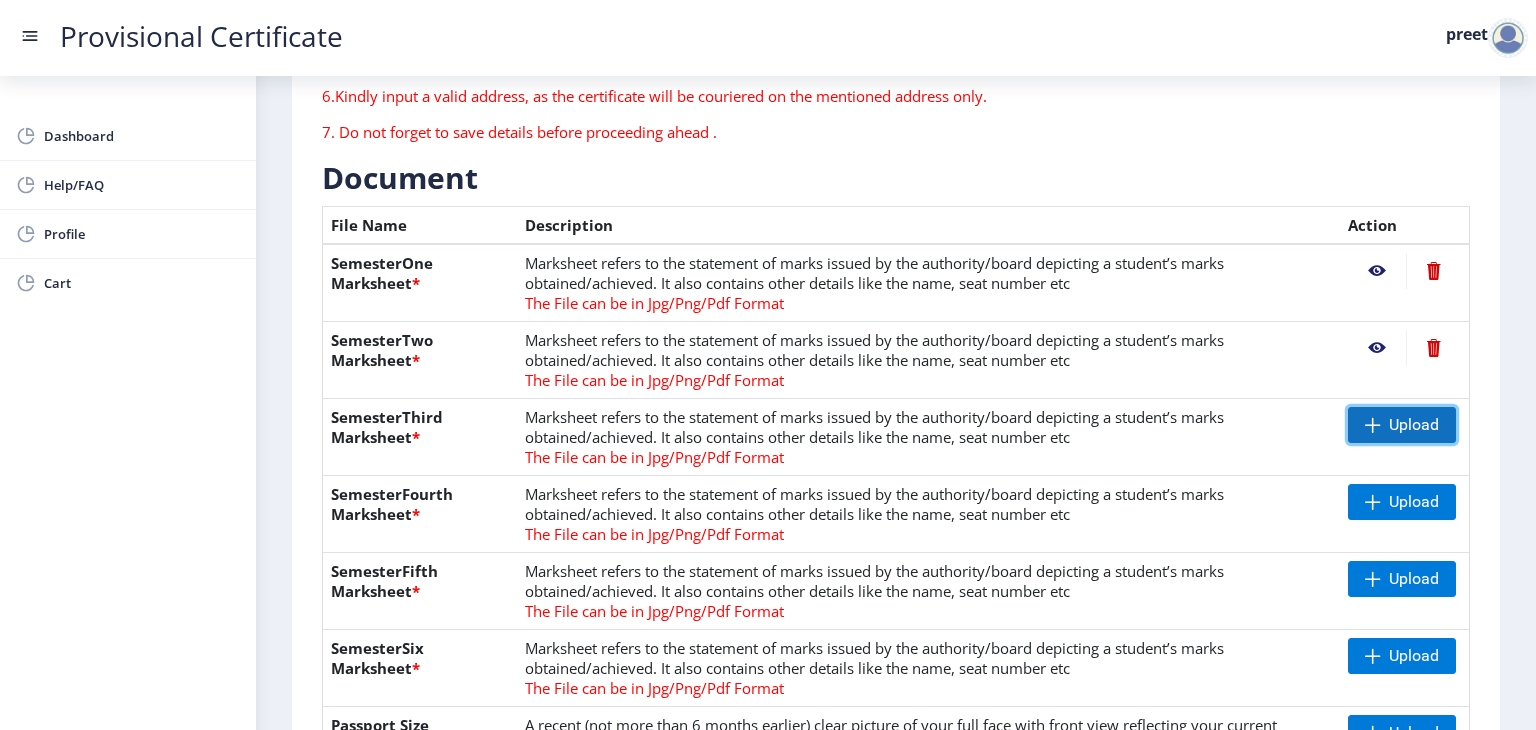 click on "Upload" 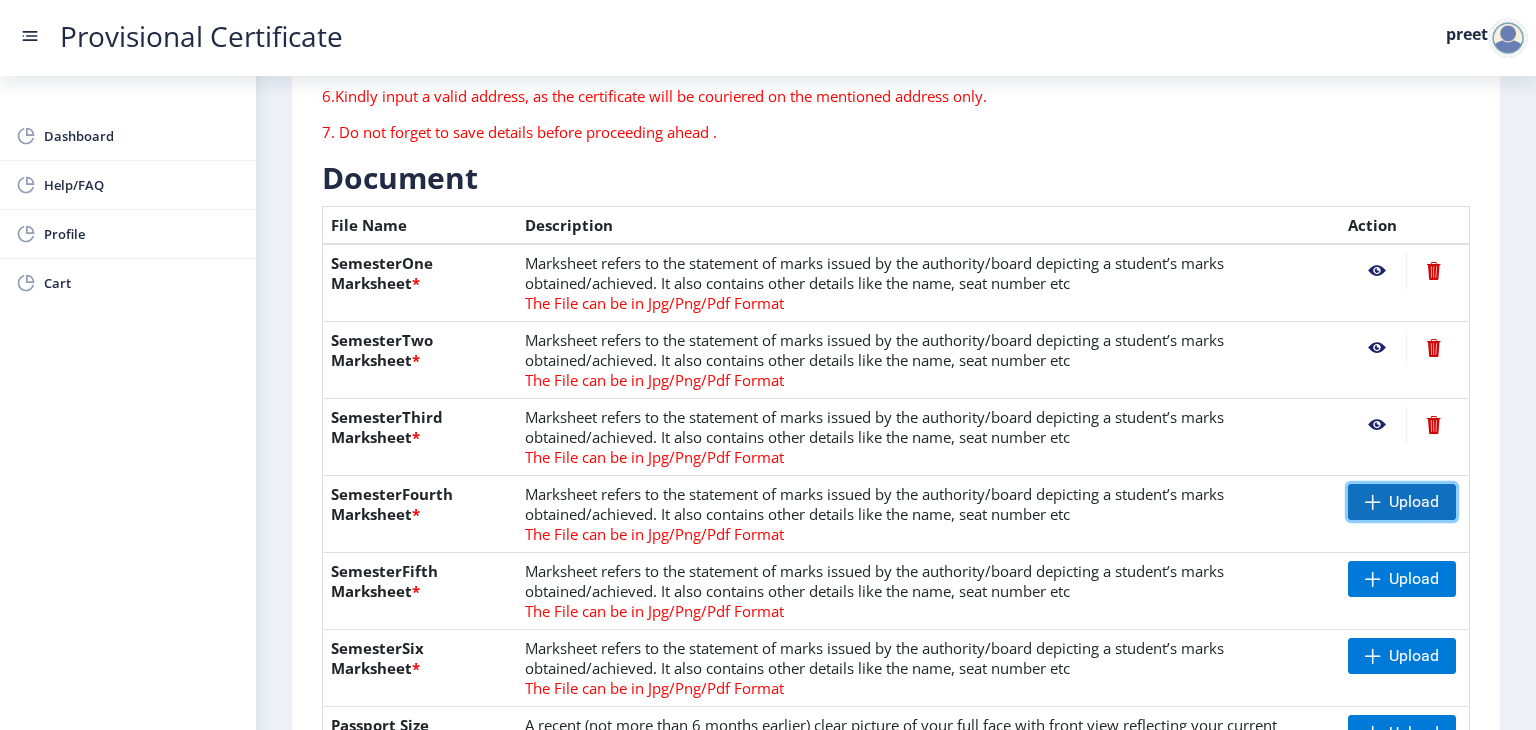 click on "Upload" 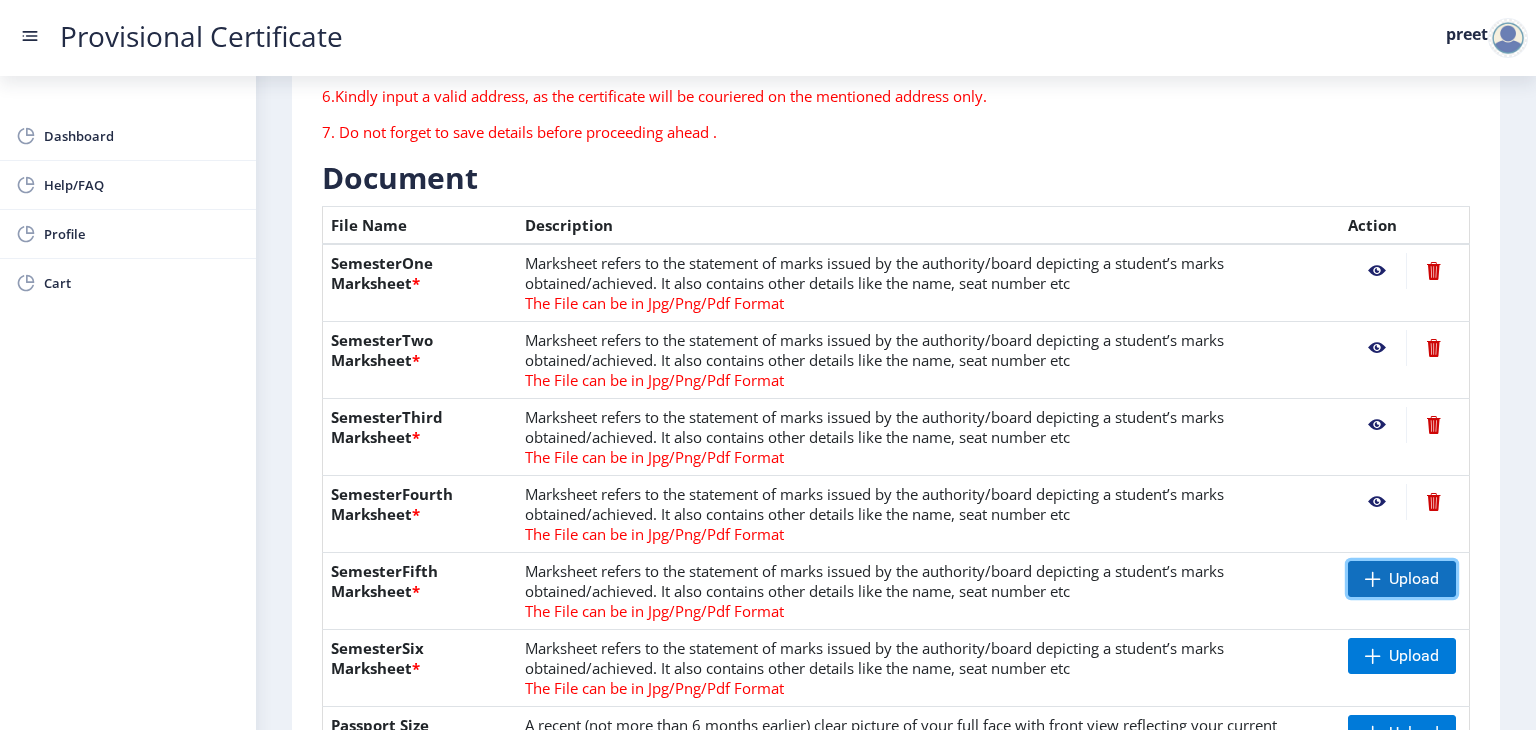 click on "Upload" 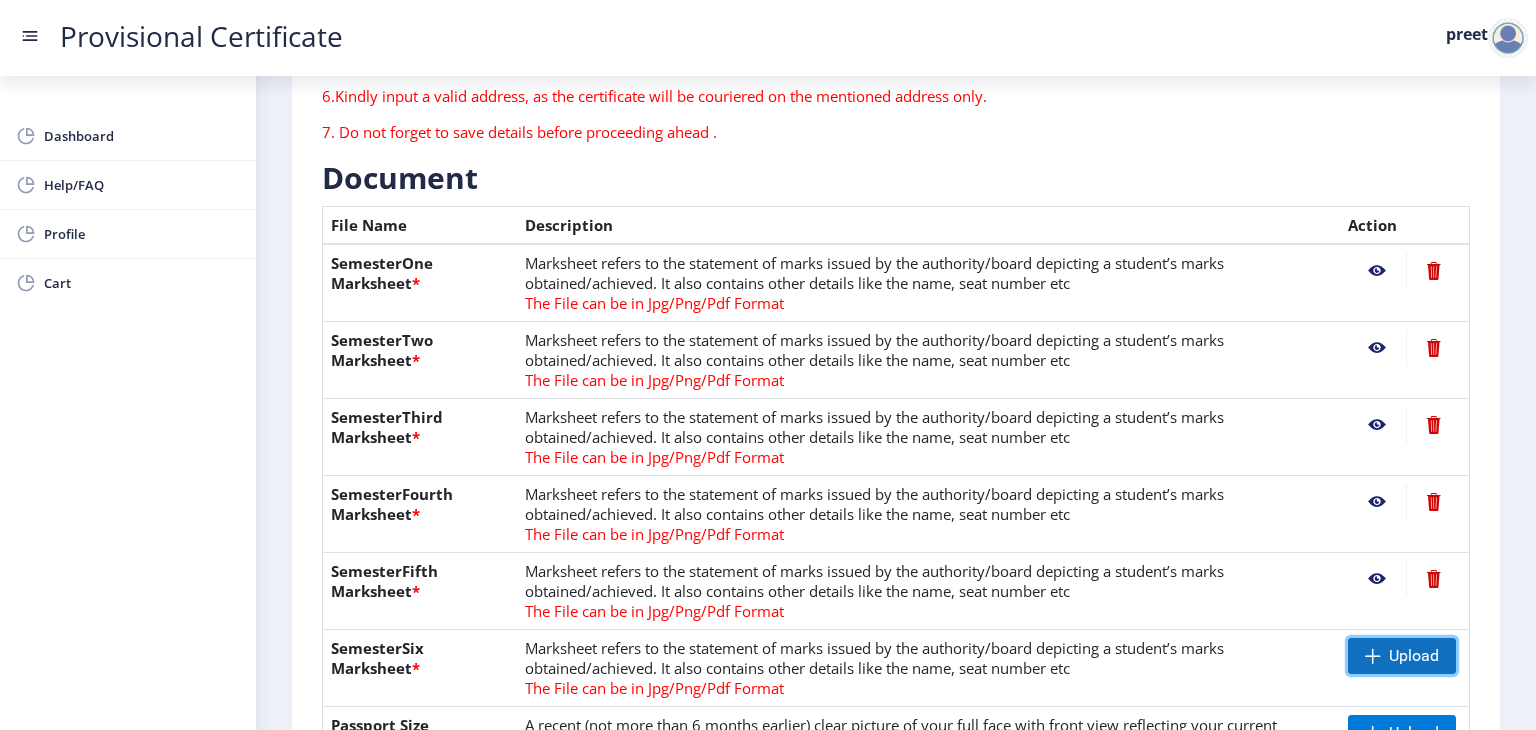 click on "Upload" 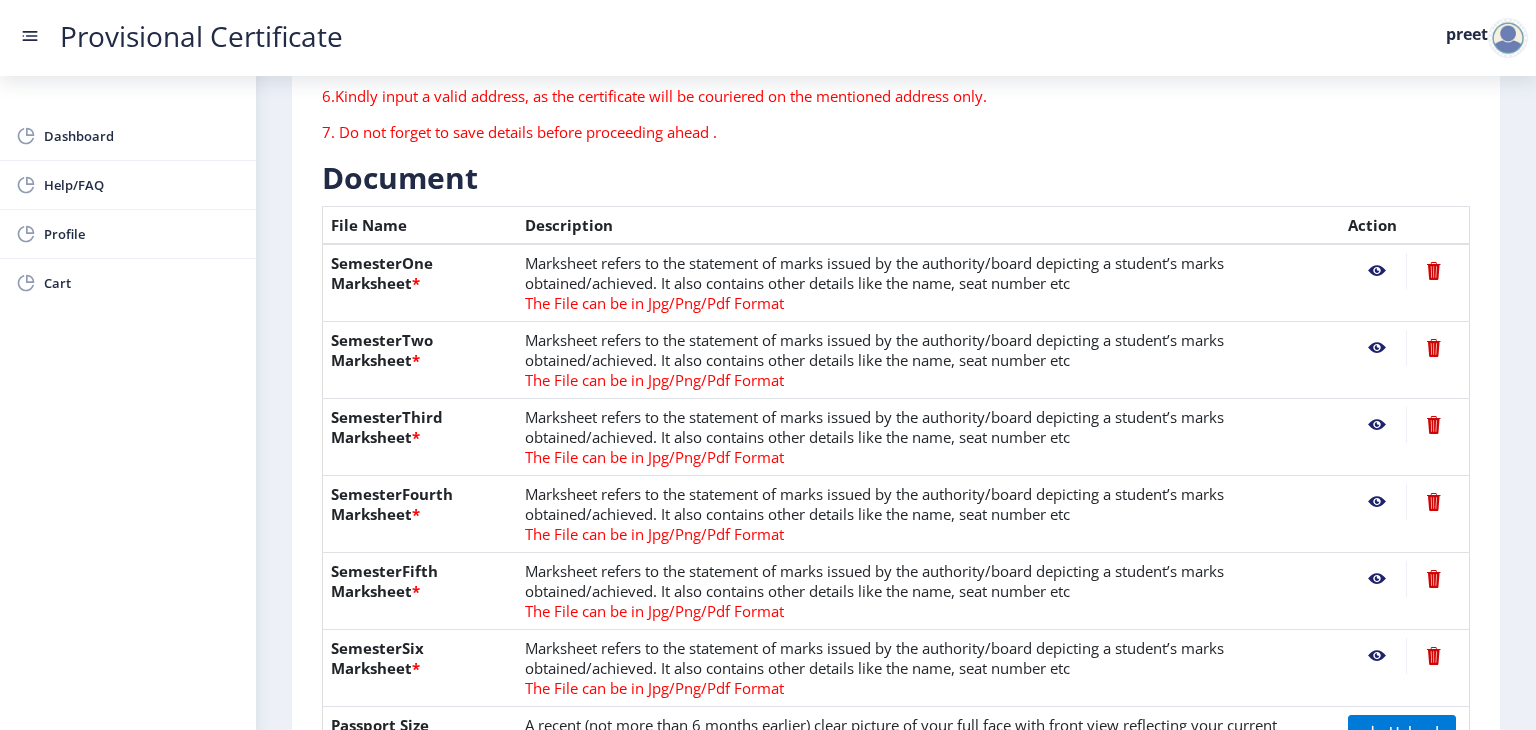 click on "First step Second step 3 Third step Instruction 1. Upload the documents in jpg/jpeg/png or pdf format only . 2. Maximum file size should be 5 MB. 3. Marksheet has to be uploaded in the original copy . In case of Photocopy / Xerox copies being uploaded, Attestation is mandatory. 4. Kindly upload your Final Year/Semester Pass Marksheet. 5. Kindly upload your clear photo, it should not be older than 6 months.  6.Kindly input a valid address, as the certificate will be couriered on the mentioned address only.  7. Do not forget to save details before proceeding ahead . Need Help? Email Us on   hsncpdc@studentscenter.in Document  File Name Description Action SemesterOne Marksheet  * Marksheet refers to the statement of marks issued by the authority/board depicting a student’s marks obtained/achieved. It also contains other details like the name, seat number etc The File can be in Jpg/Png/Pdf Format  SemesterTwo Marksheet  * The File can be in Jpg/Png/Pdf Format  SemesterThird Marksheet  * * * * * Upload * Upload" 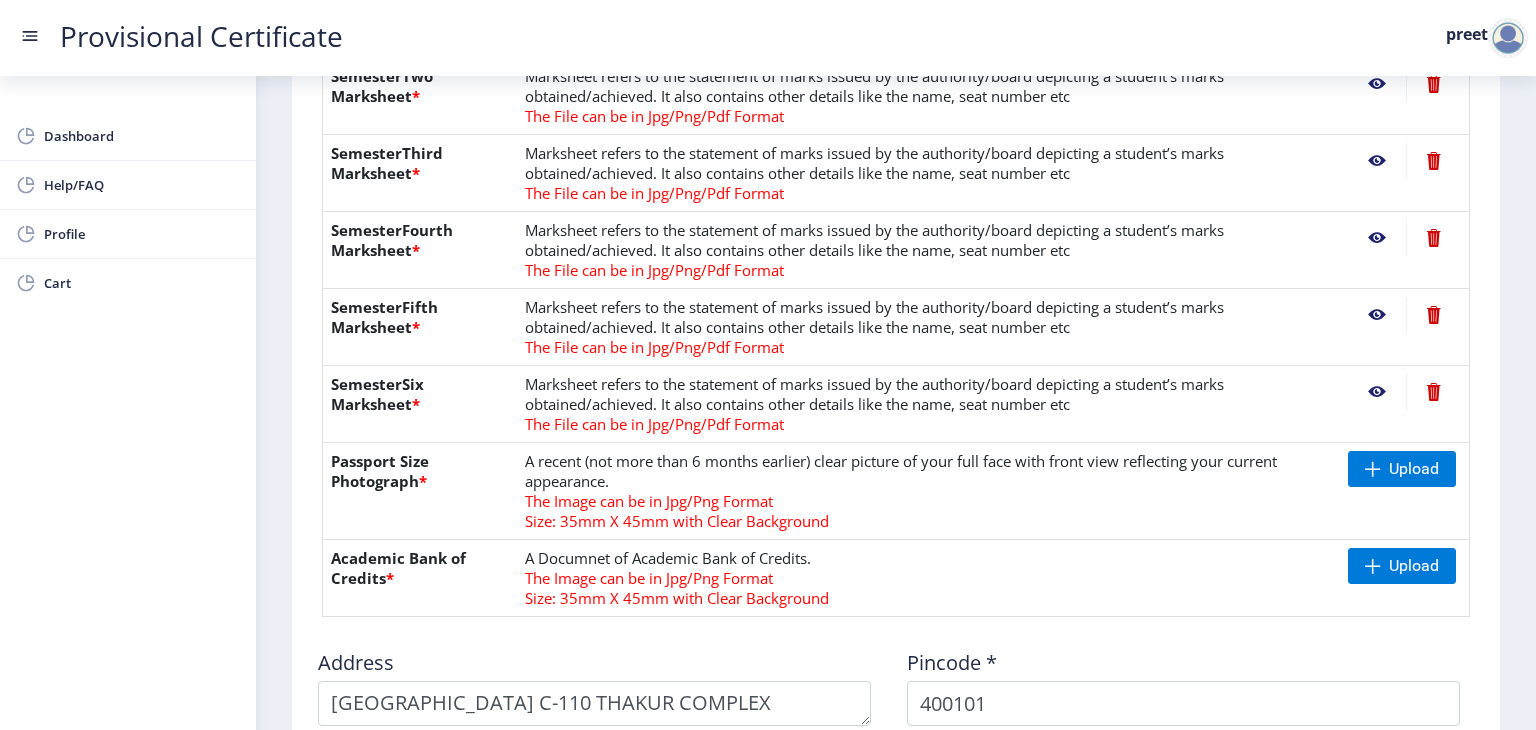 scroll, scrollTop: 640, scrollLeft: 0, axis: vertical 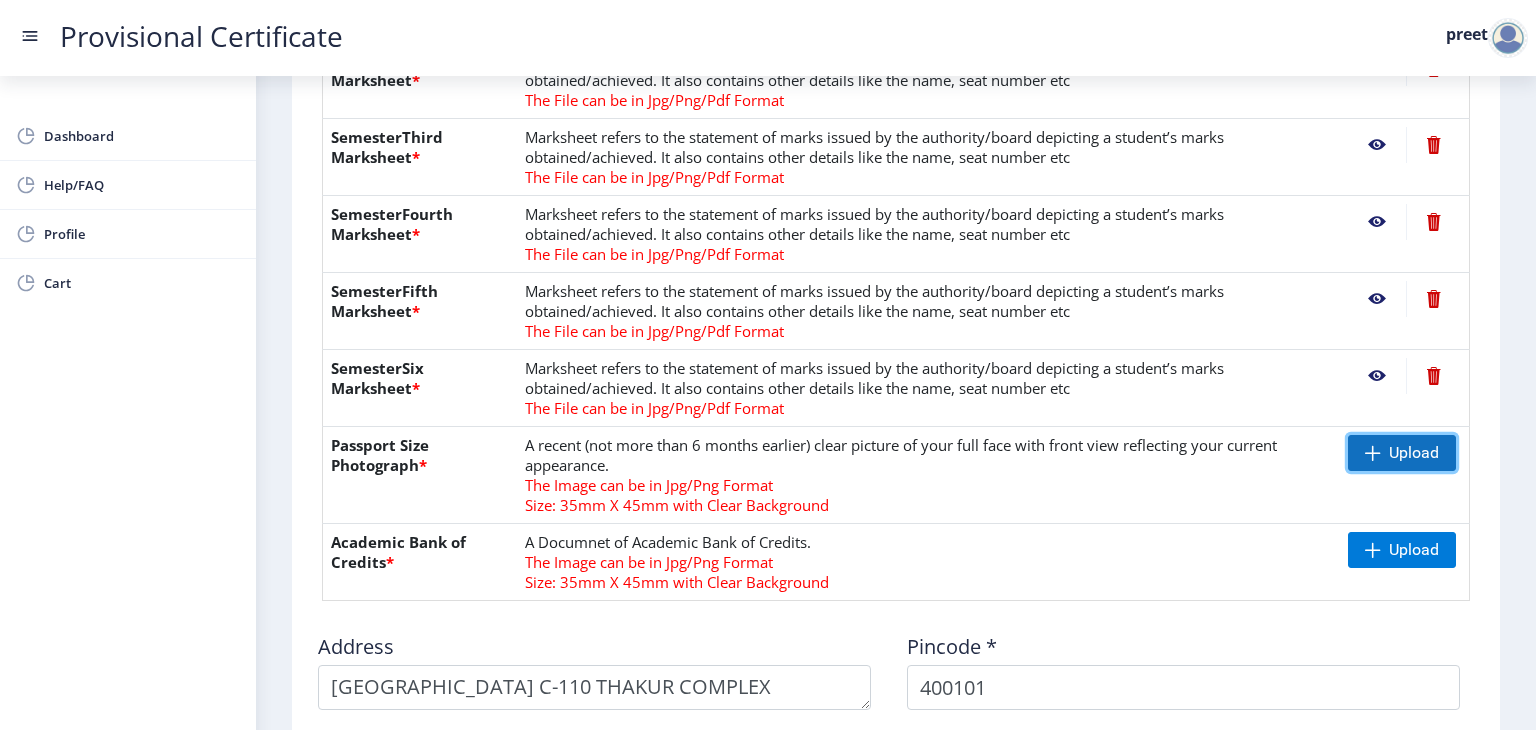 click on "Upload" 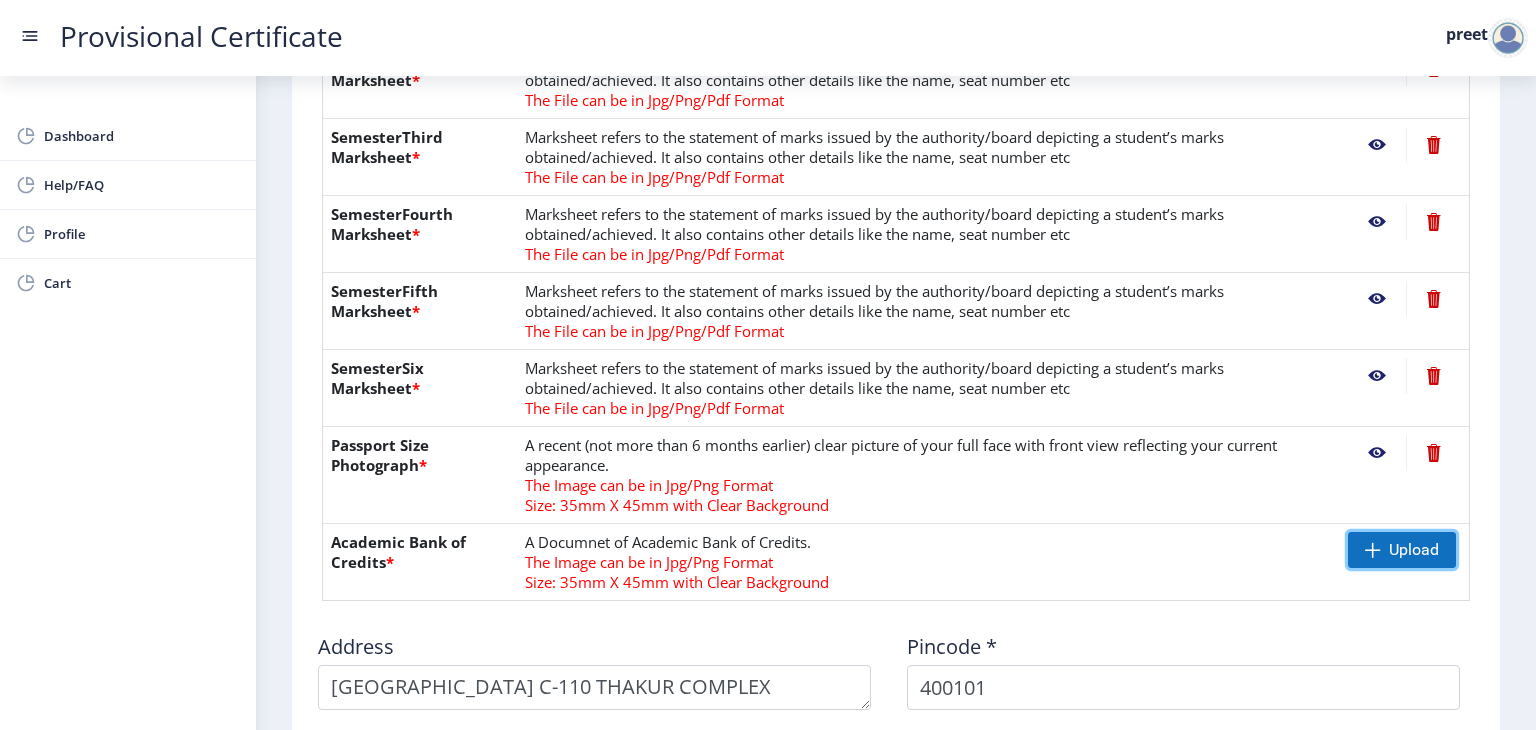 click on "Upload" 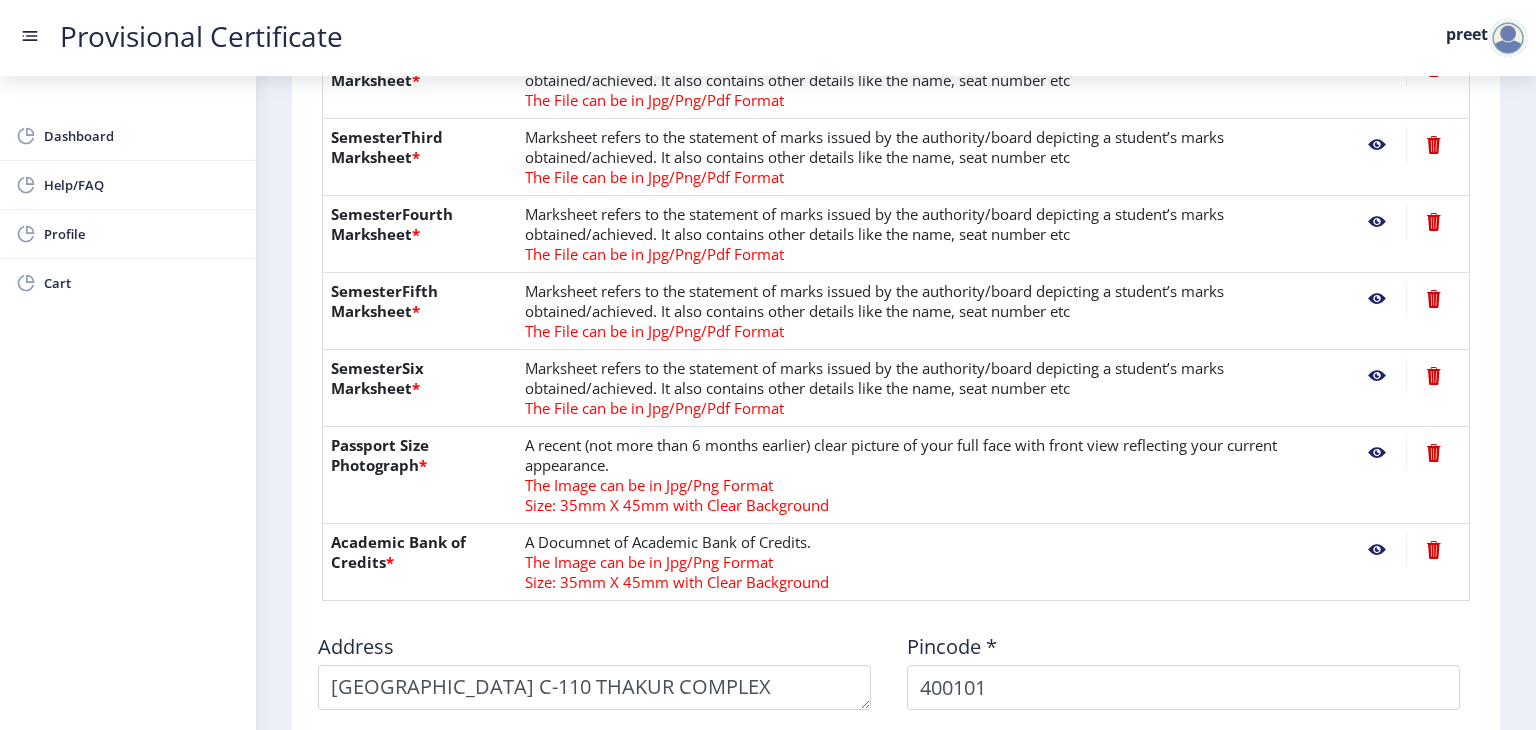 click on "First step Second step 3 Third step Instruction 1. Upload the documents in jpg/jpeg/png or pdf format only . 2. Maximum file size should be 5 MB. 3. Marksheet has to be uploaded in the original copy . In case of Photocopy / Xerox copies being uploaded, Attestation is mandatory. 4. Kindly upload your Final Year/Semester Pass Marksheet. 5. Kindly upload your clear photo, it should not be older than 6 months.  6.Kindly input a valid address, as the certificate will be couriered on the mentioned address only.  7. Do not forget to save details before proceeding ahead . Need Help? Email Us on   hsncpdc@studentscenter.in Document  File Name Description Action SemesterOne Marksheet  * Marksheet refers to the statement of marks issued by the authority/board depicting a student’s marks obtained/achieved. It also contains other details like the name, seat number etc The File can be in Jpg/Png/Pdf Format  SemesterTwo Marksheet  * The File can be in Jpg/Png/Pdf Format  SemesterThird Marksheet  * * * * * * Address" 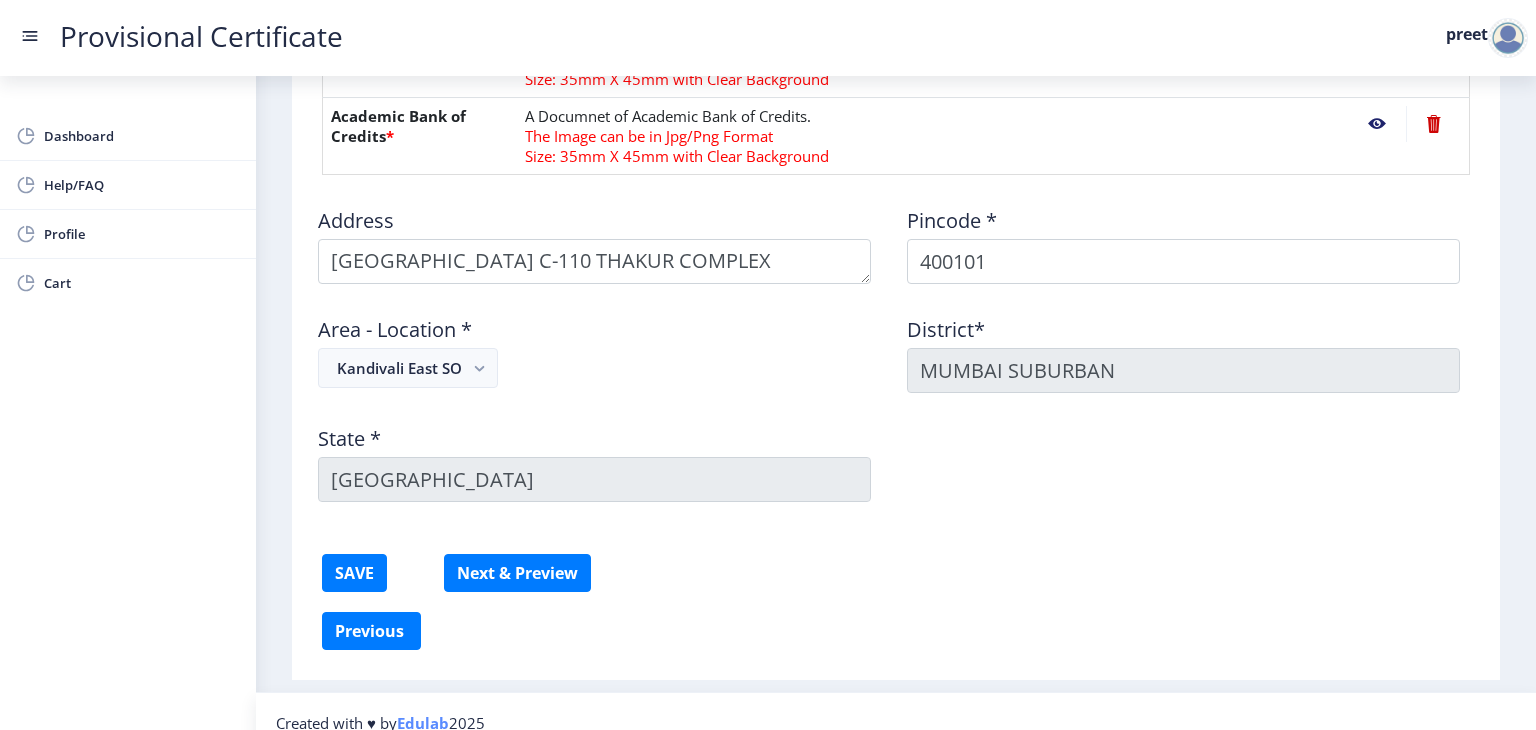 scroll, scrollTop: 1086, scrollLeft: 0, axis: vertical 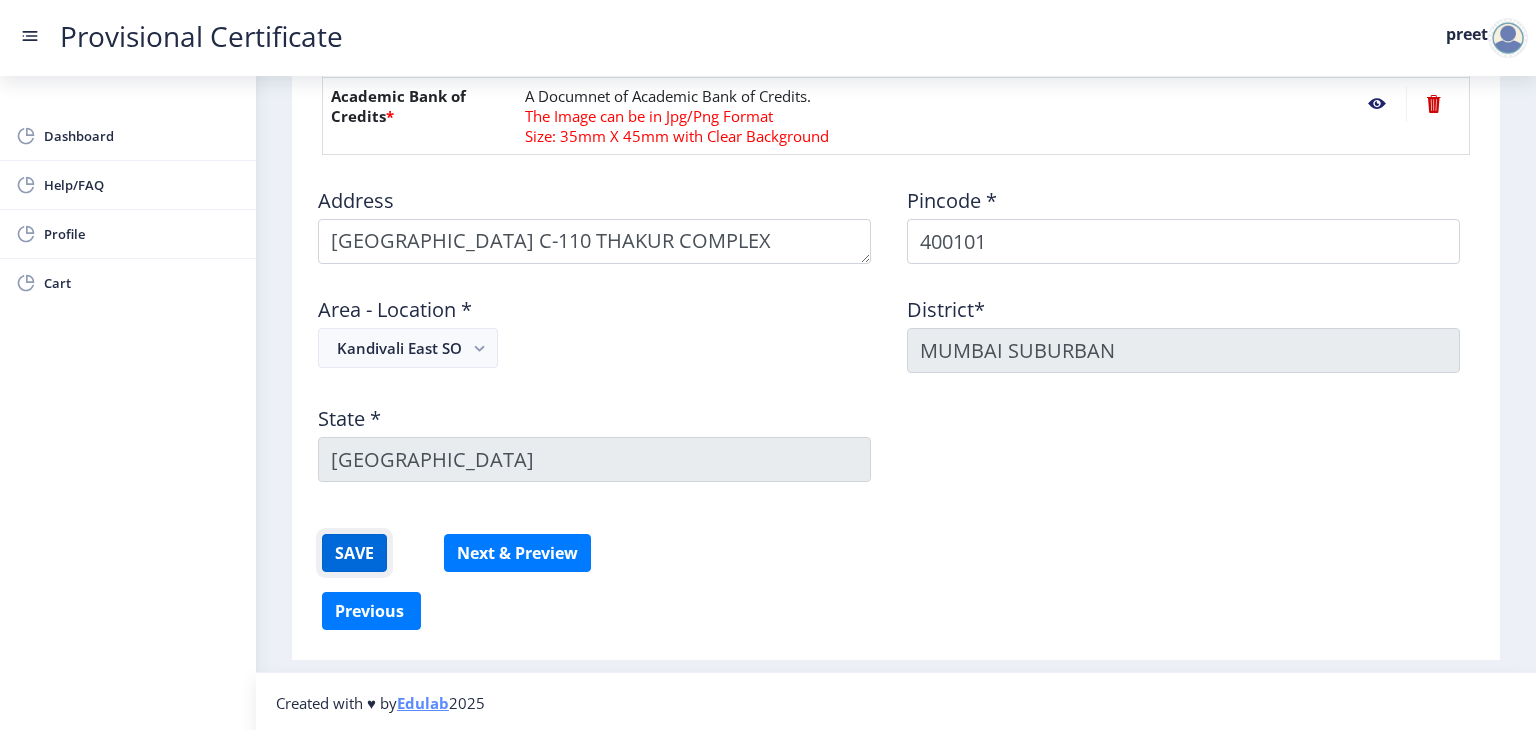 click on "SAVE" 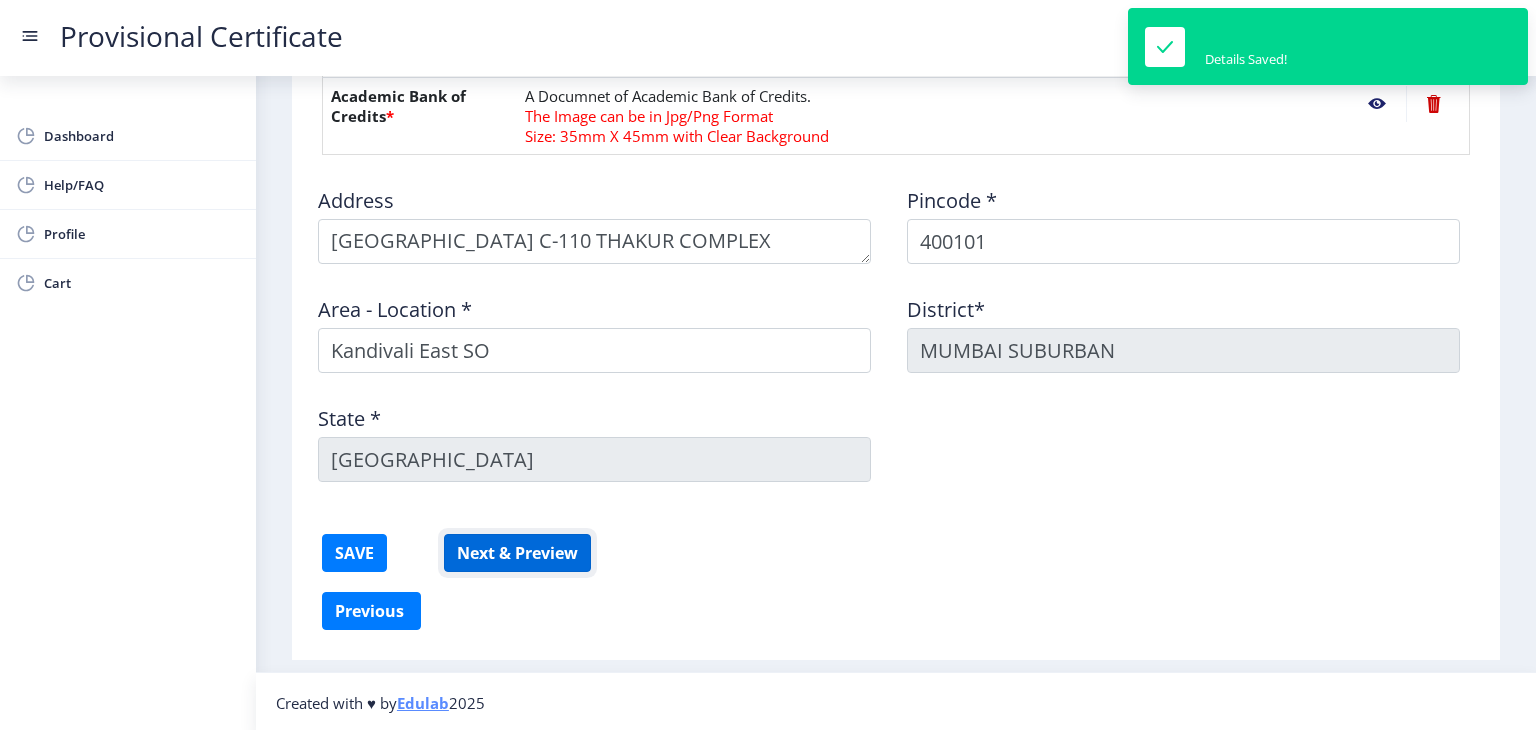 click on "Next & Preview" 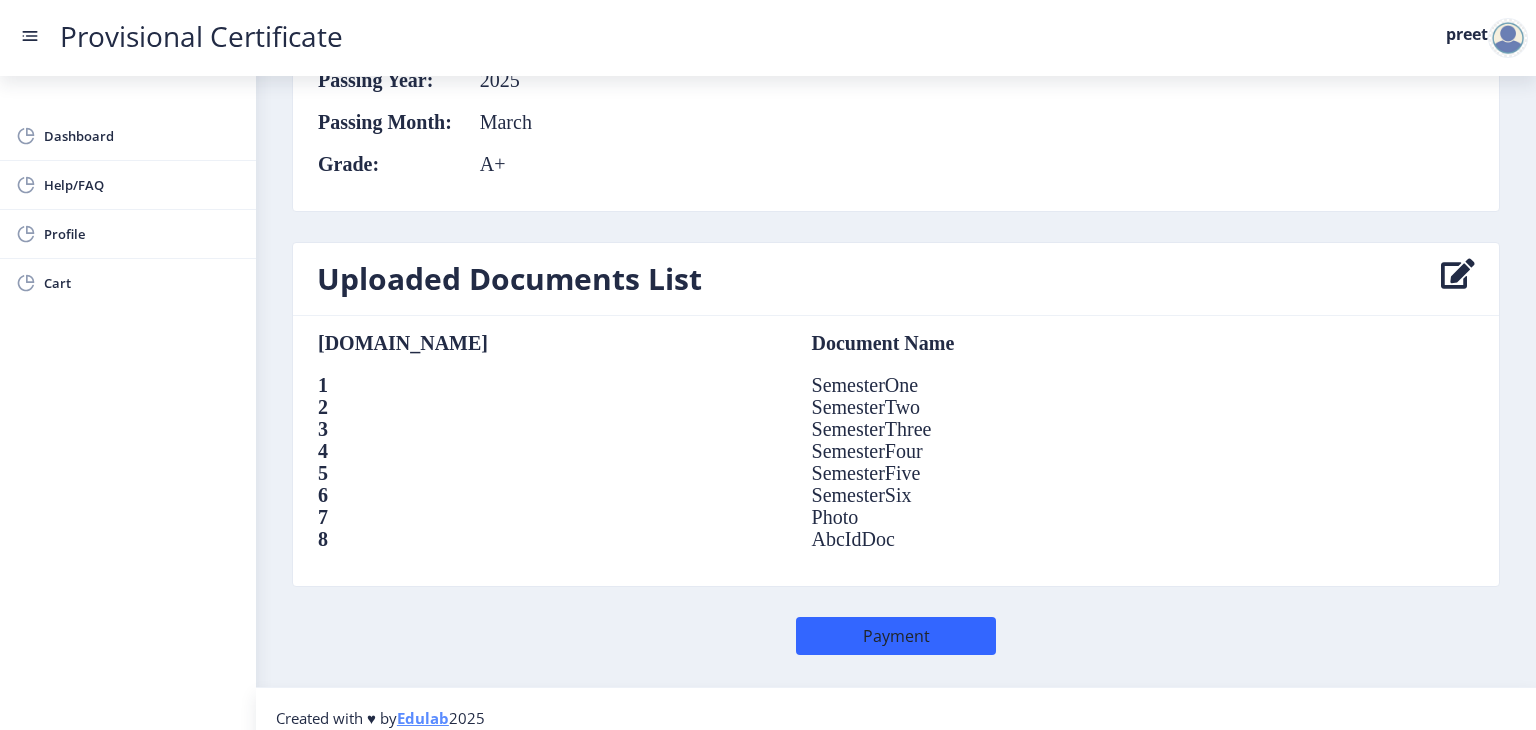 scroll, scrollTop: 1329, scrollLeft: 0, axis: vertical 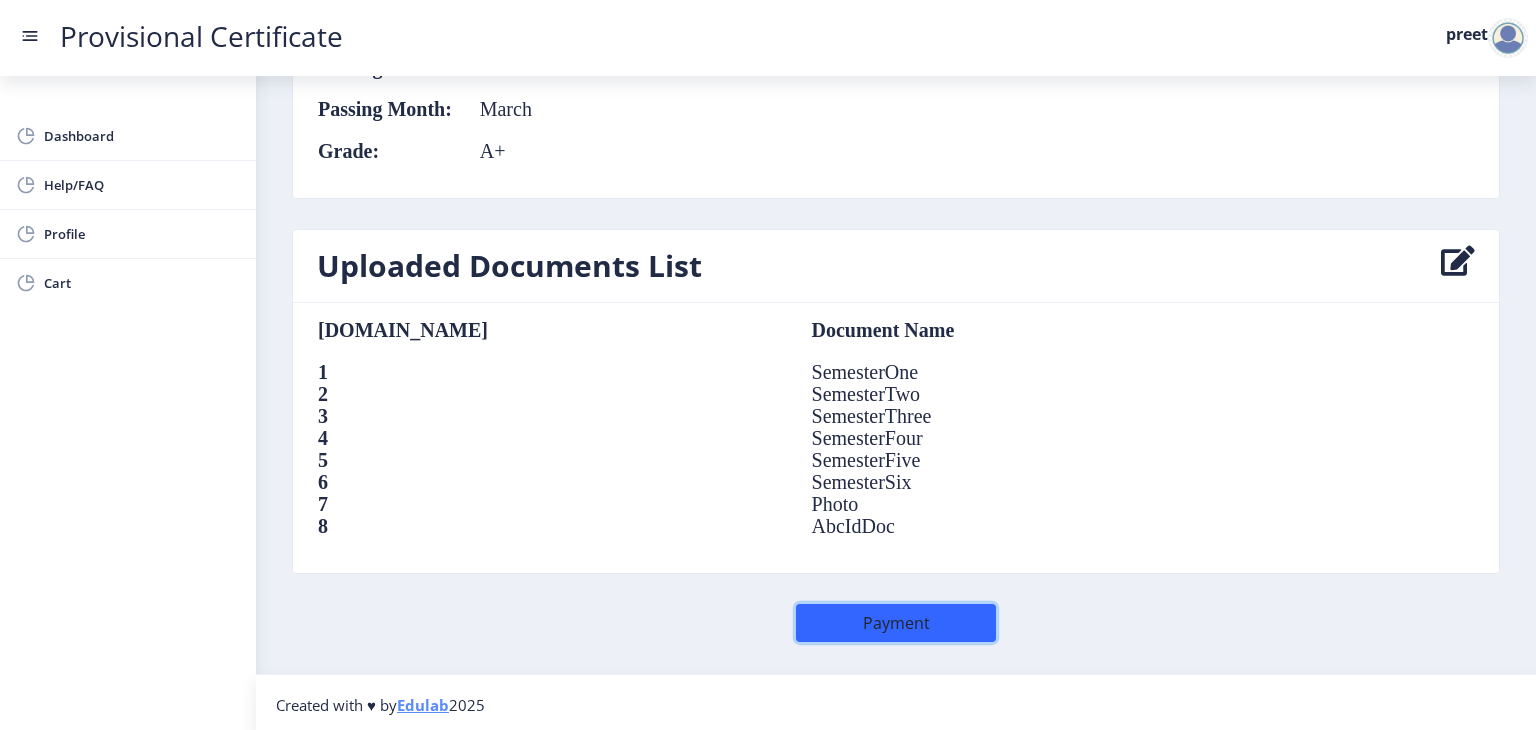 click on "Payment" 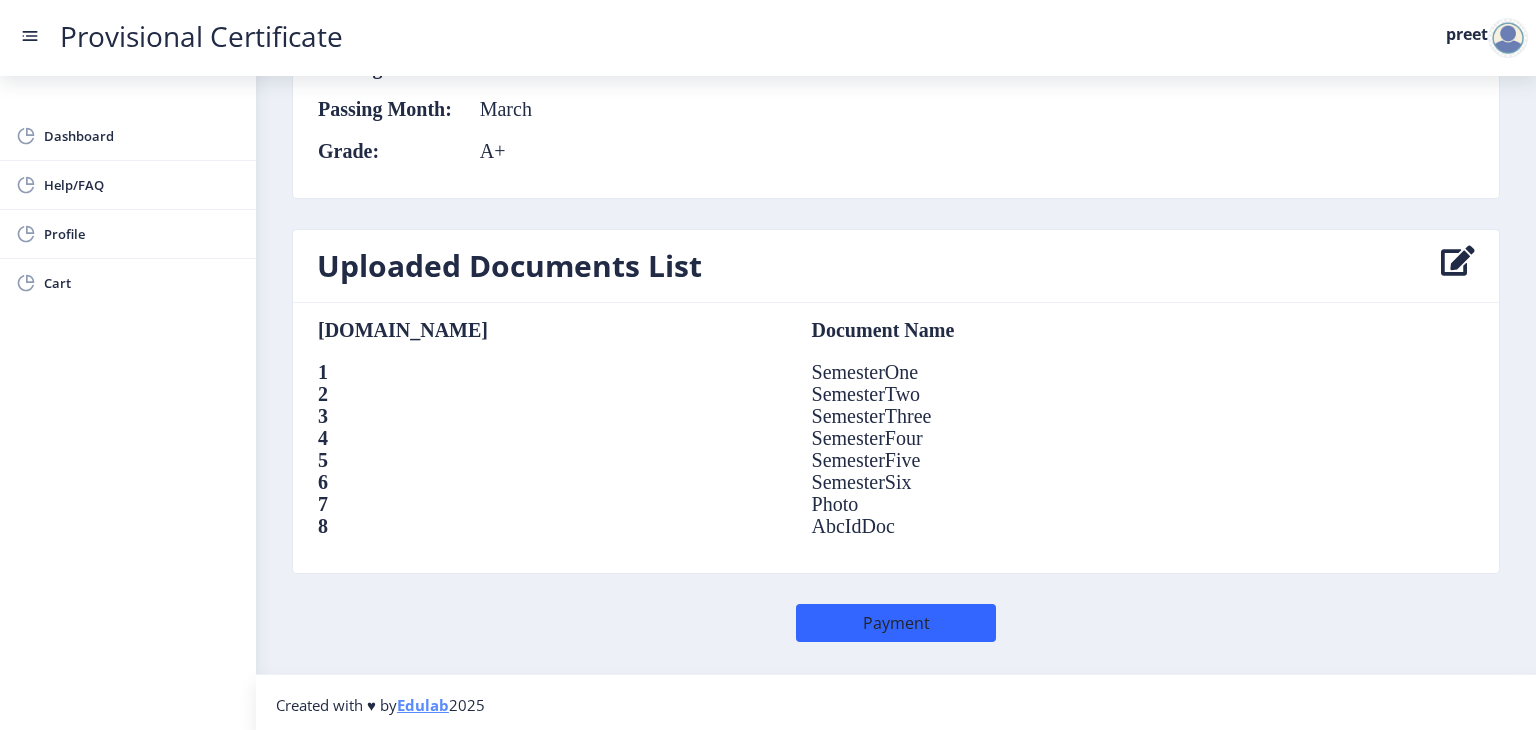 scroll, scrollTop: 0, scrollLeft: 0, axis: both 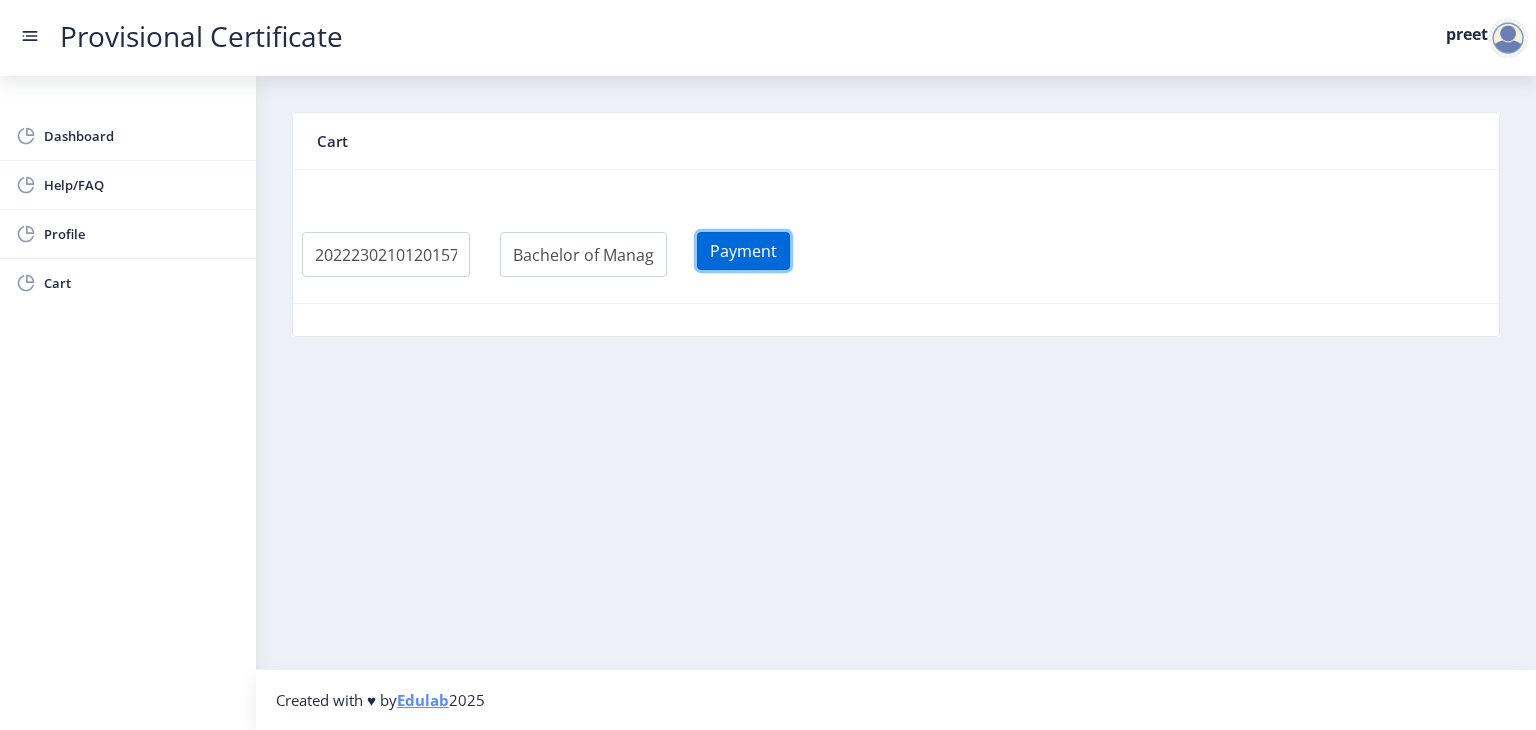 click on "Payment" 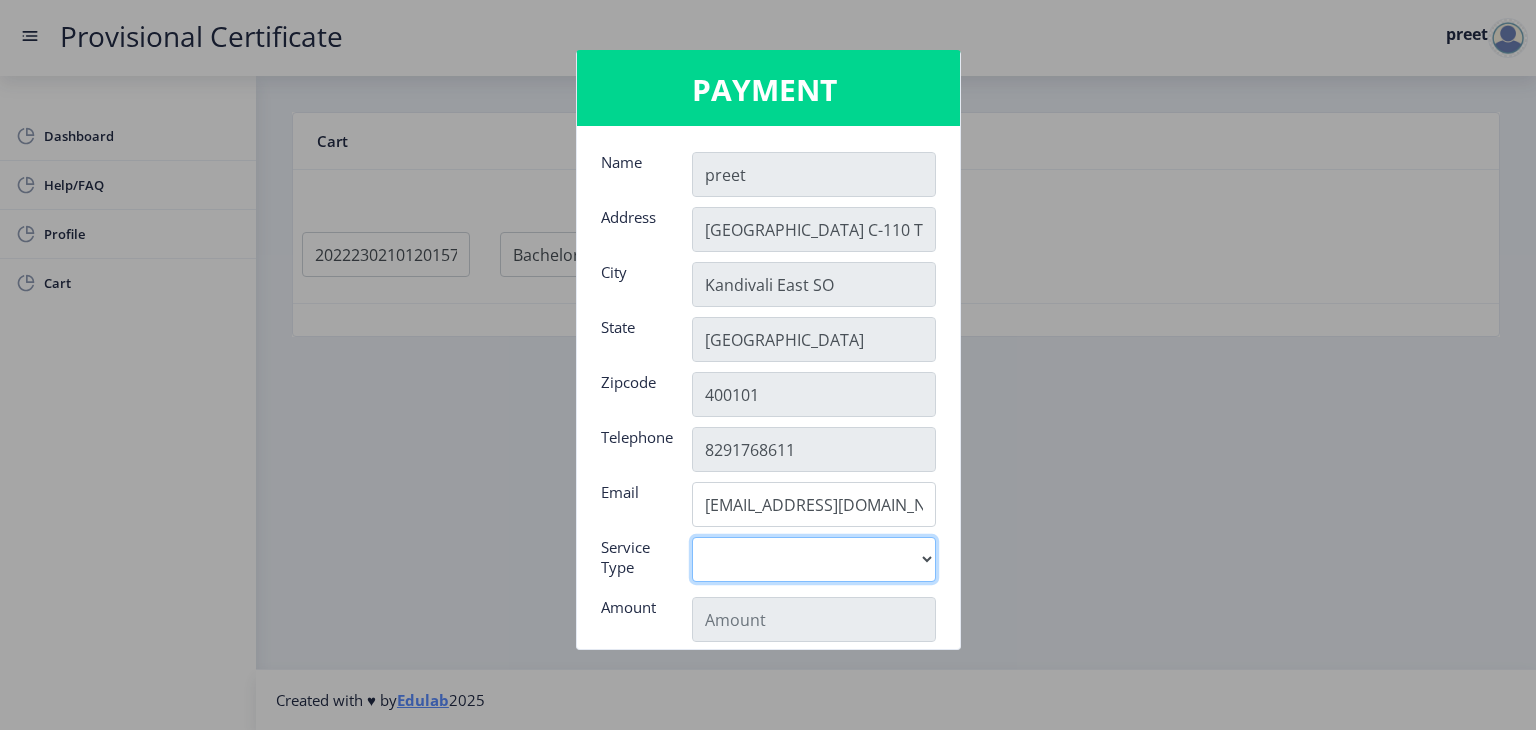 click on "Digital" at bounding box center [814, 559] 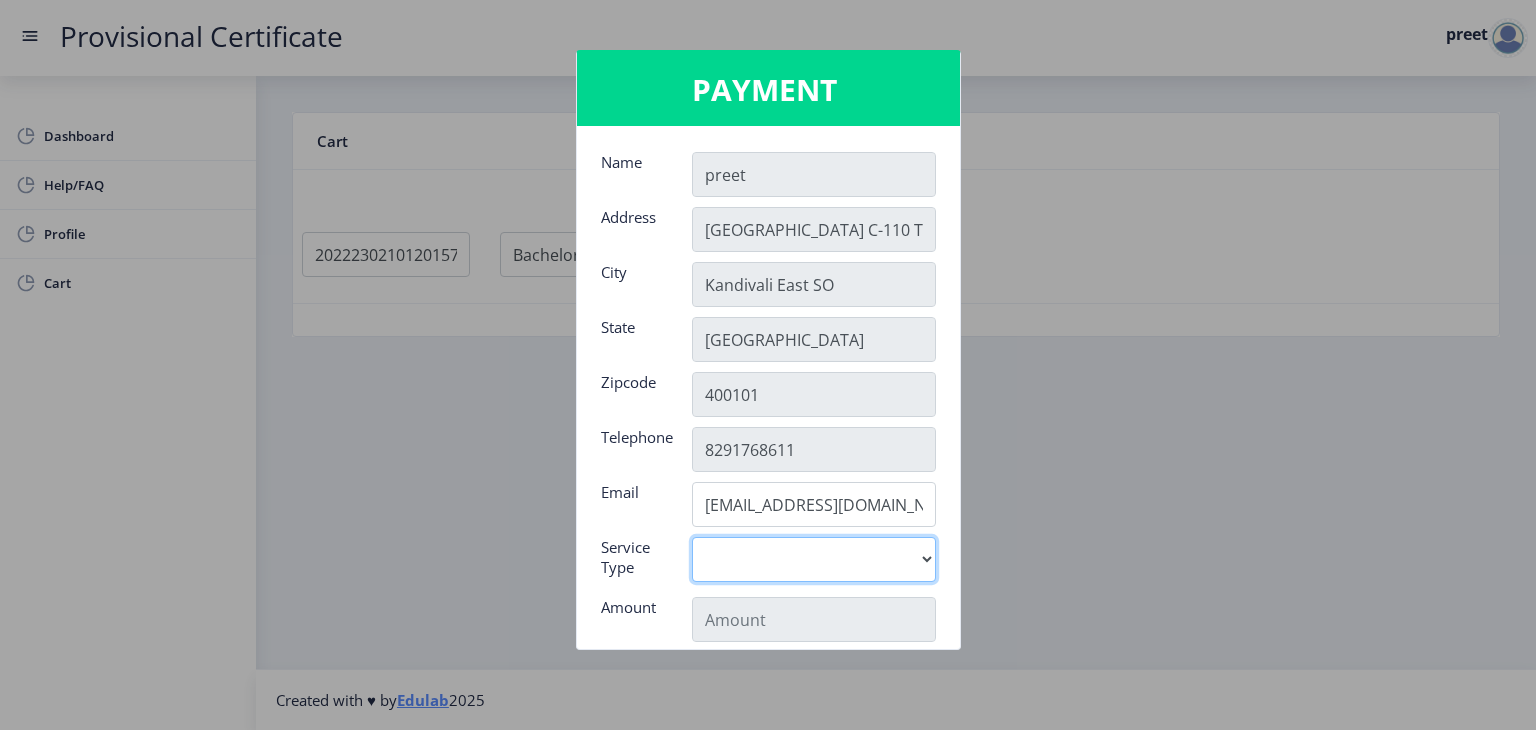 select on "old" 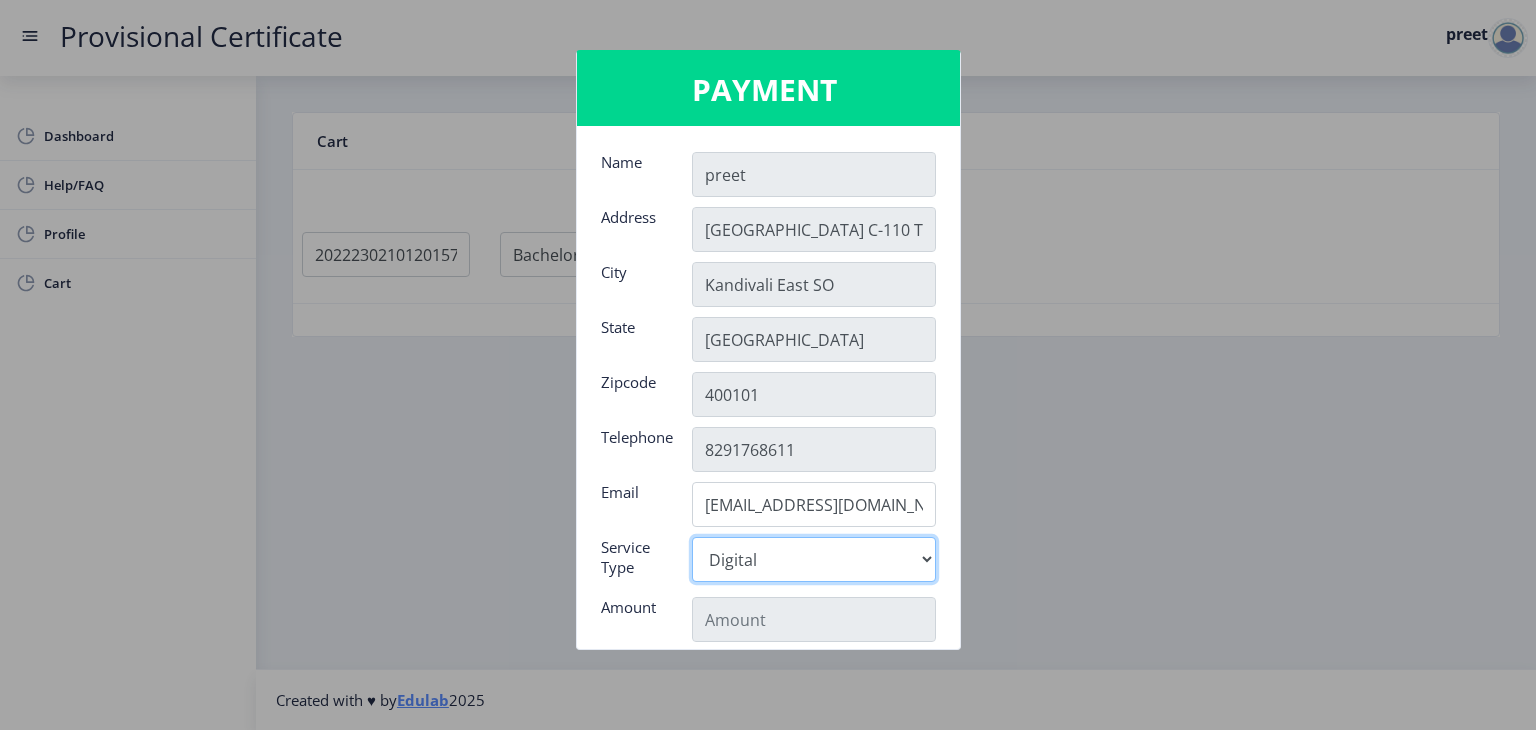click on "Digital" at bounding box center (814, 559) 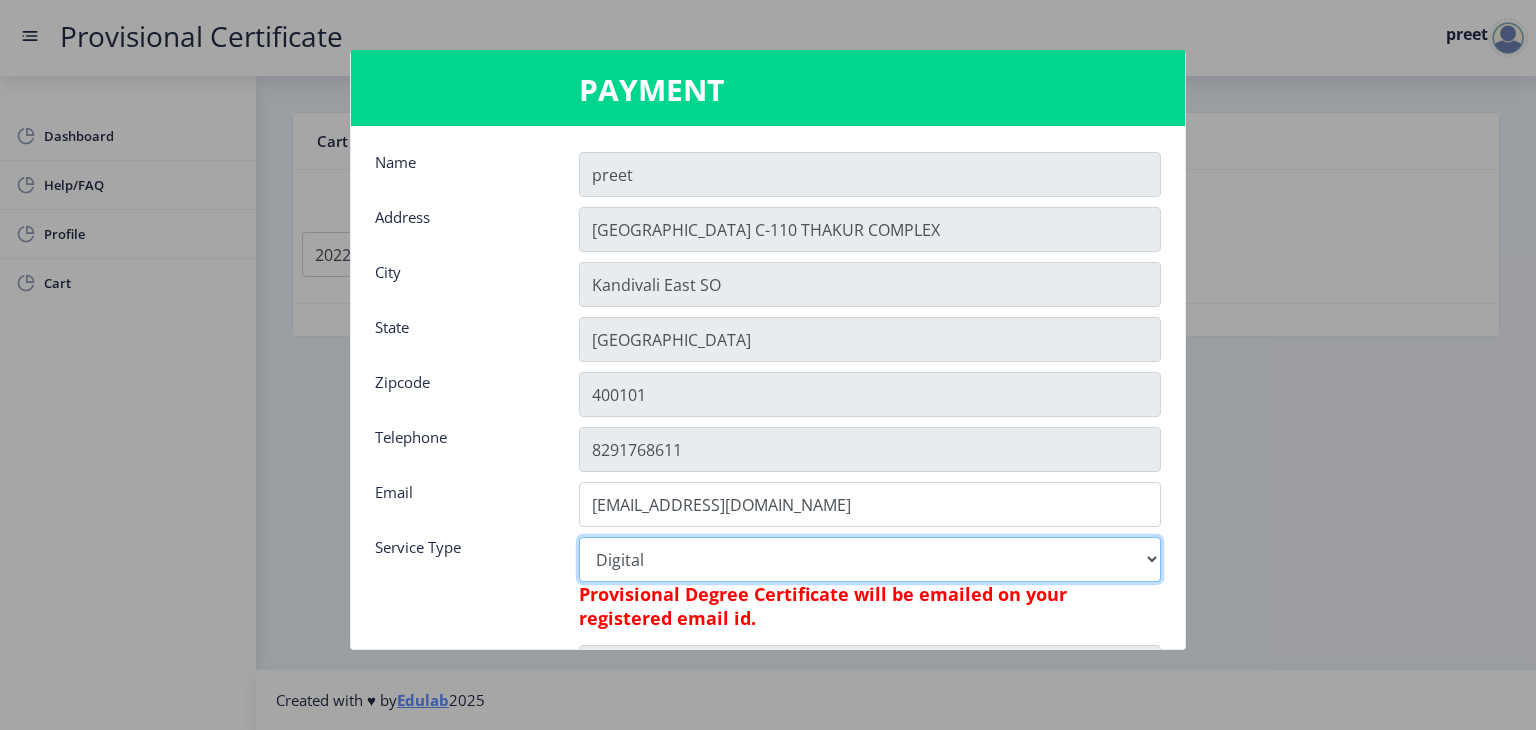 scroll, scrollTop: 364, scrollLeft: 0, axis: vertical 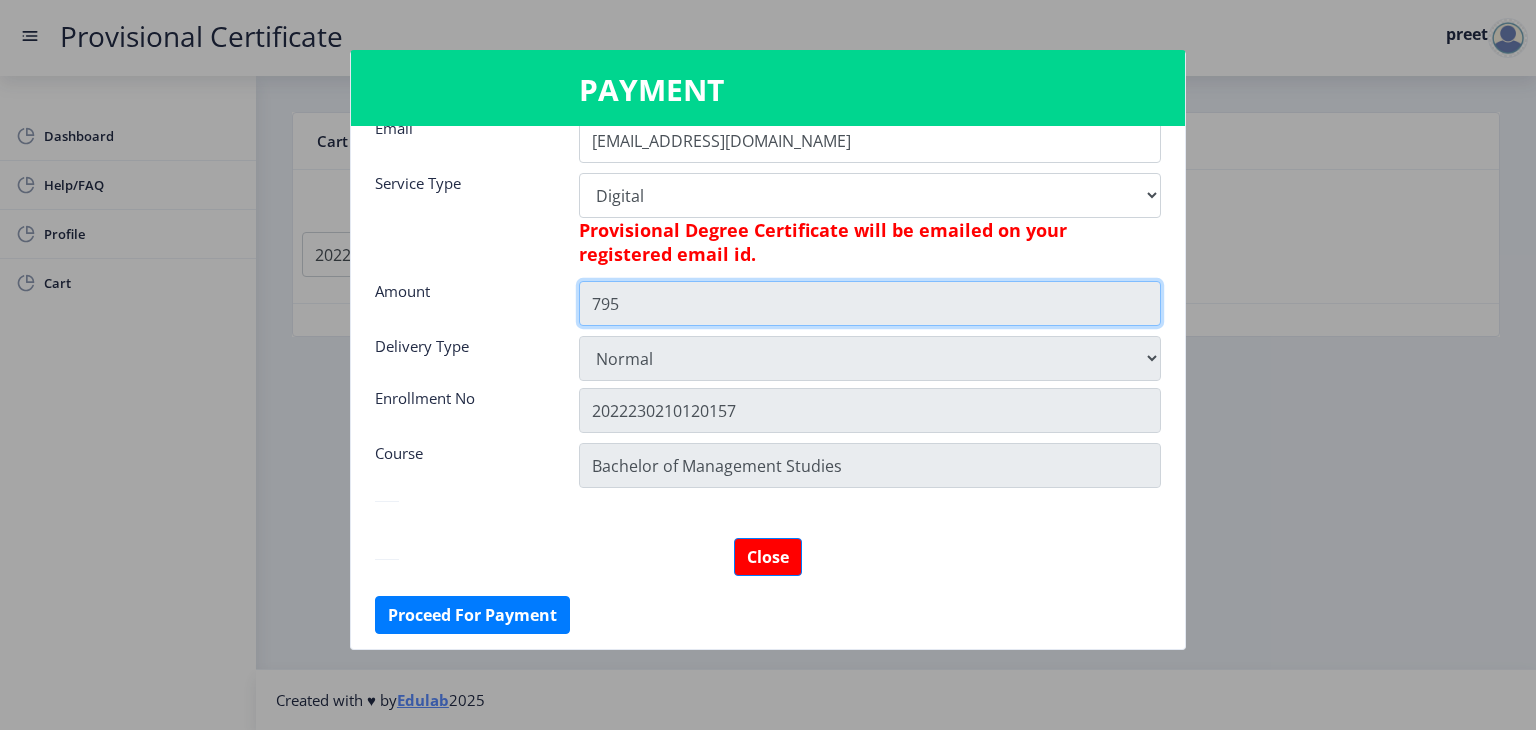 click on "795" 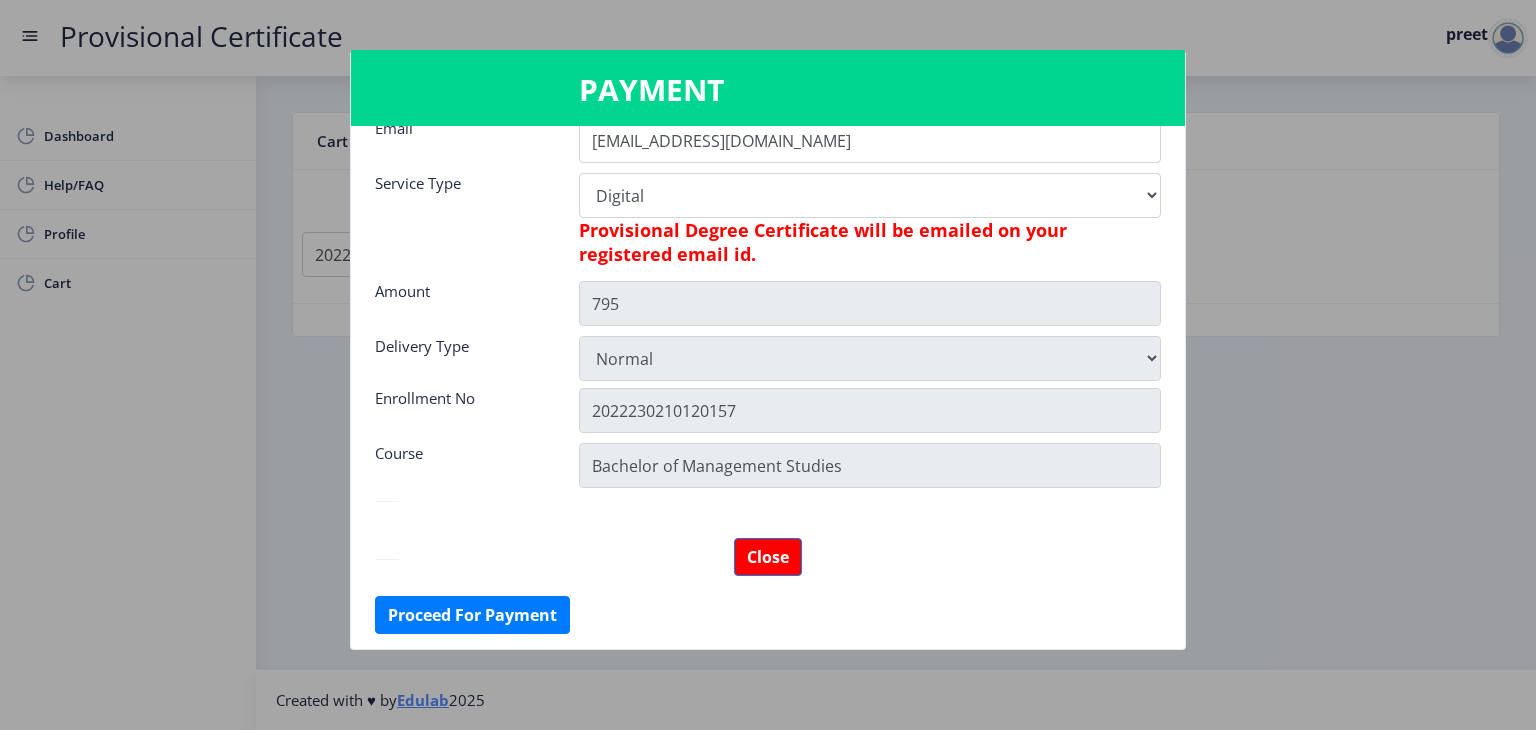 click on "Normal" 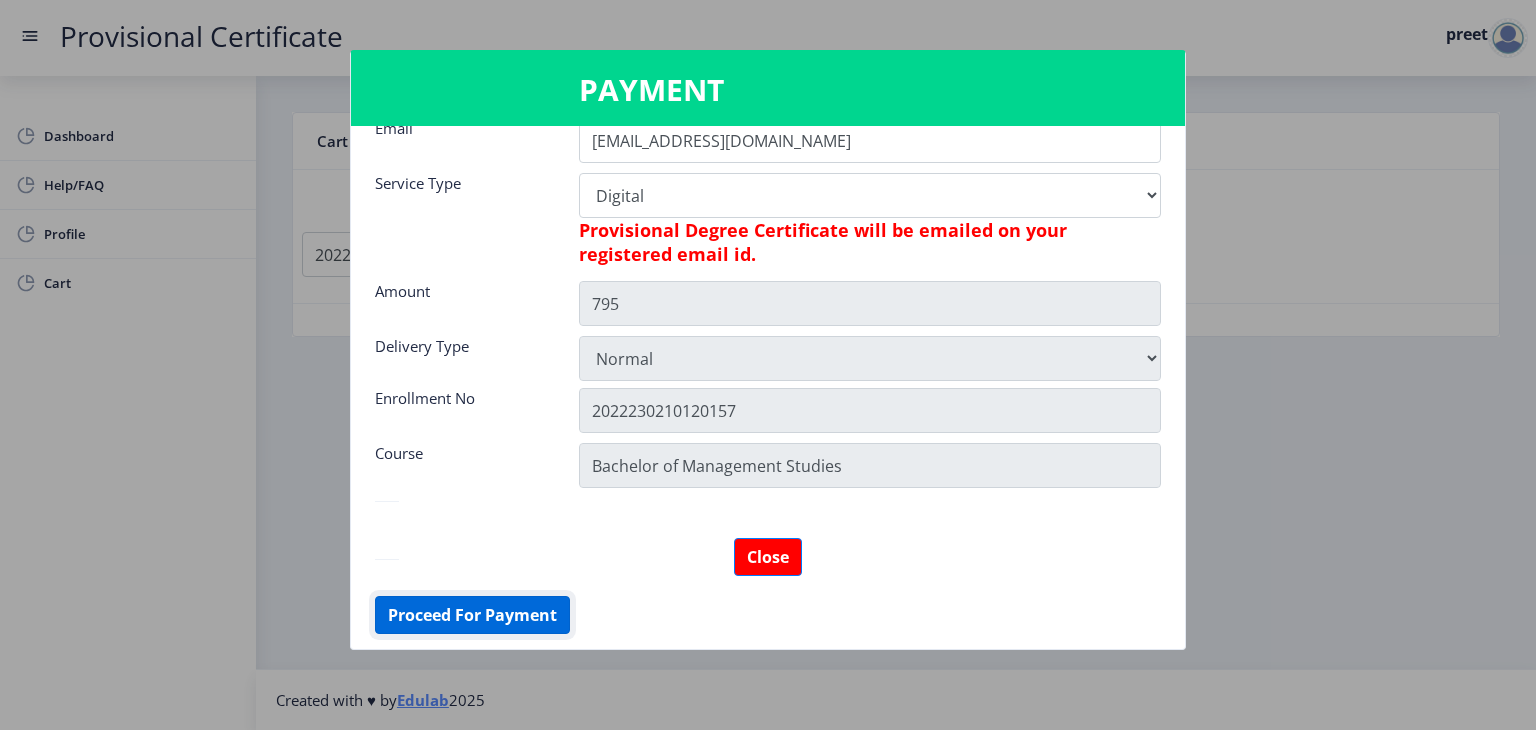 click on "Proceed For Payment" 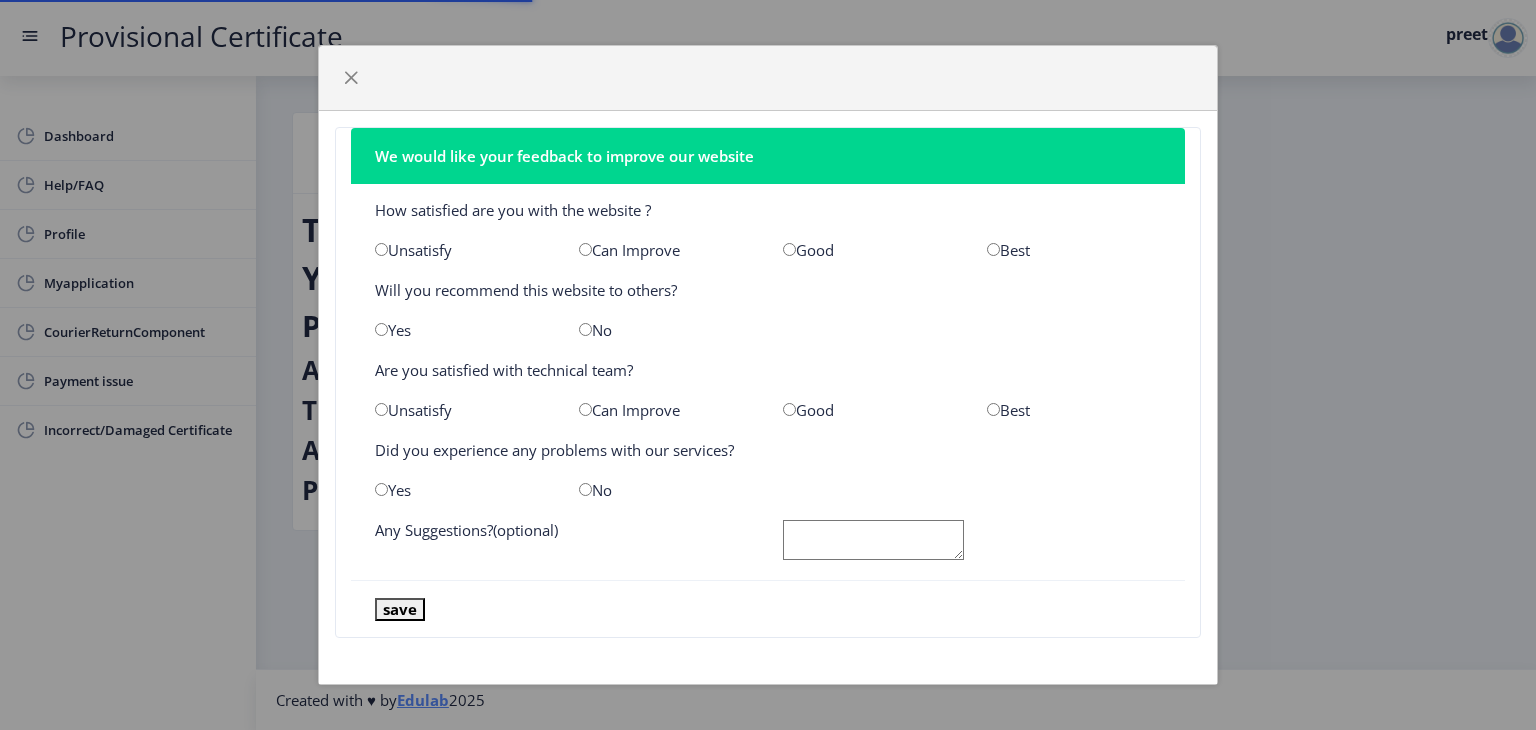 scroll, scrollTop: 0, scrollLeft: 0, axis: both 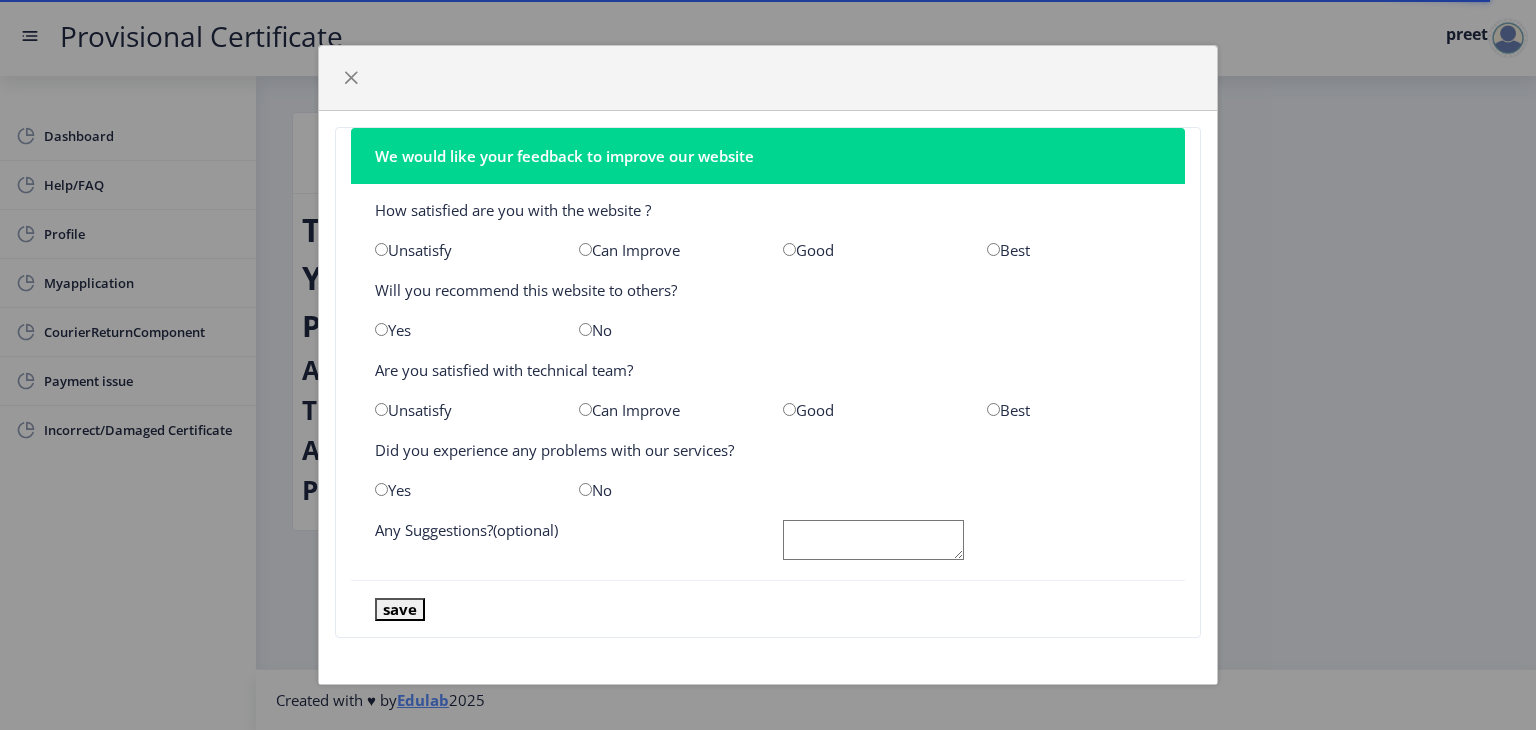 click at bounding box center (993, 249) 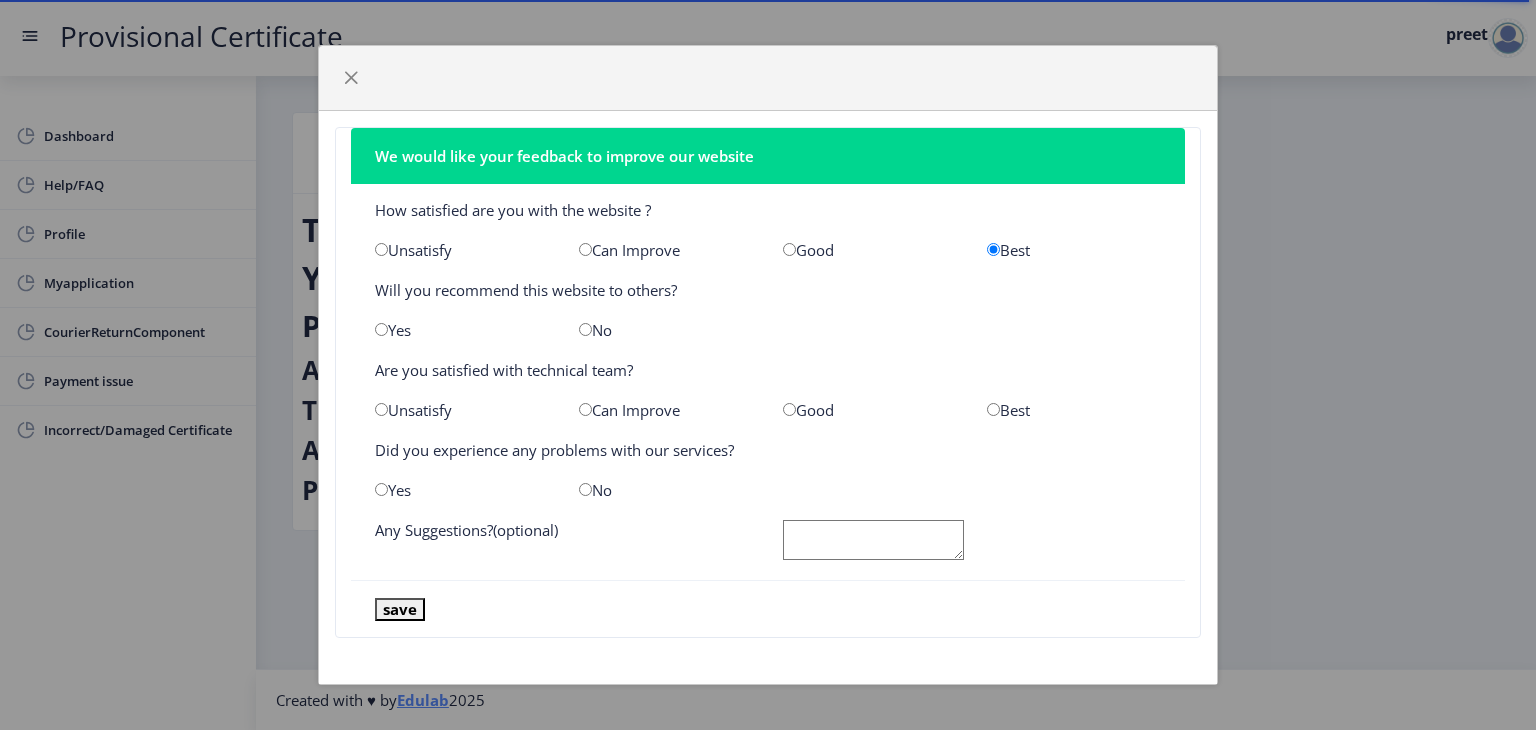 click on "No" 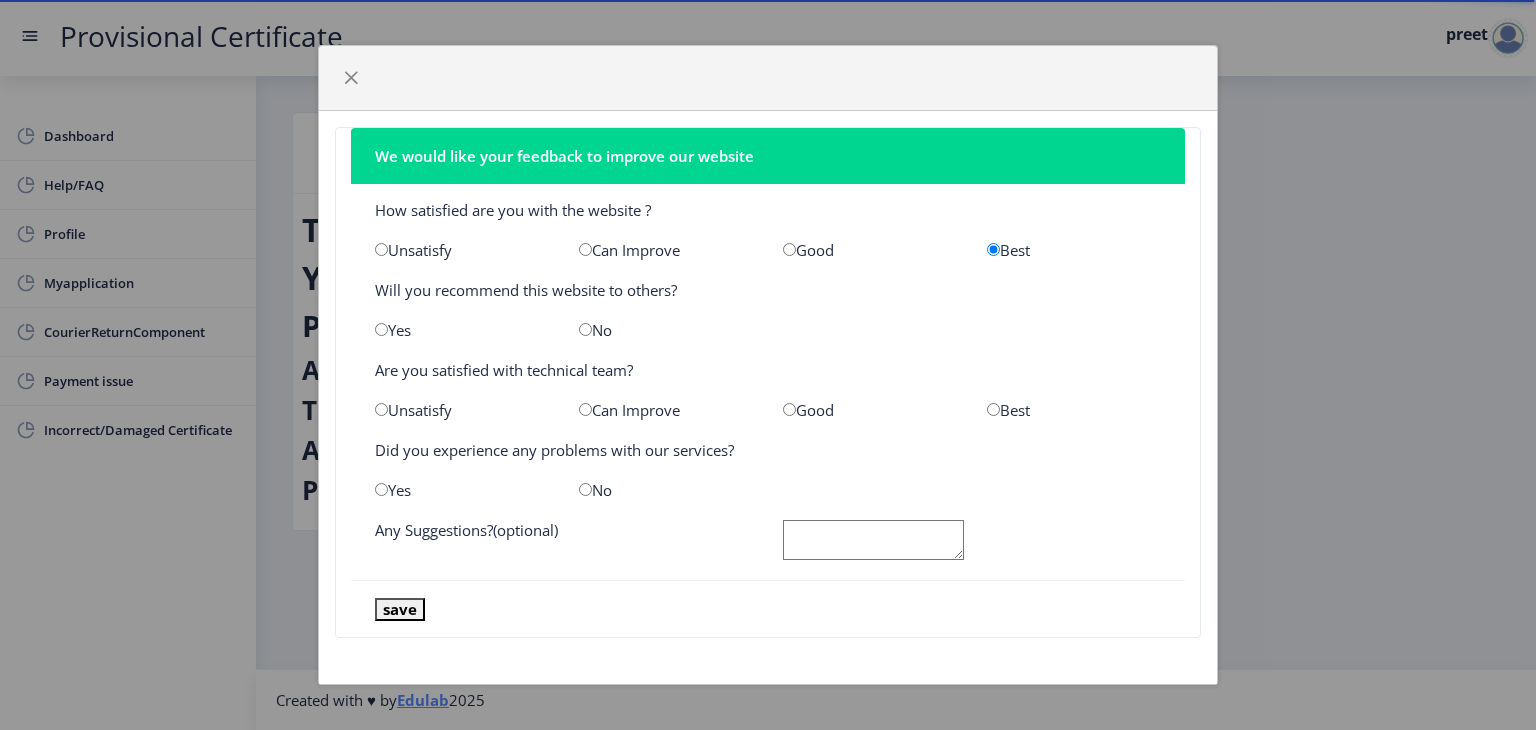 click at bounding box center [585, 329] 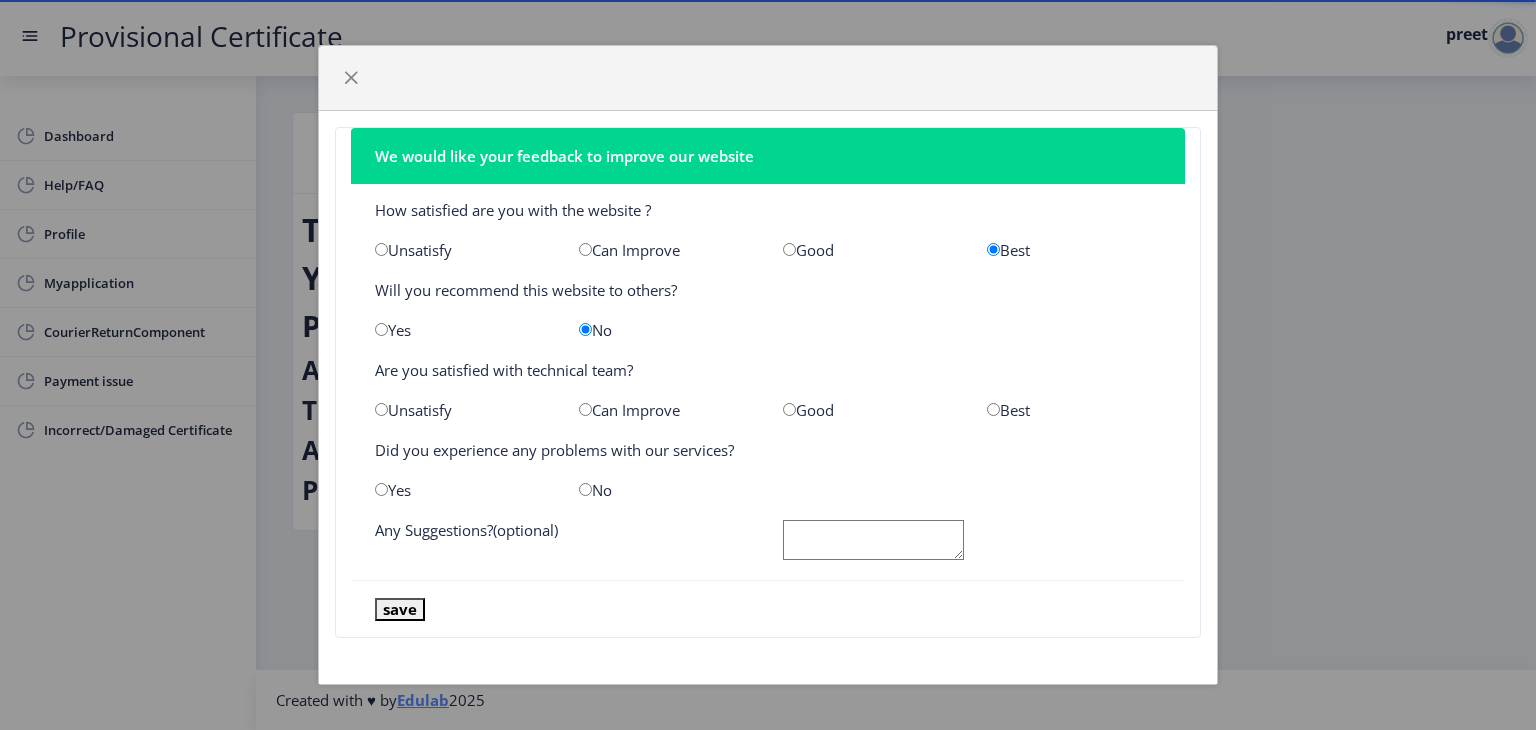 click at bounding box center [789, 409] 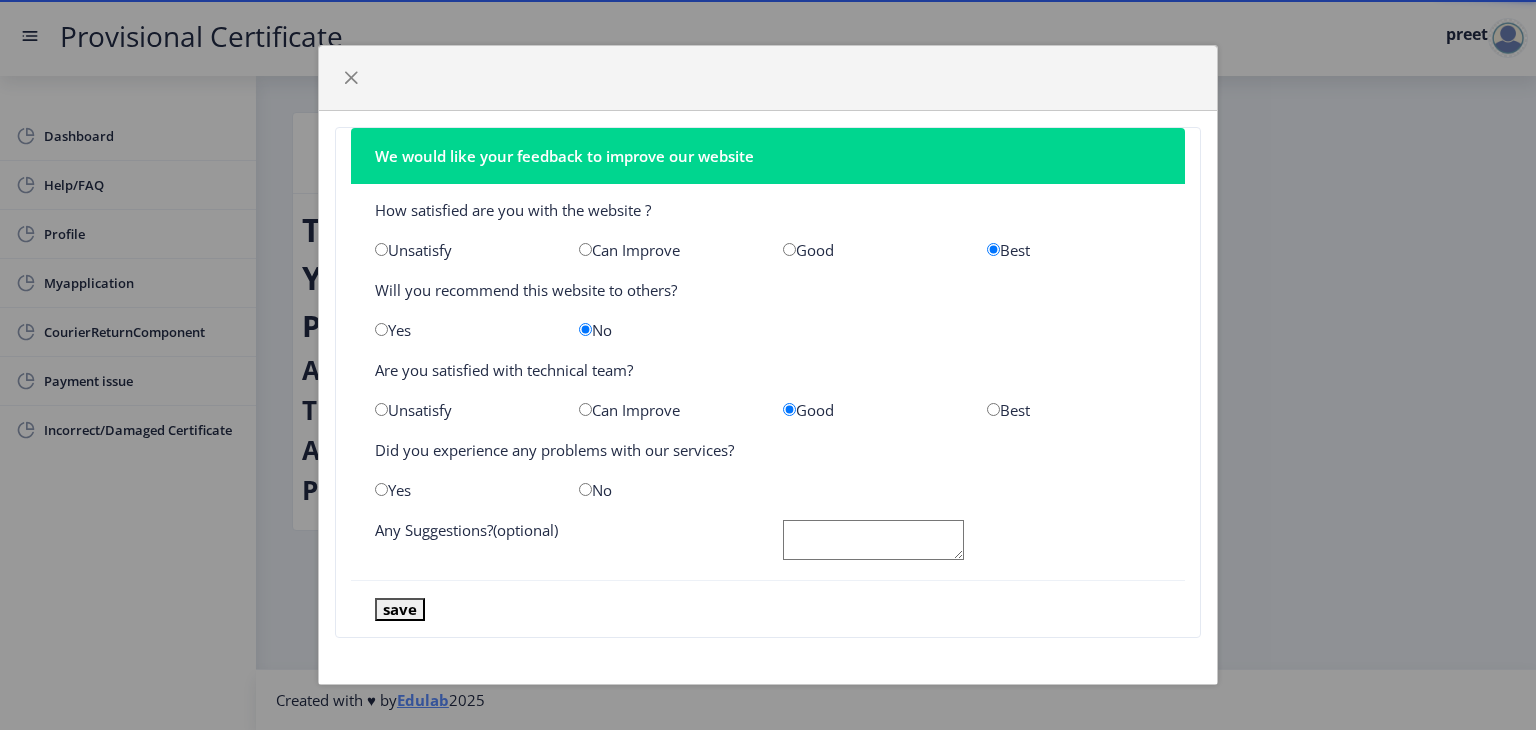 click at bounding box center [585, 489] 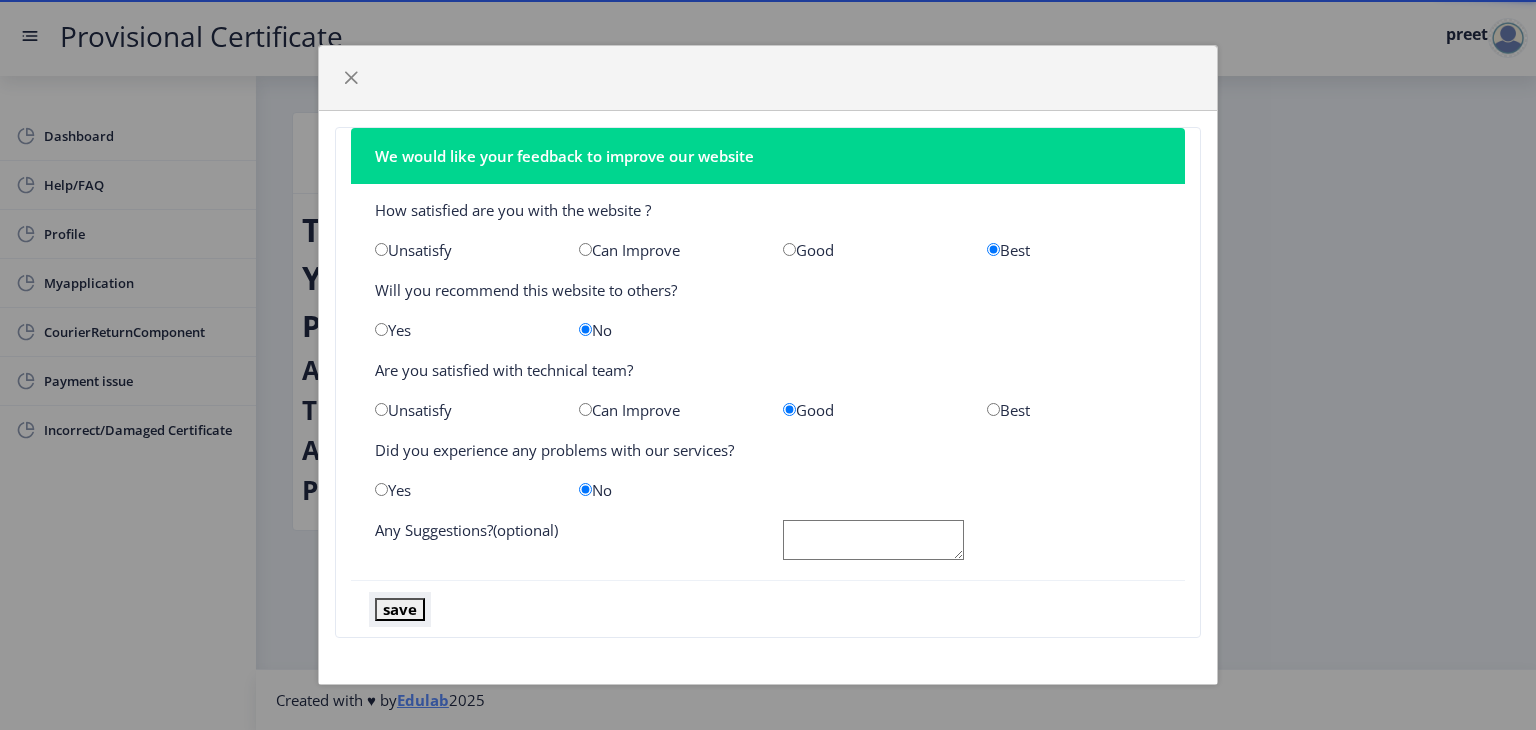 click on "save" 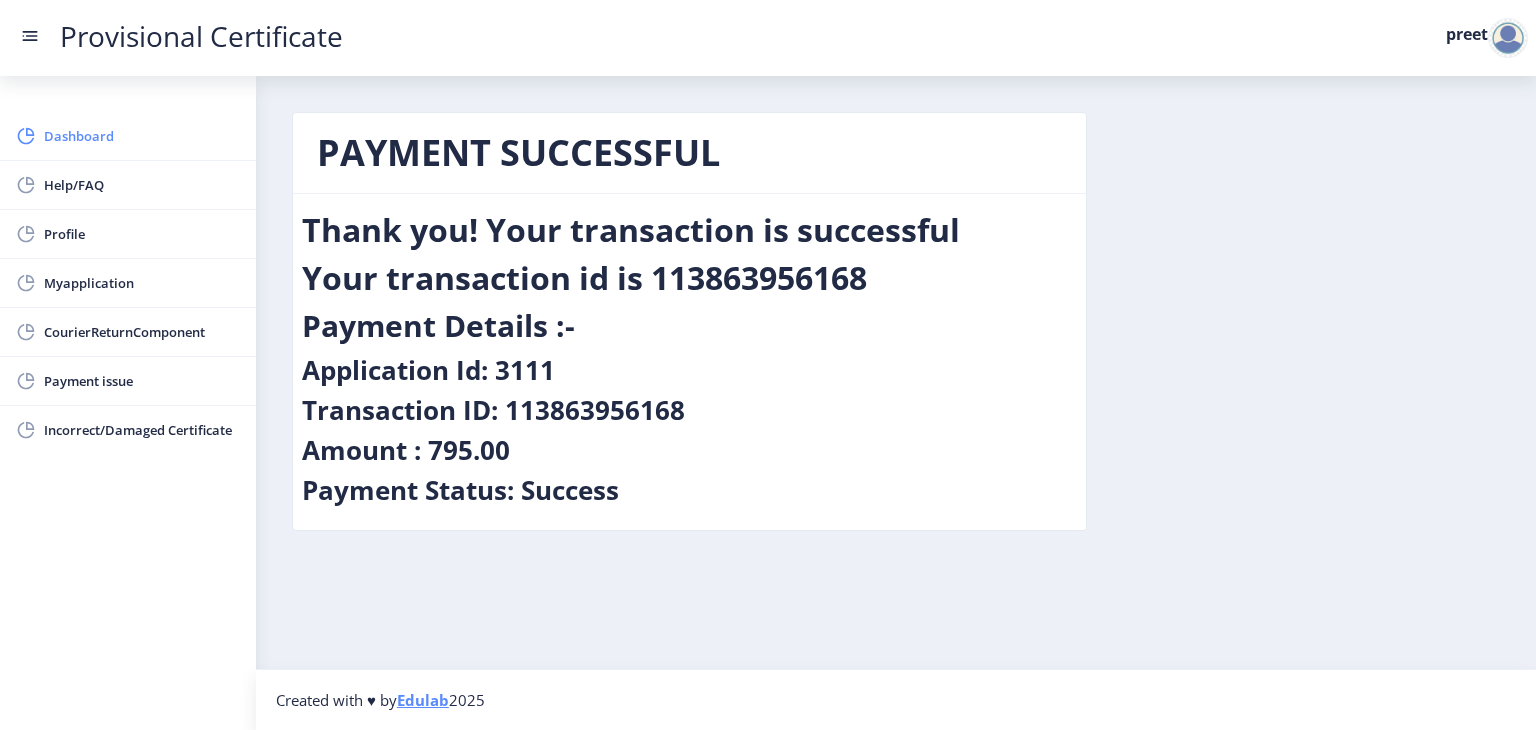 click on "Dashboard" 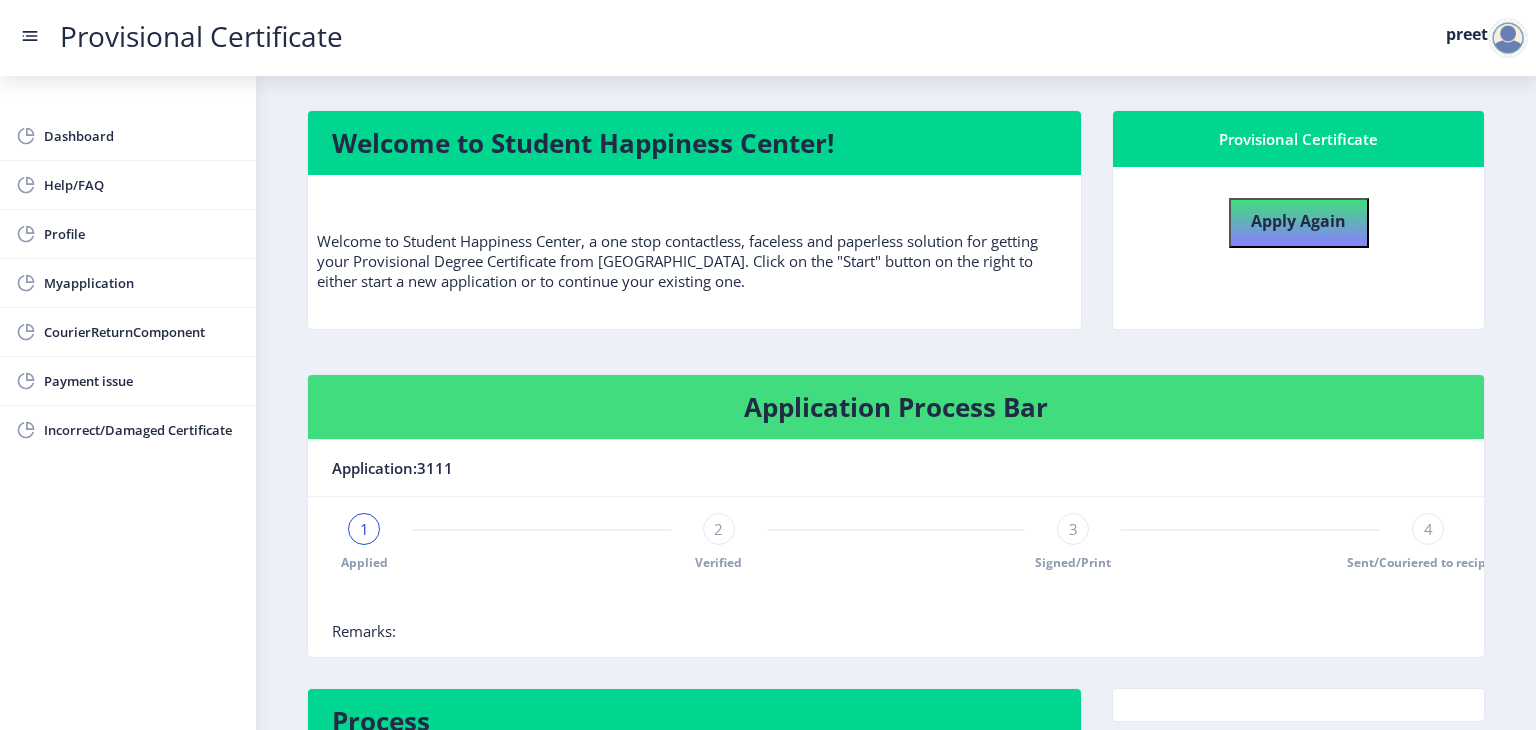 scroll, scrollTop: 0, scrollLeft: 0, axis: both 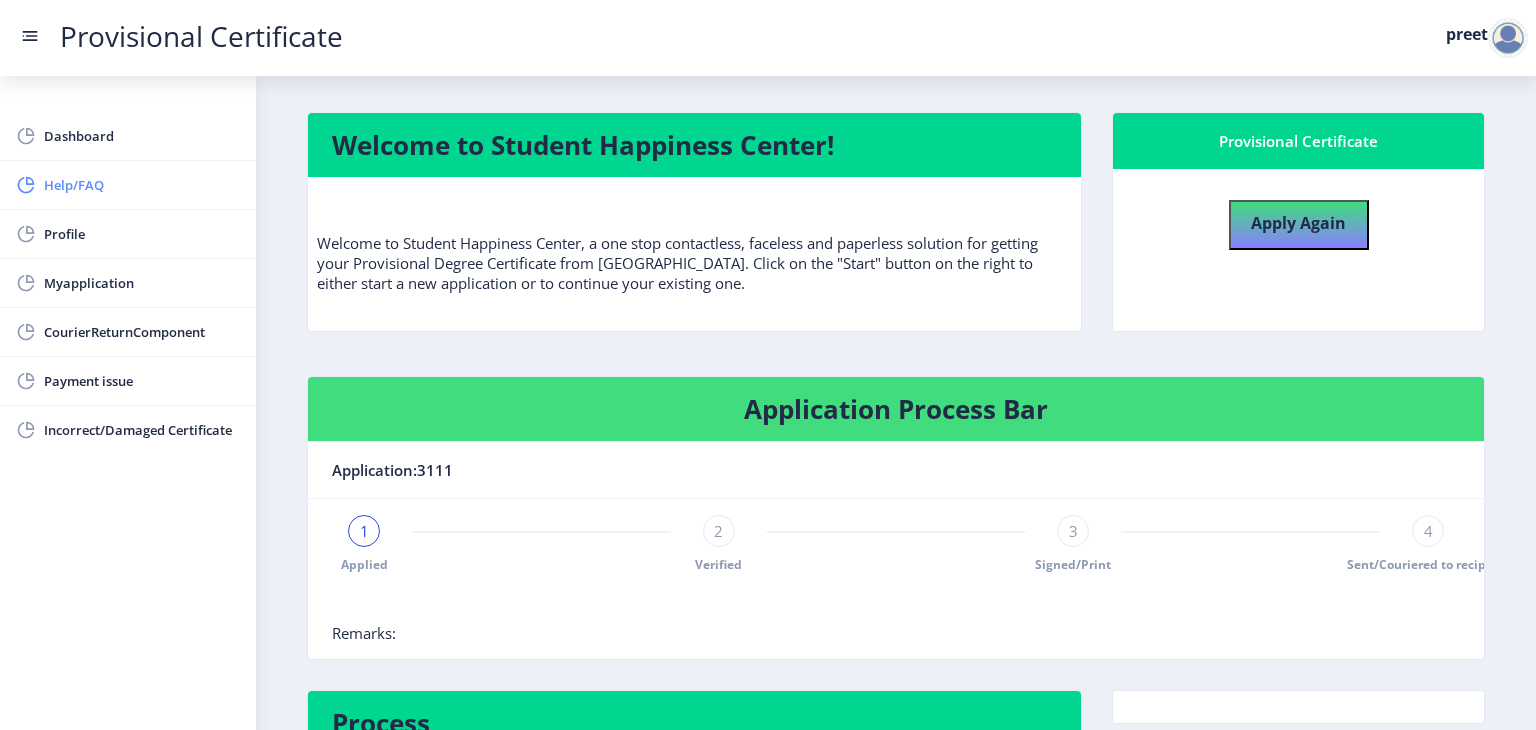 click on "Help/FAQ" 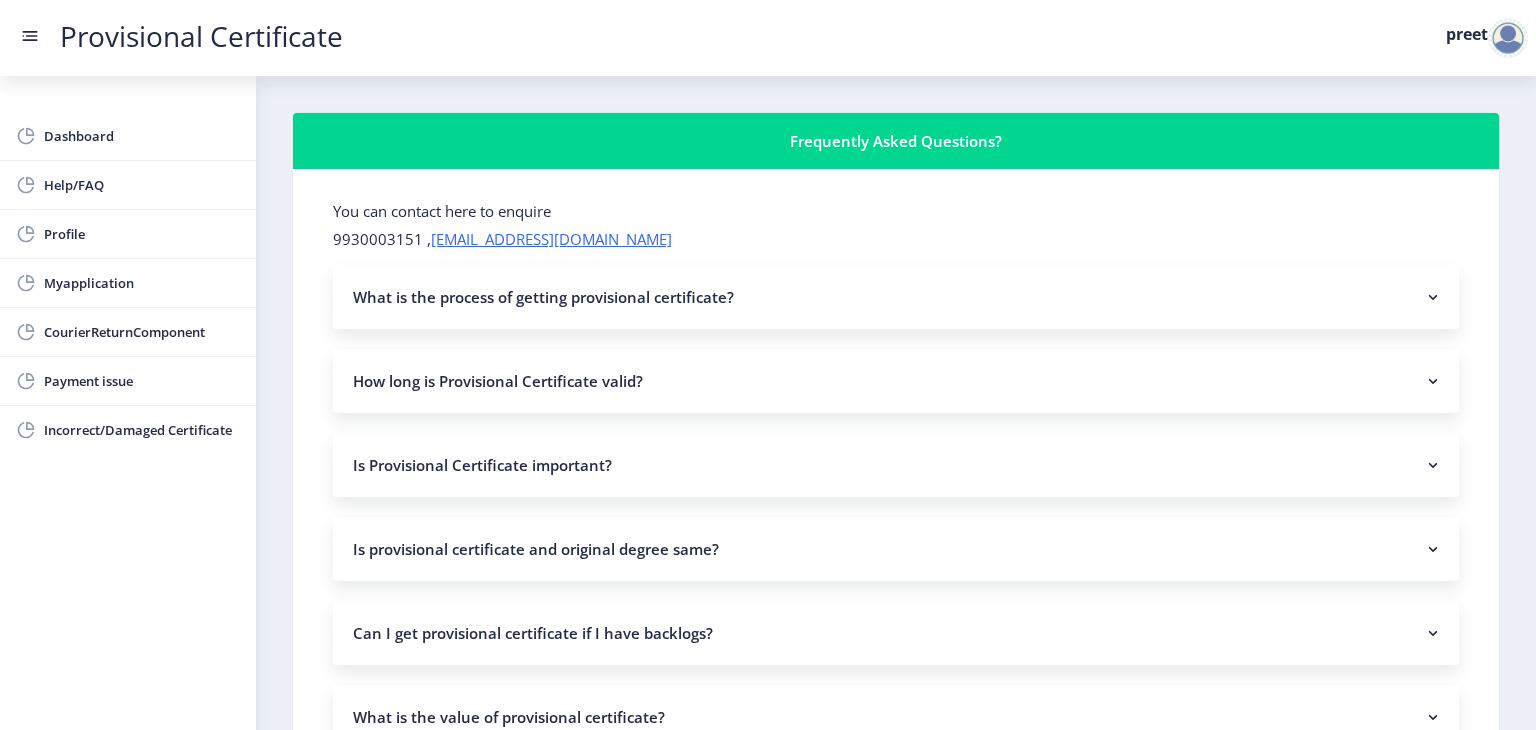 click on "Can I get provisional certificate if I have backlogs?" 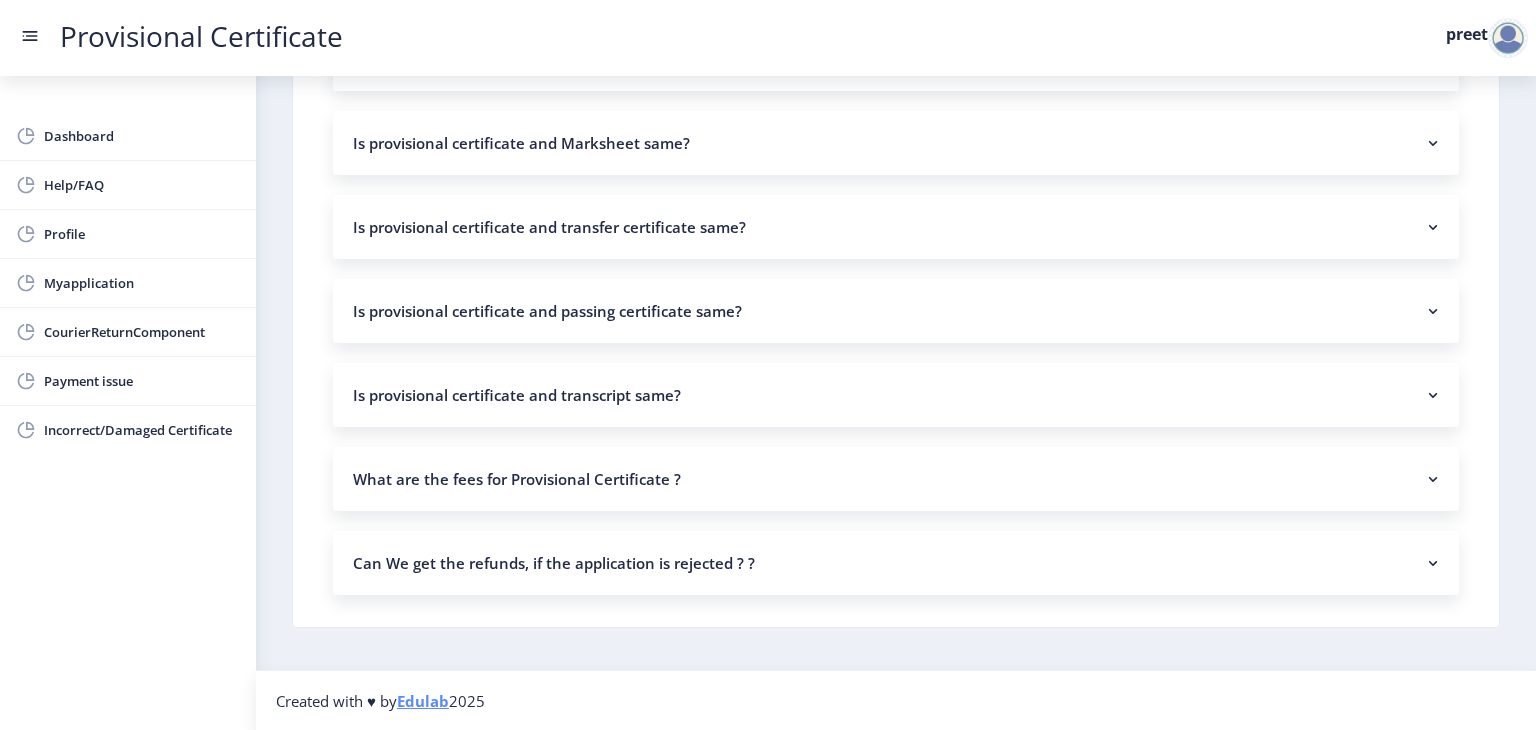 scroll, scrollTop: 0, scrollLeft: 0, axis: both 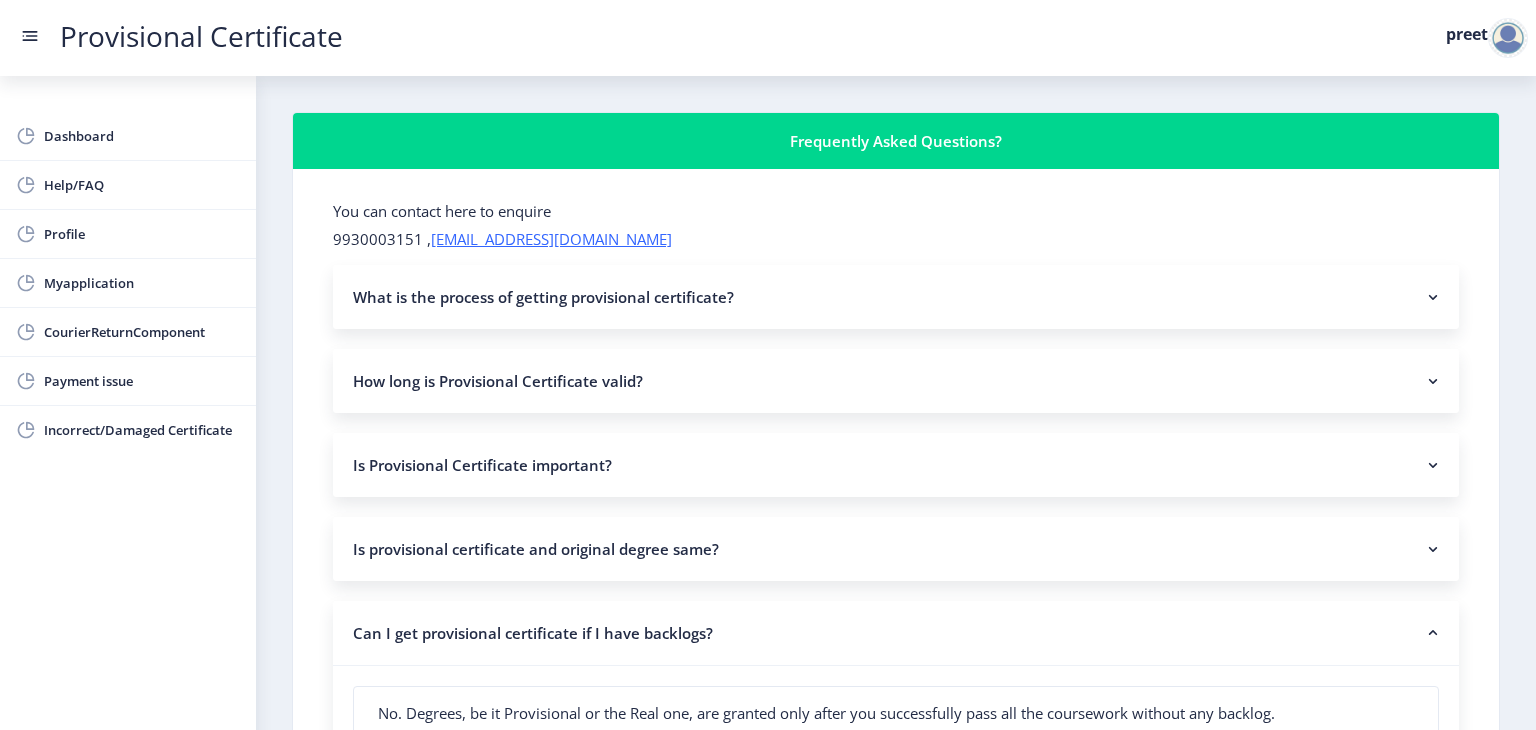 click on "Frequently Asked Questions?  You can contact here to enquire 9930003151 ,  [EMAIL_ADDRESS][DOMAIN_NAME] What is the process of getting provisional certificate? Go on [DOMAIN_NAME] and register on Provisional Certificate . How long is Provisional Certificate valid? around 6 months Provisional Certificate is a temporary document provided by a university until a permanent degree is issued and imparted on convocation. Generally, it continues to be a valid certificate for around 6 months or until a degree is issued to the students. It has no expiry date per se. Is Provisional Certificate important? The Provisional Certificate serves as documentation that the original certificate has not yet been issued. Until the final degree arrives, the certificate is essential. It can be used for future opportunities such as employment or higher education Is provisional certificate and original degree same? Can I get provisional certificate if I have backlogs? What is the value of provisional certificate?" 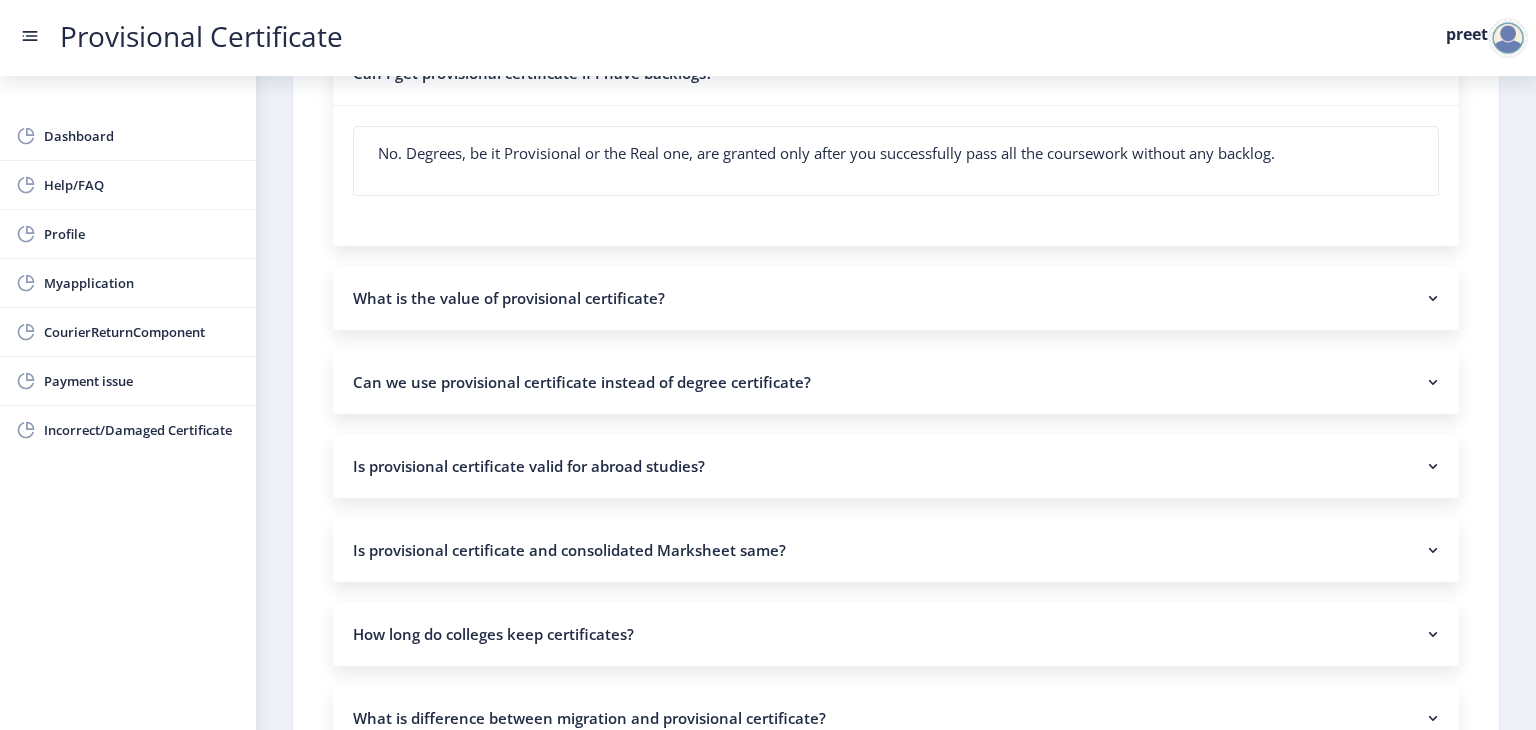scroll, scrollTop: 600, scrollLeft: 0, axis: vertical 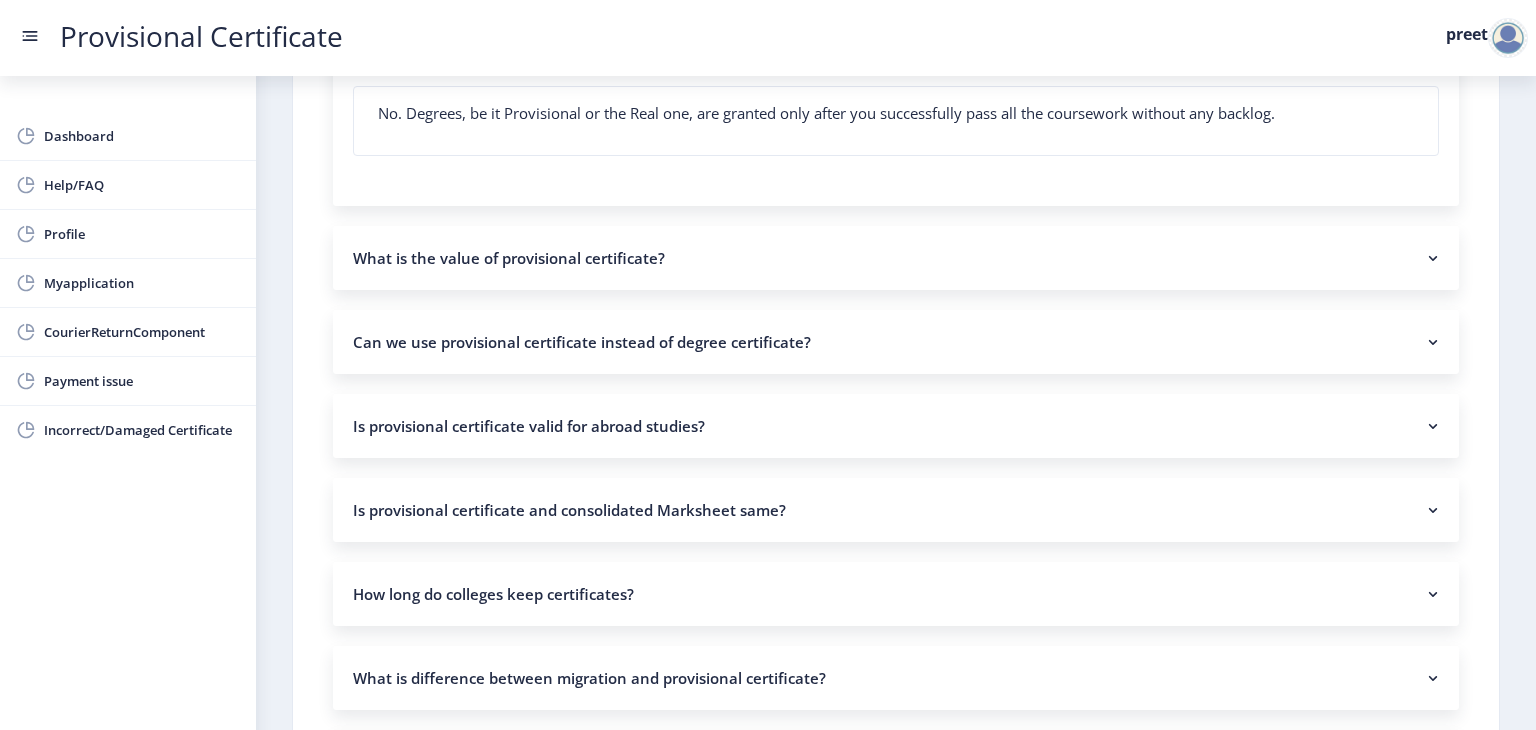 click on "What is the value of provisional certificate?" 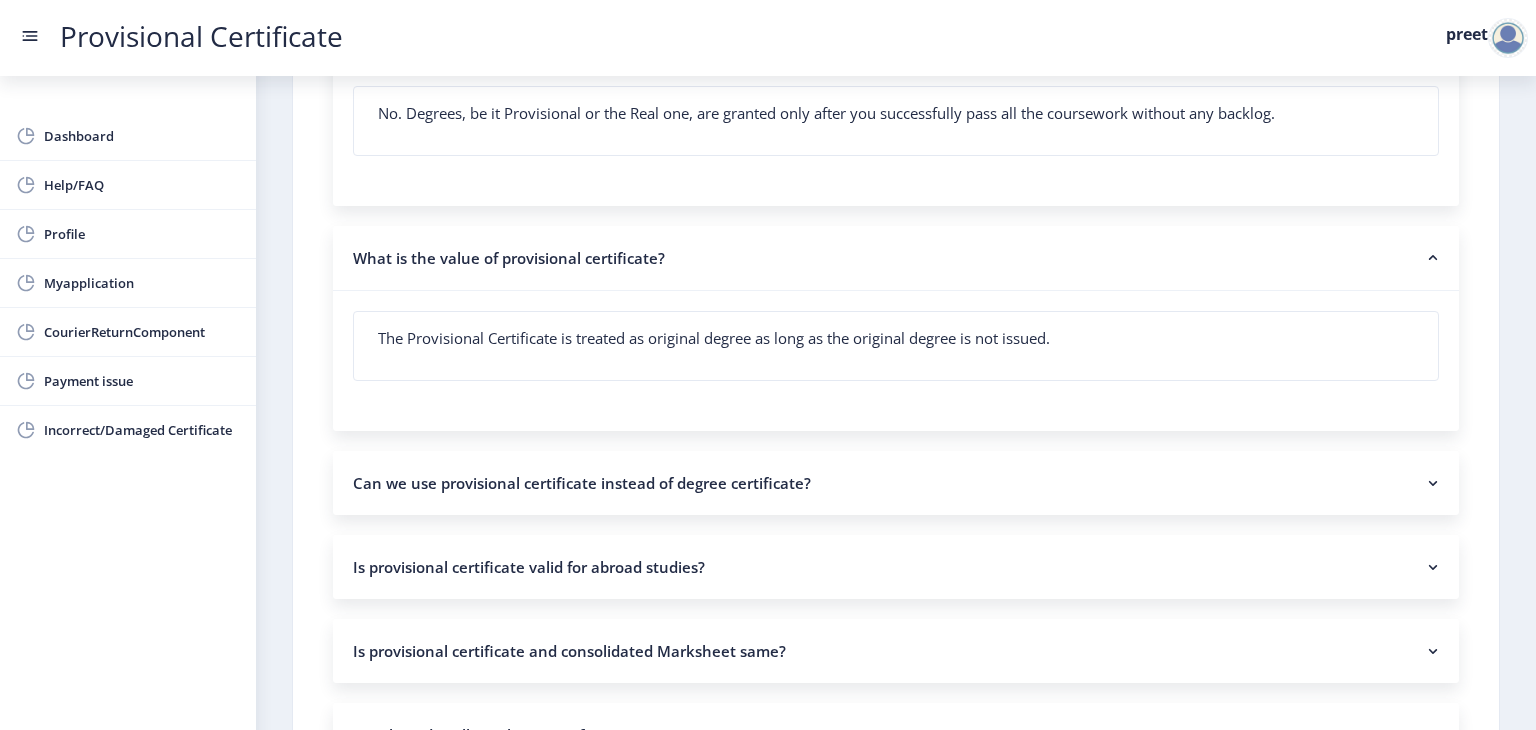 click on "Frequently Asked Questions?  You can contact here to enquire 9930003151 ,  [EMAIL_ADDRESS][DOMAIN_NAME] What is the process of getting provisional certificate? Go on [DOMAIN_NAME] and register on Provisional Certificate . How long is Provisional Certificate valid? around 6 months Provisional Certificate is a temporary document provided by a university until a permanent degree is issued and imparted on convocation. Generally, it continues to be a valid certificate for around 6 months or until a degree is issued to the students. It has no expiry date per se. Is Provisional Certificate important? The Provisional Certificate serves as documentation that the original certificate has not yet been issued. Until the final degree arrives, the certificate is essential. It can be used for future opportunities such as employment or higher education Is provisional certificate and original degree same? Can I get provisional certificate if I have backlogs? What is the value of provisional certificate?" 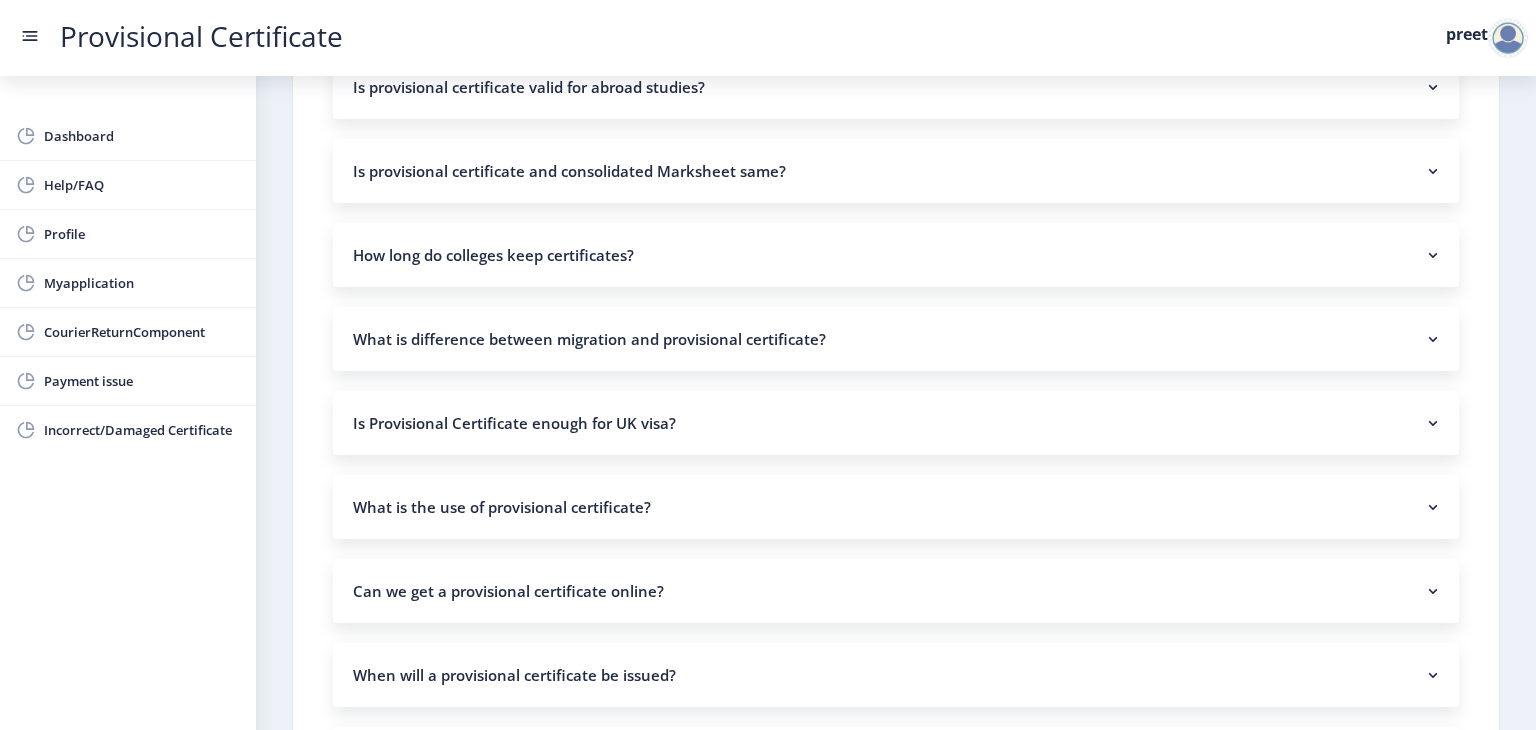 scroll, scrollTop: 1120, scrollLeft: 0, axis: vertical 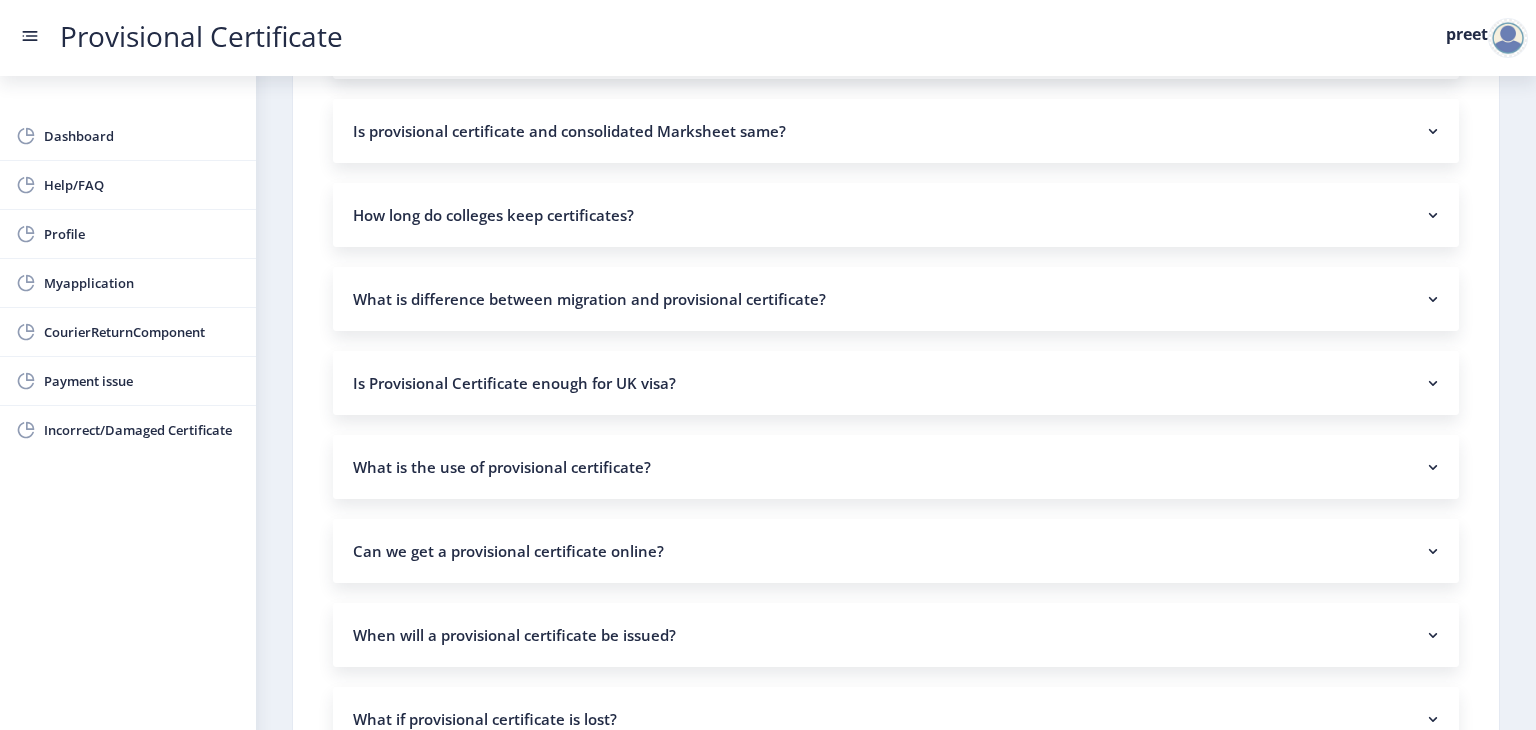 click on "Is Provisional Certificate enough for UK visa?" 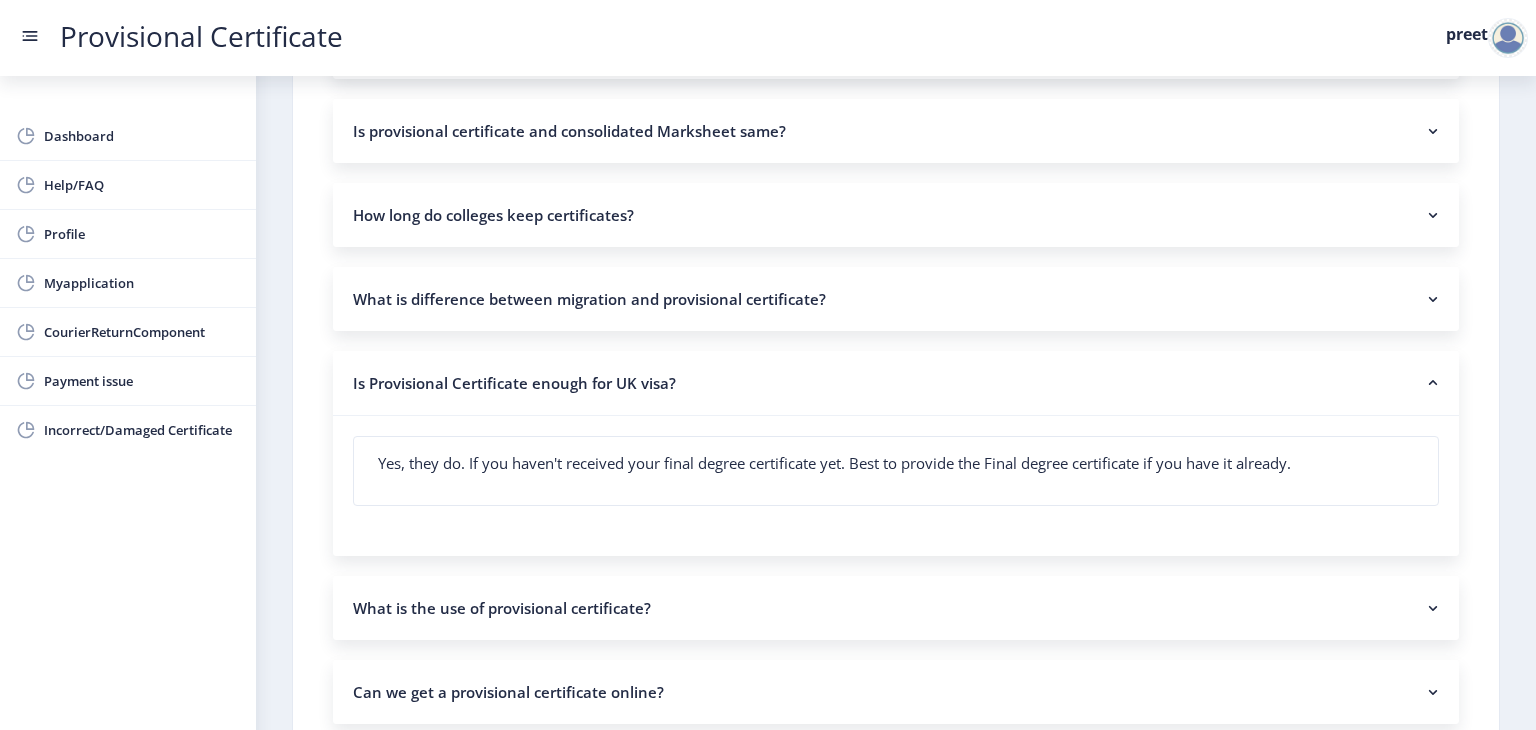 click on "Frequently Asked Questions?  You can contact here to enquire 9930003151 ,  [EMAIL_ADDRESS][DOMAIN_NAME] What is the process of getting provisional certificate? Go on [DOMAIN_NAME] and register on Provisional Certificate . How long is Provisional Certificate valid? around 6 months Provisional Certificate is a temporary document provided by a university until a permanent degree is issued and imparted on convocation. Generally, it continues to be a valid certificate for around 6 months or until a degree is issued to the students. It has no expiry date per se. Is Provisional Certificate important? The Provisional Certificate serves as documentation that the original certificate has not yet been issued. Until the final degree arrives, the certificate is essential. It can be used for future opportunities such as employment or higher education Is provisional certificate and original degree same? Can I get provisional certificate if I have backlogs? What is the value of provisional certificate?" 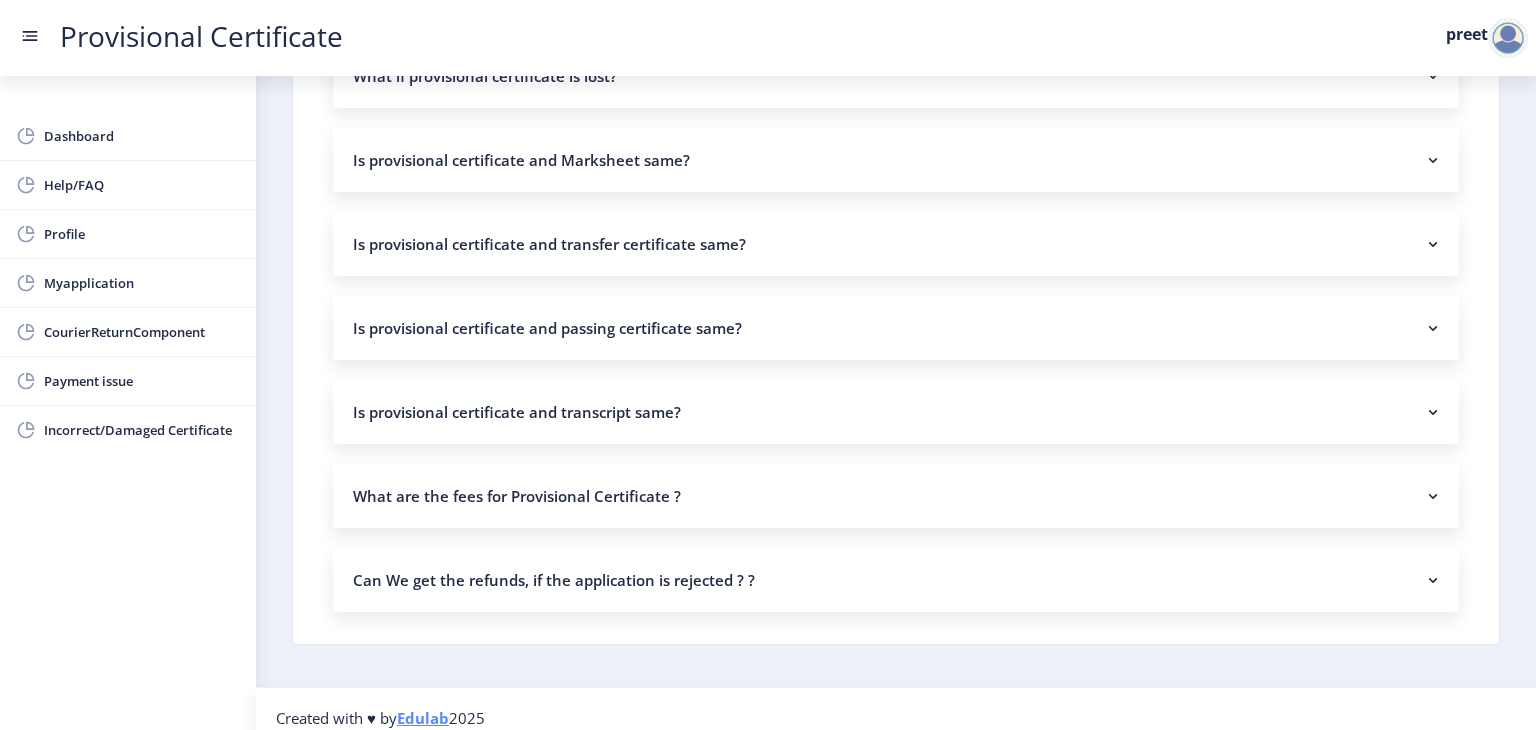 scroll, scrollTop: 1920, scrollLeft: 0, axis: vertical 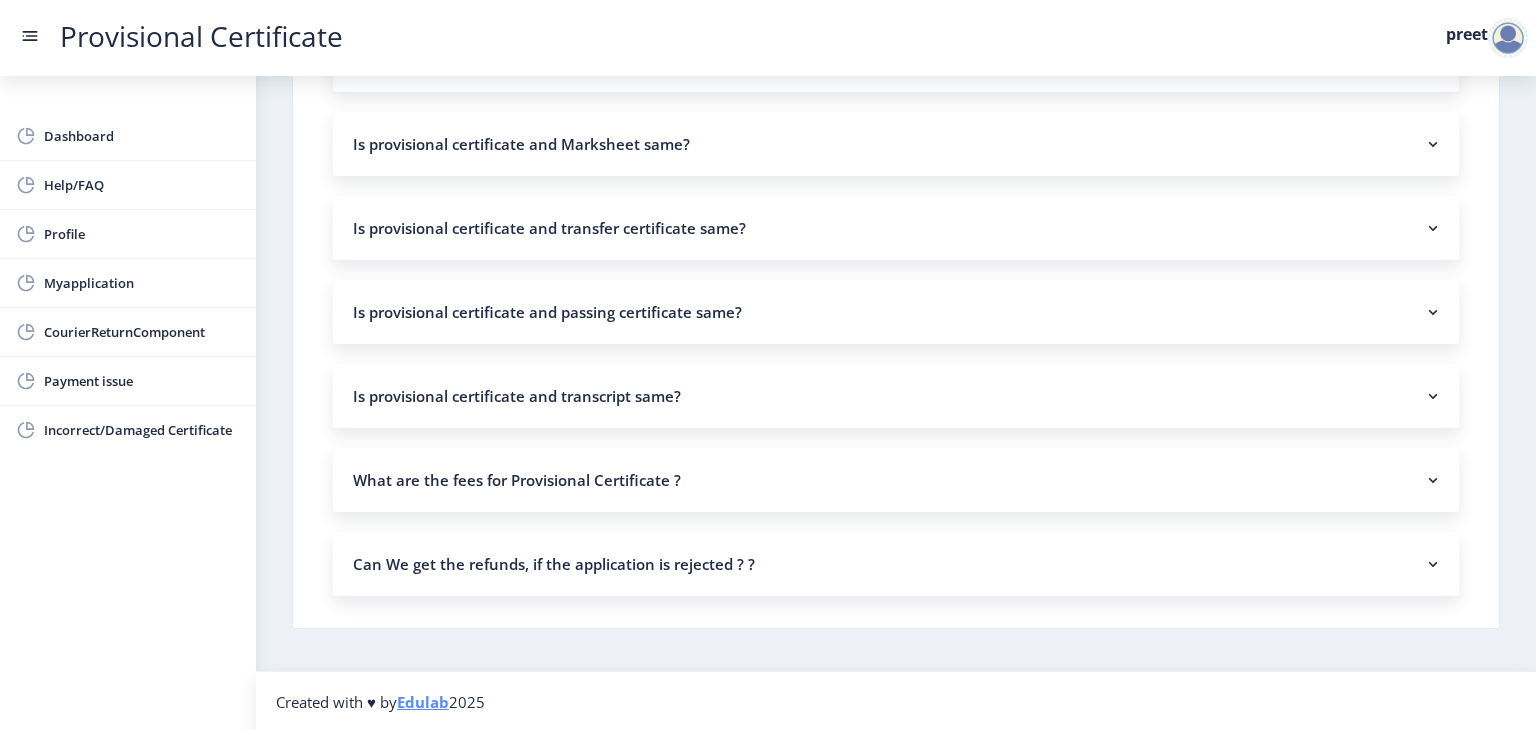 click on "Can We get the refunds, if the application is rejected ? ?" 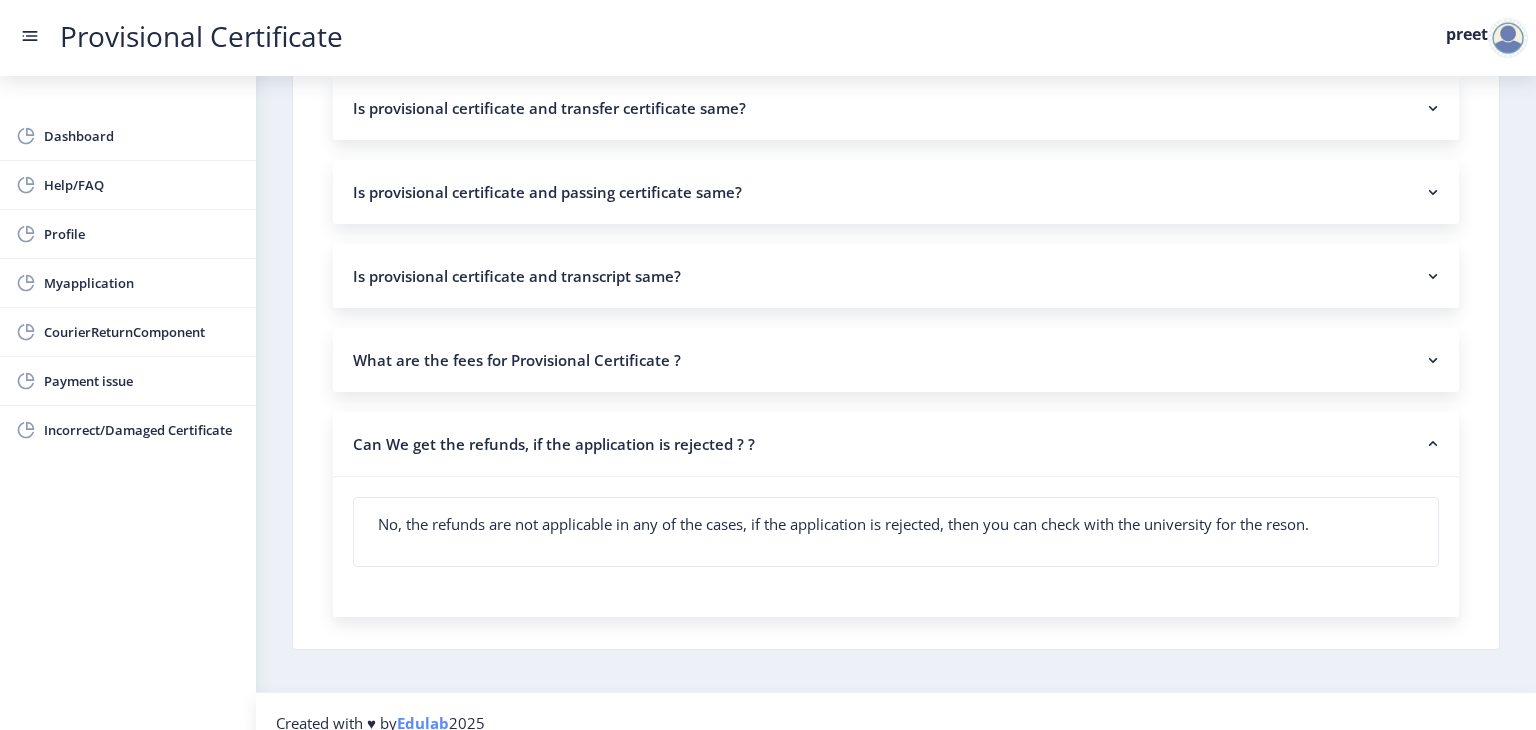 scroll, scrollTop: 2060, scrollLeft: 0, axis: vertical 